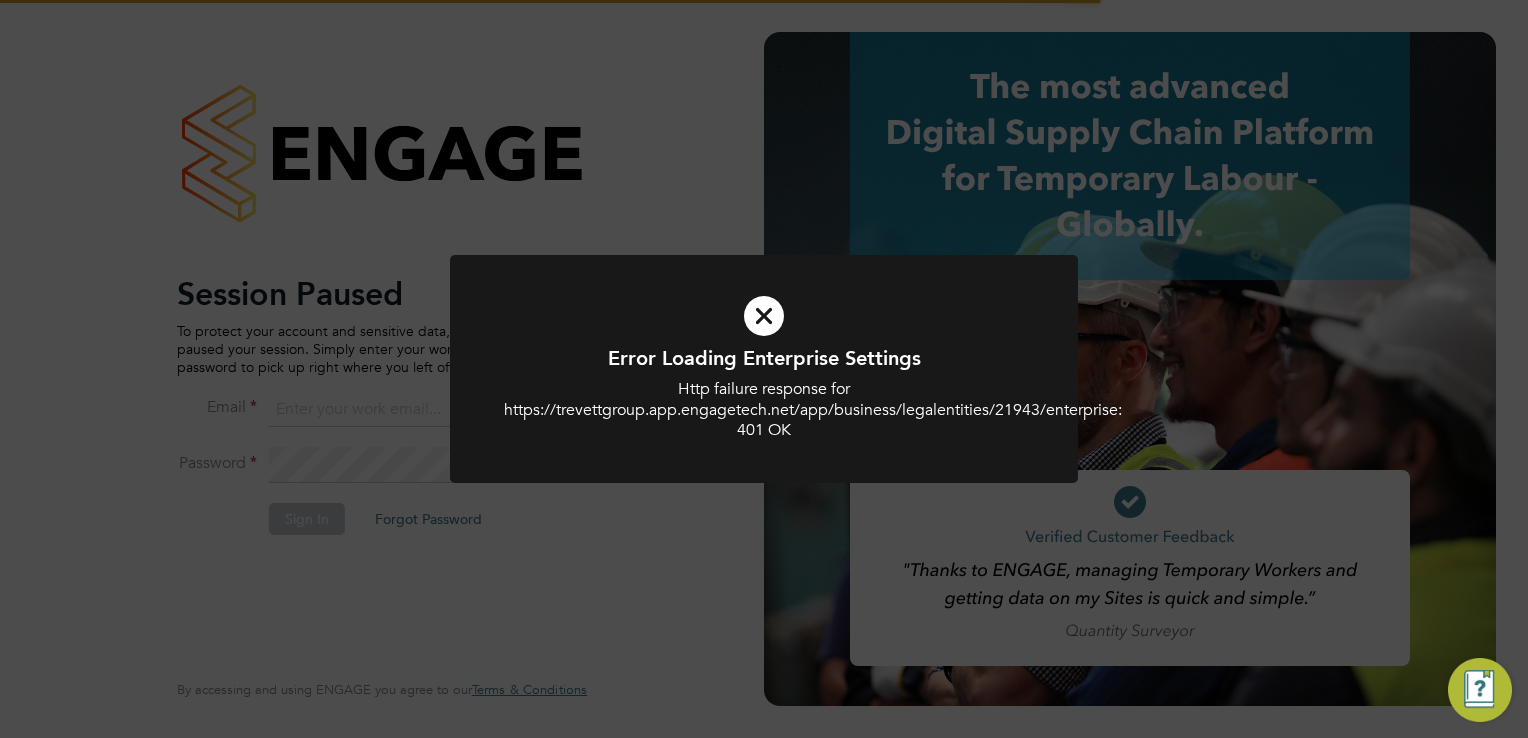 scroll, scrollTop: 0, scrollLeft: 0, axis: both 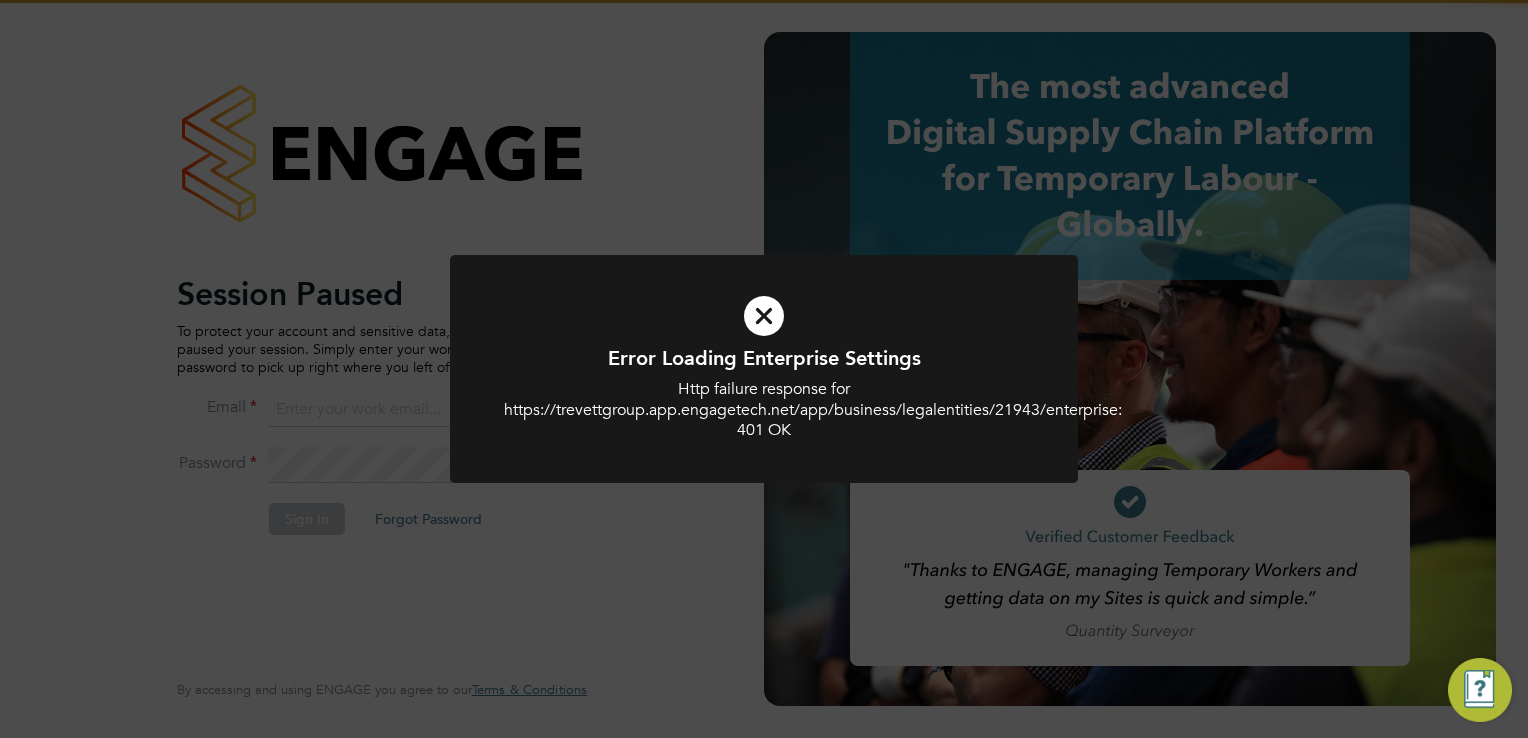 type on "[EMAIL]" 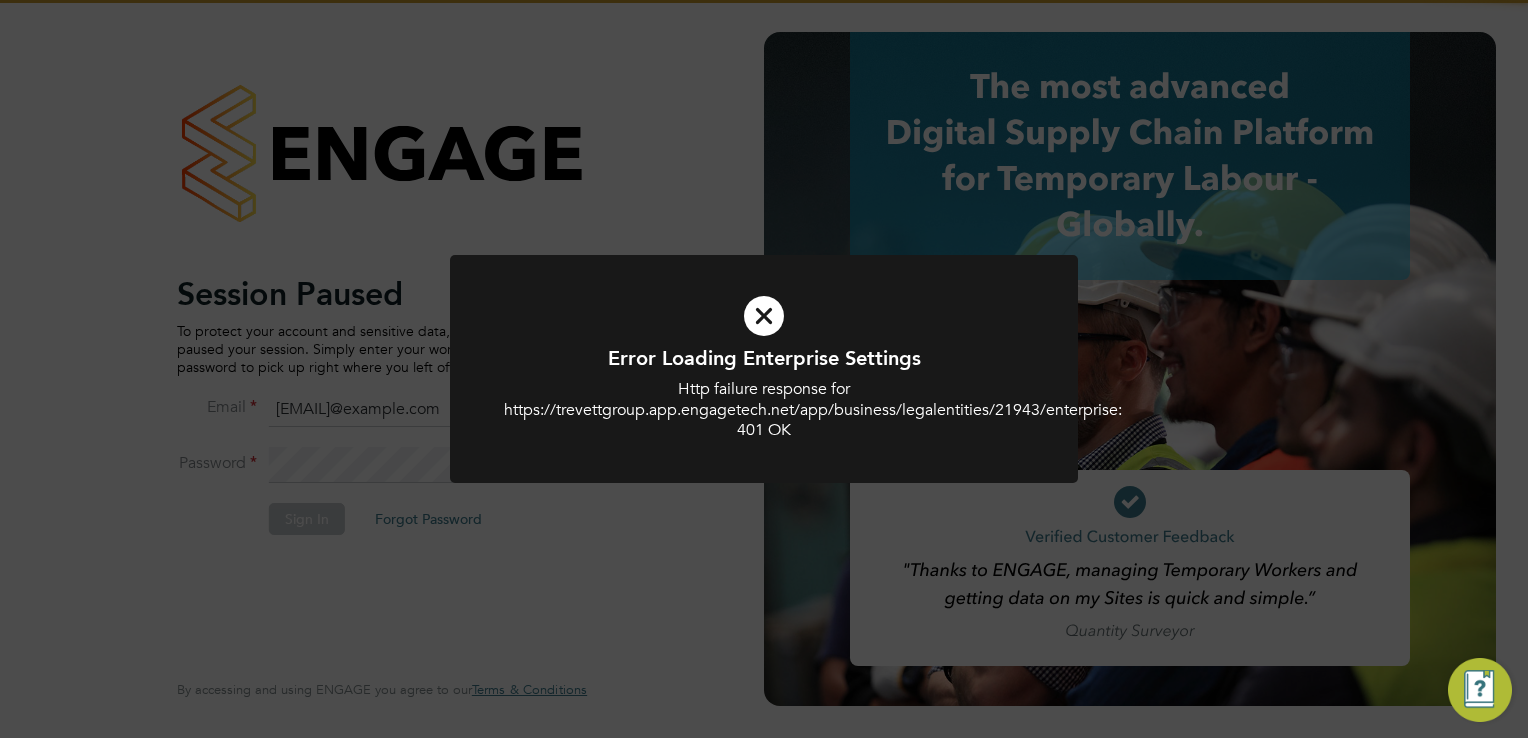 click at bounding box center [764, 369] 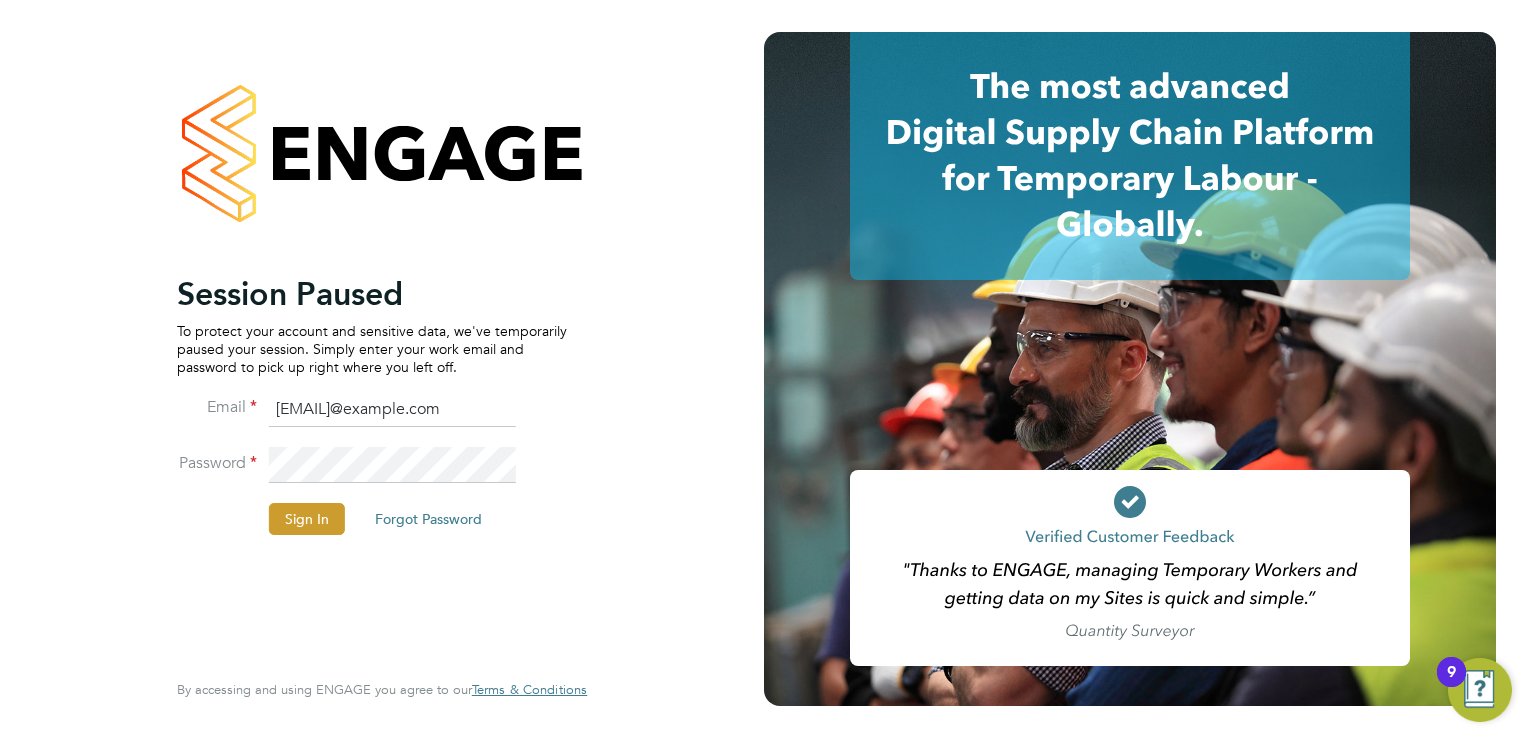 click on "Sign In" 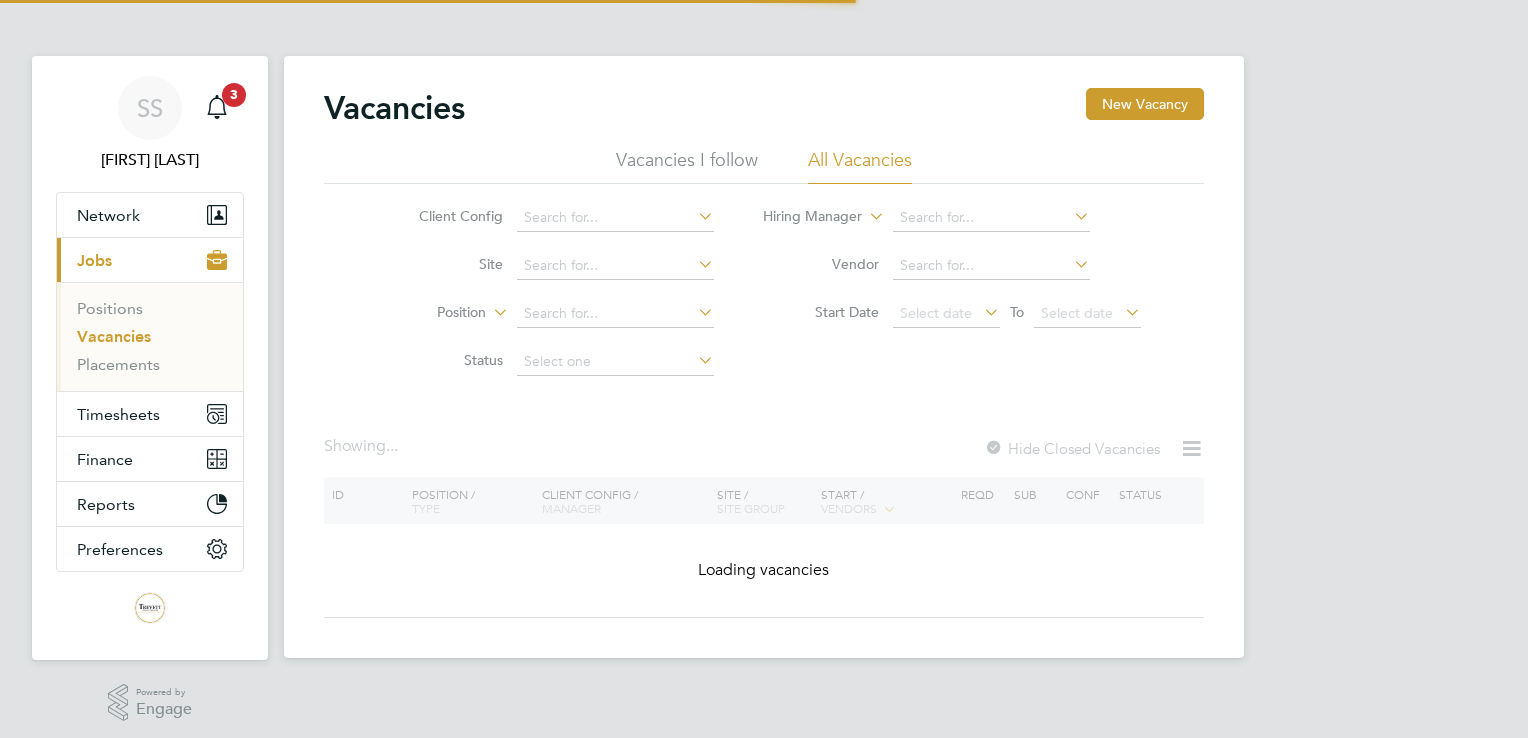 scroll, scrollTop: 0, scrollLeft: 0, axis: both 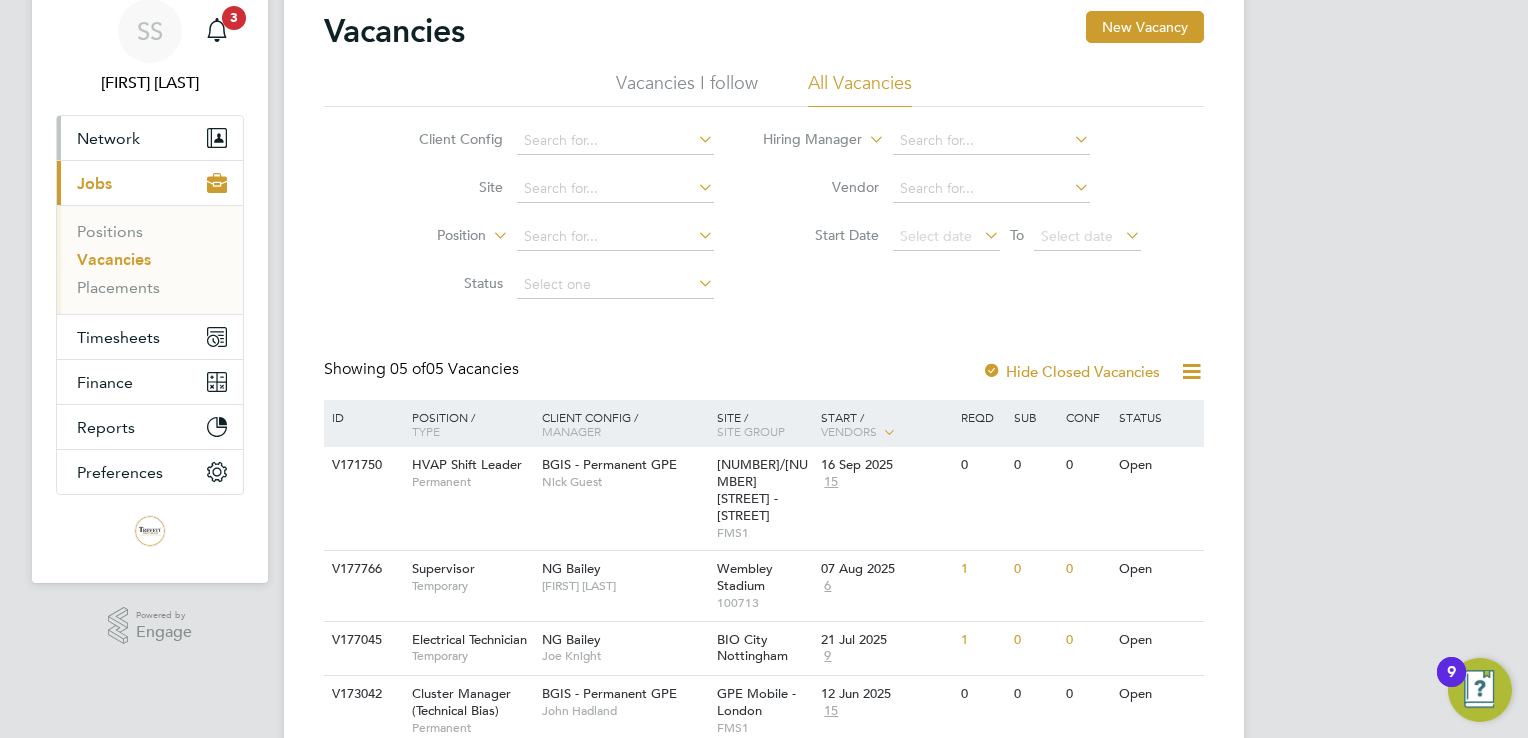 click on "Network" at bounding box center (108, 138) 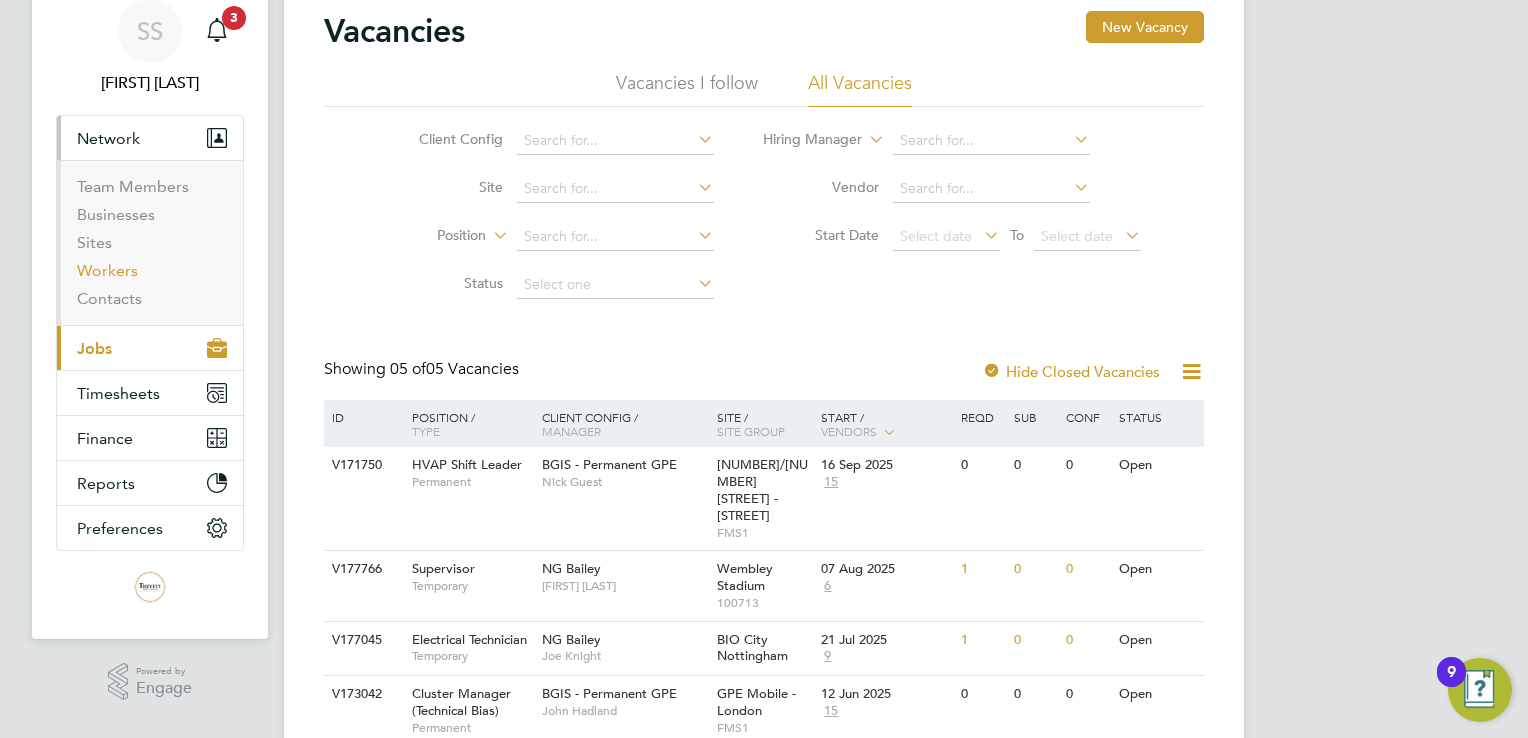 click on "Workers" at bounding box center [107, 270] 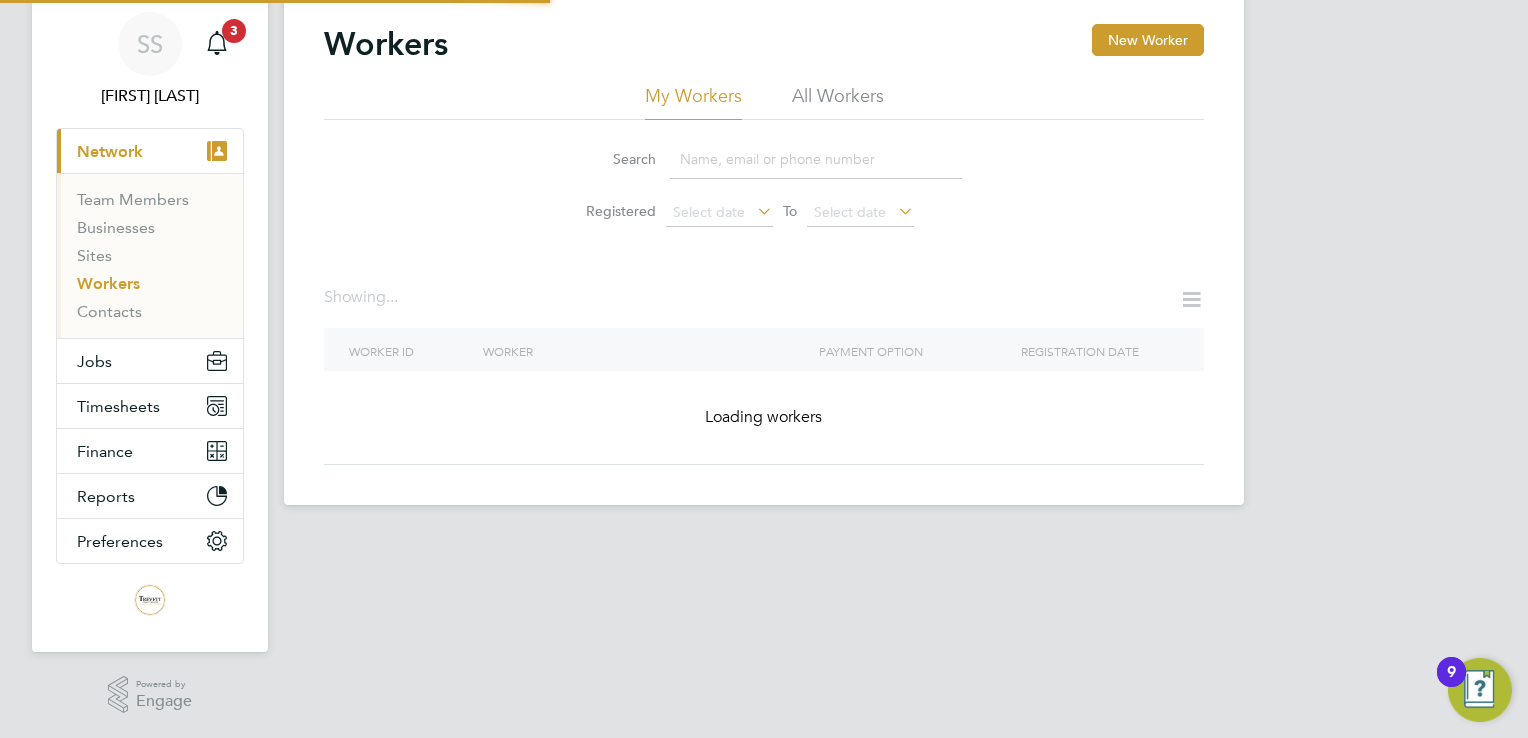 scroll, scrollTop: 0, scrollLeft: 0, axis: both 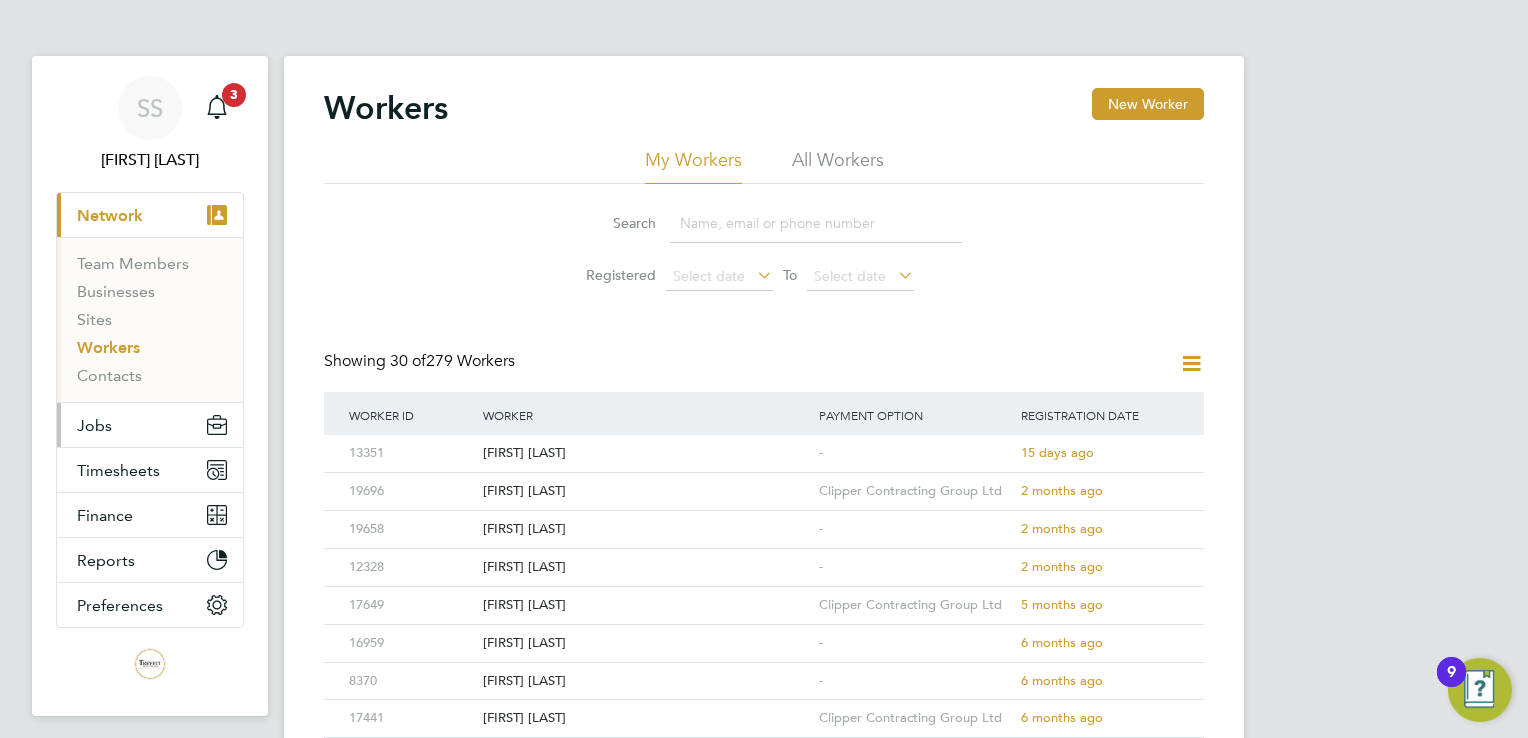 click on "Jobs" at bounding box center (150, 425) 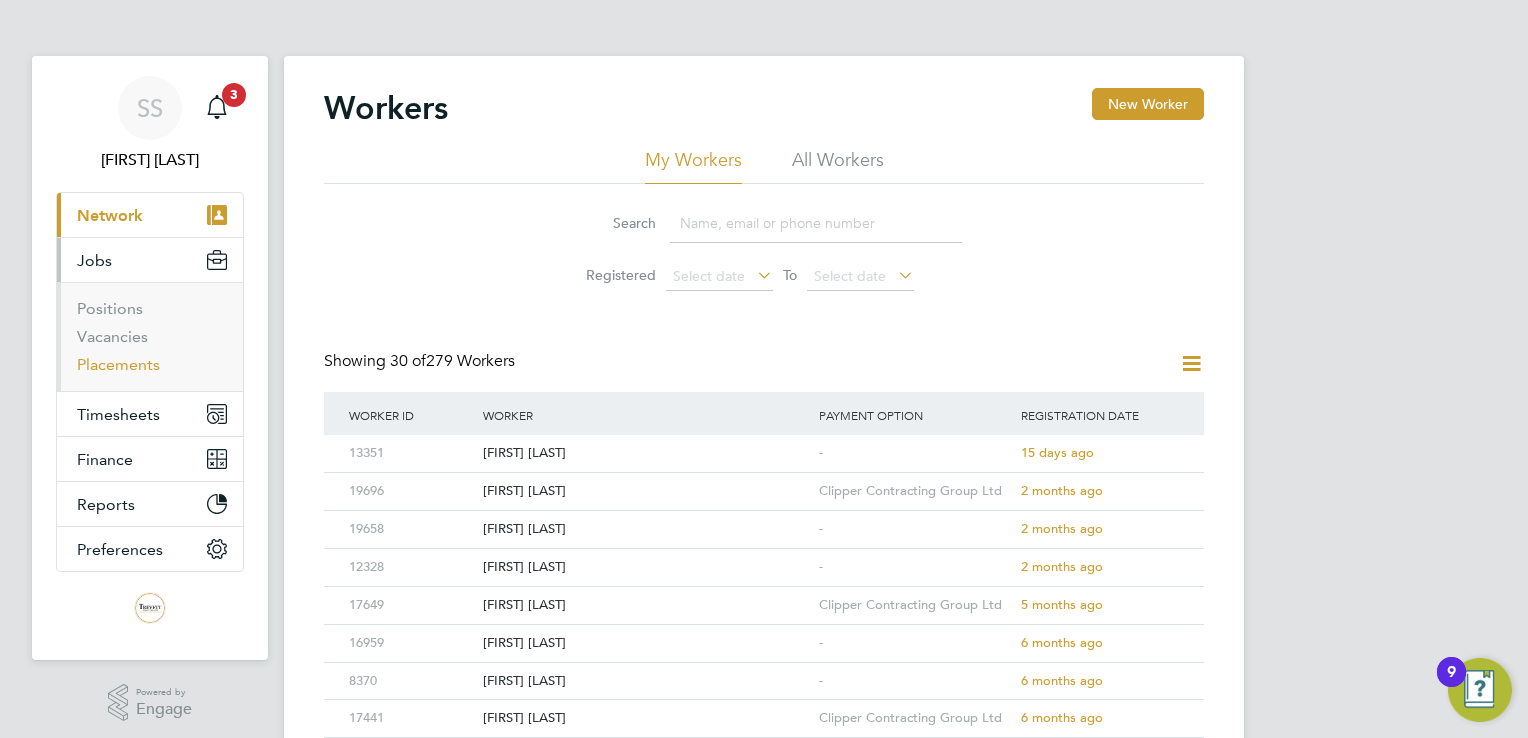 click on "Placements" at bounding box center (118, 364) 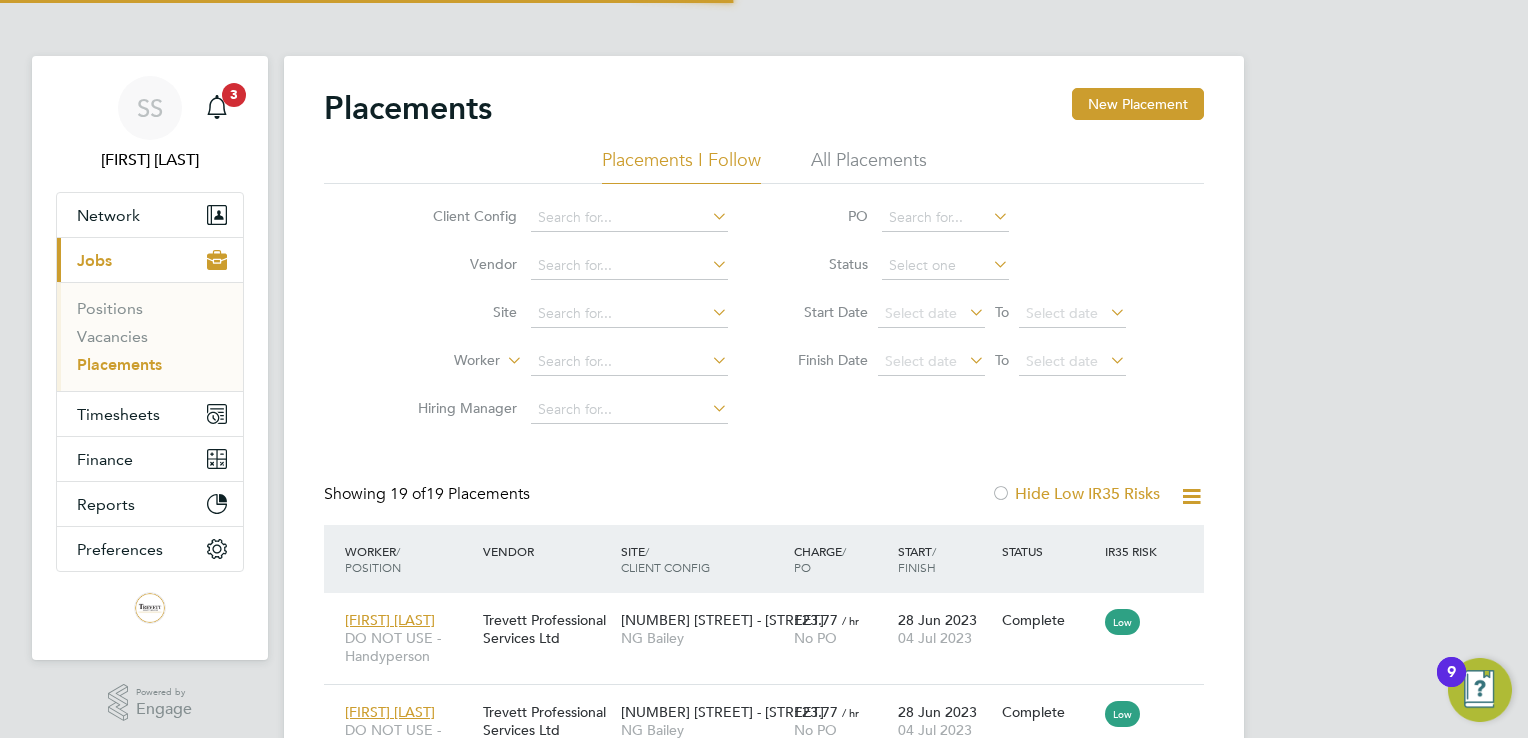 scroll, scrollTop: 10, scrollLeft: 9, axis: both 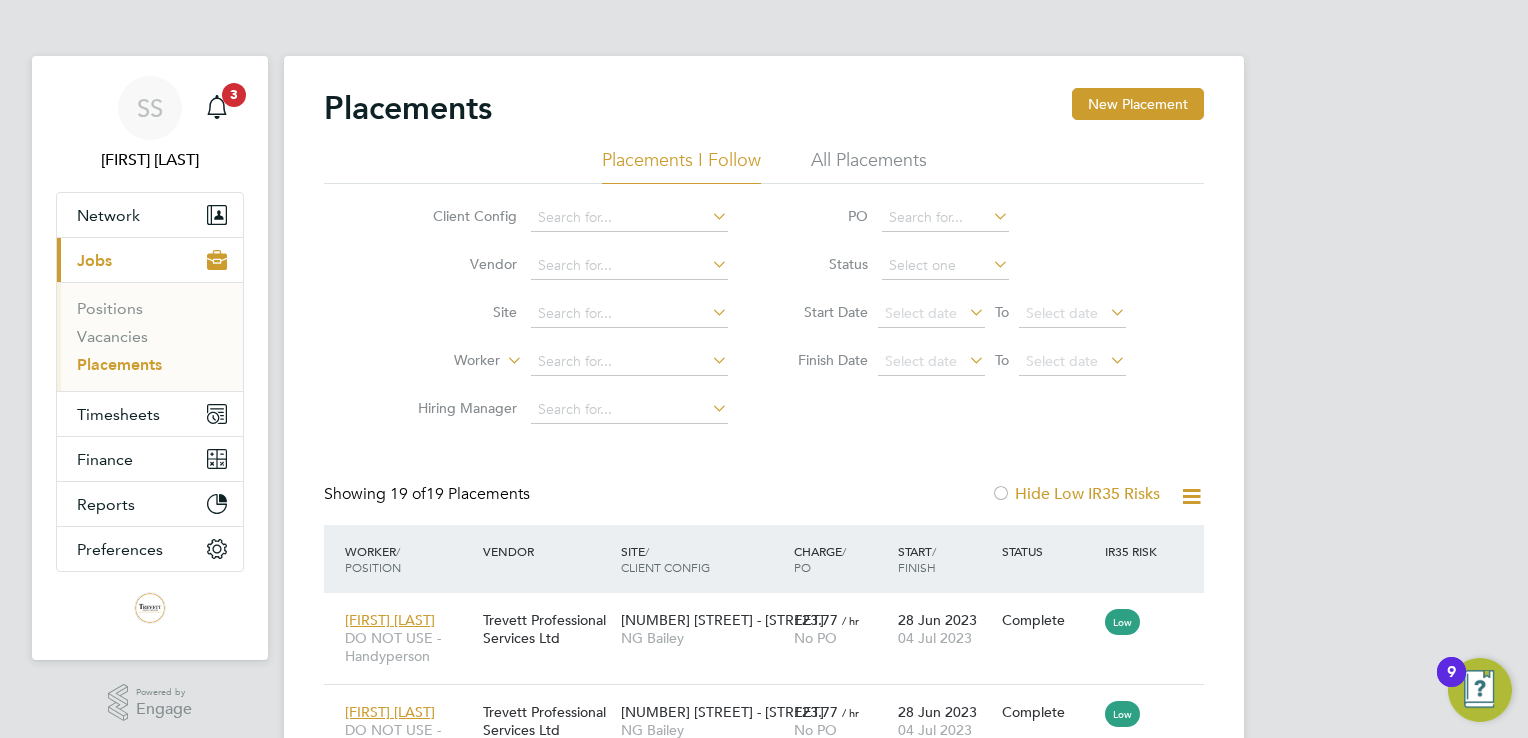 click on "All Placements" 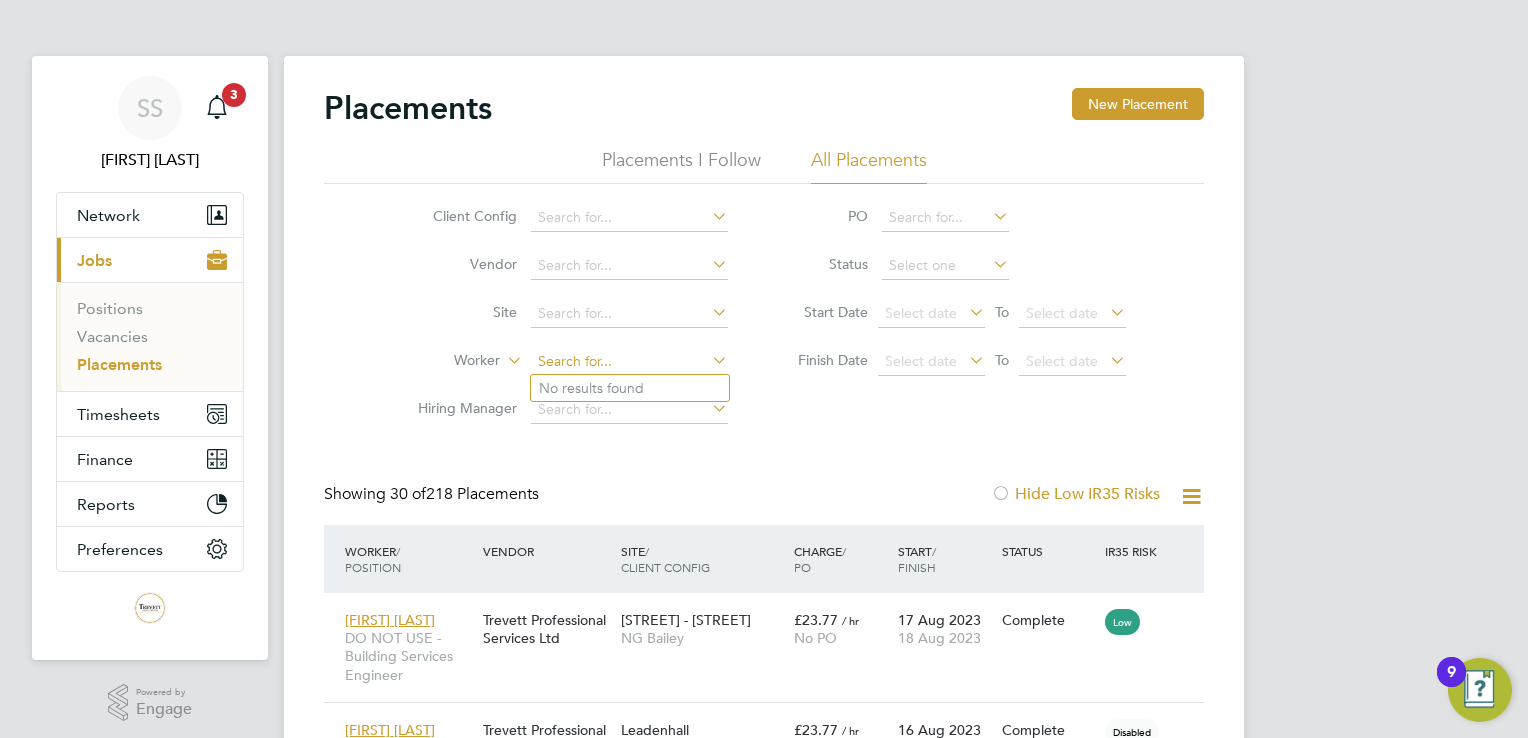 click 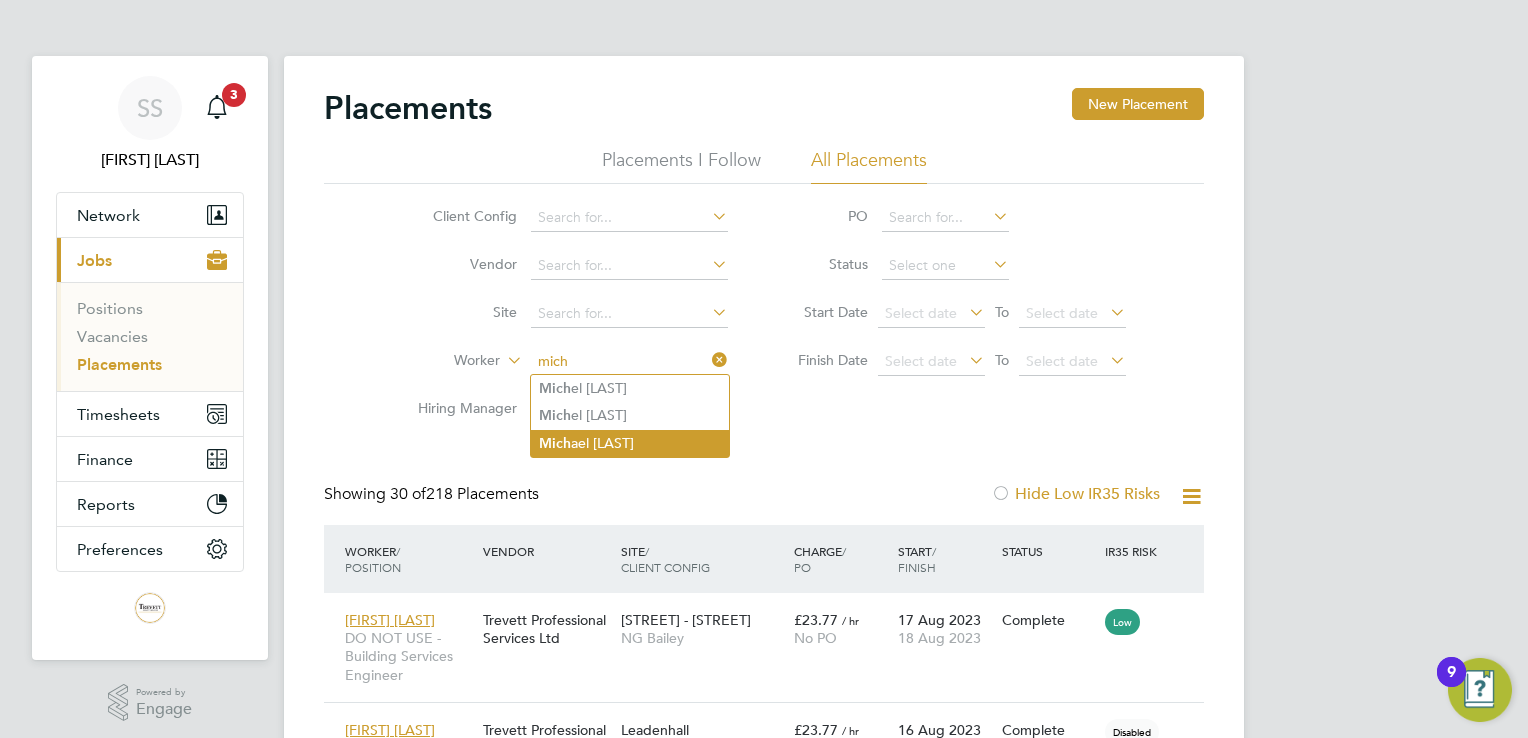 click on "Mich ael King" 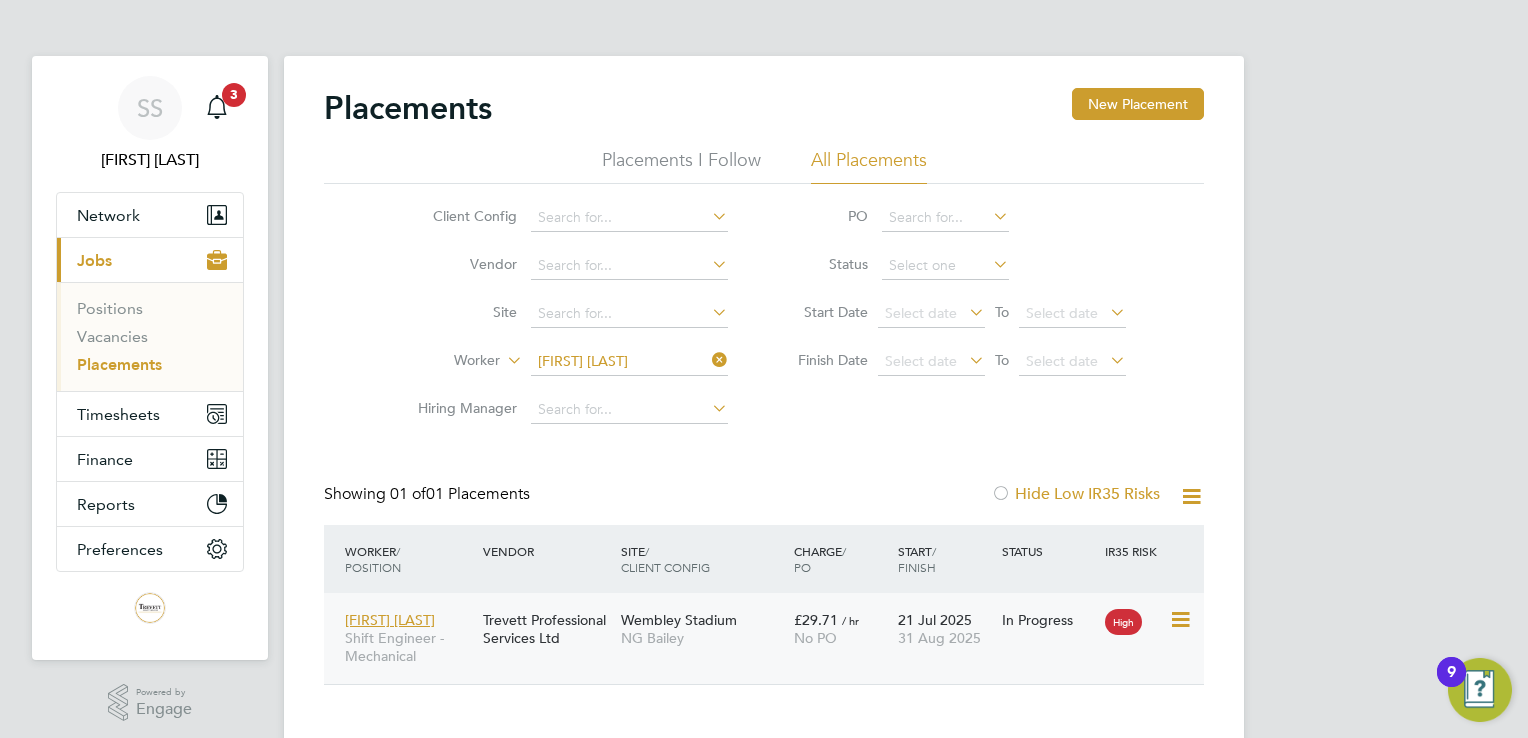 click on "In Progress" 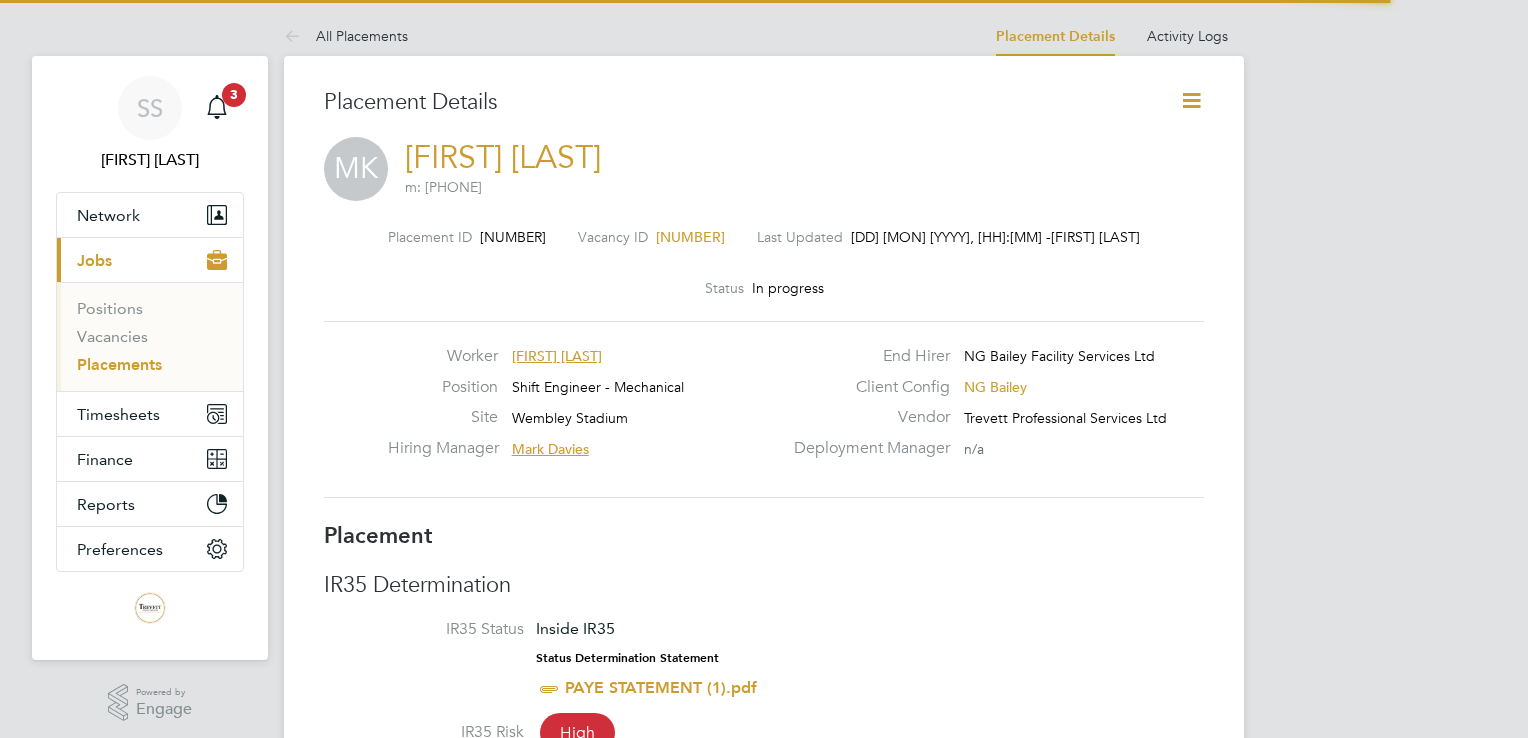 scroll, scrollTop: 500, scrollLeft: 0, axis: vertical 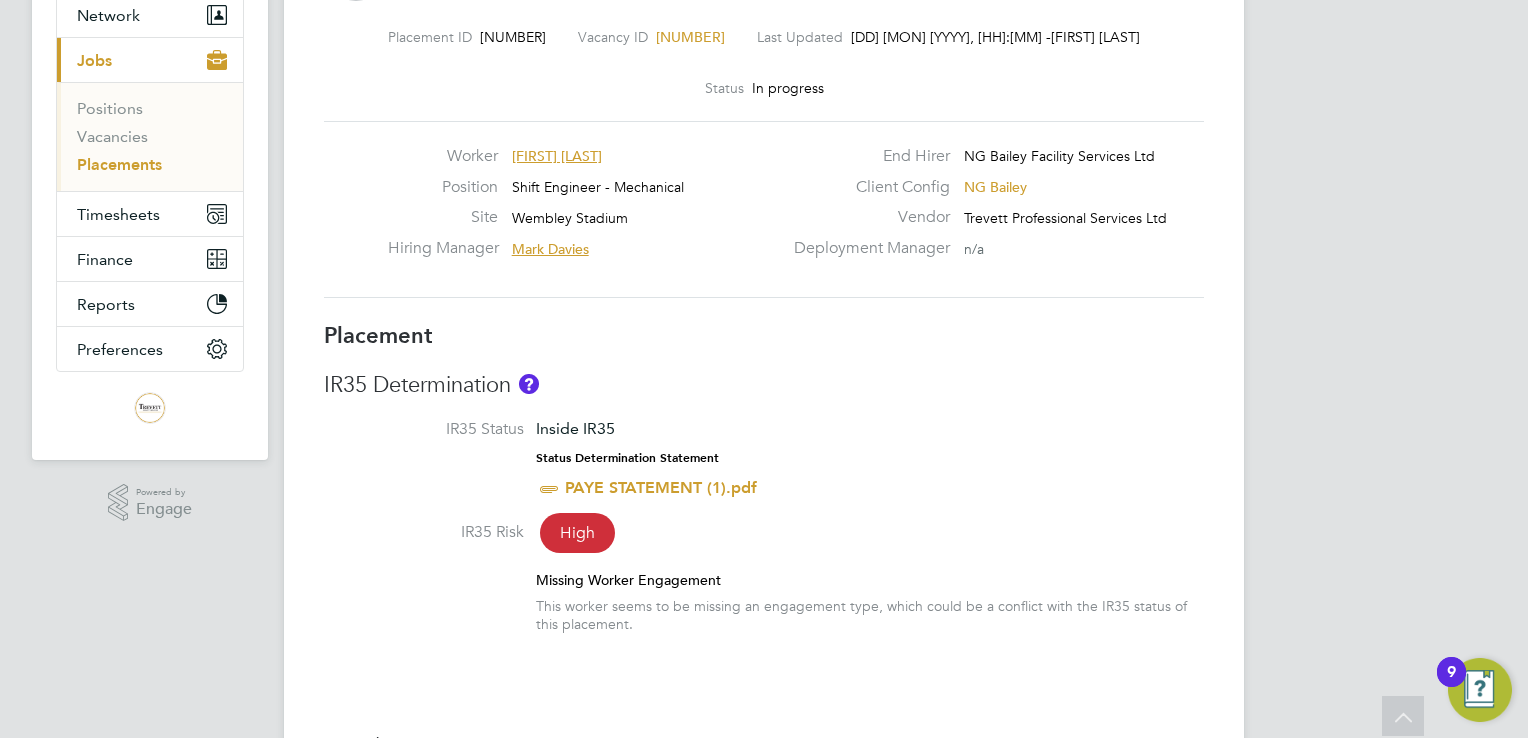click on "High" 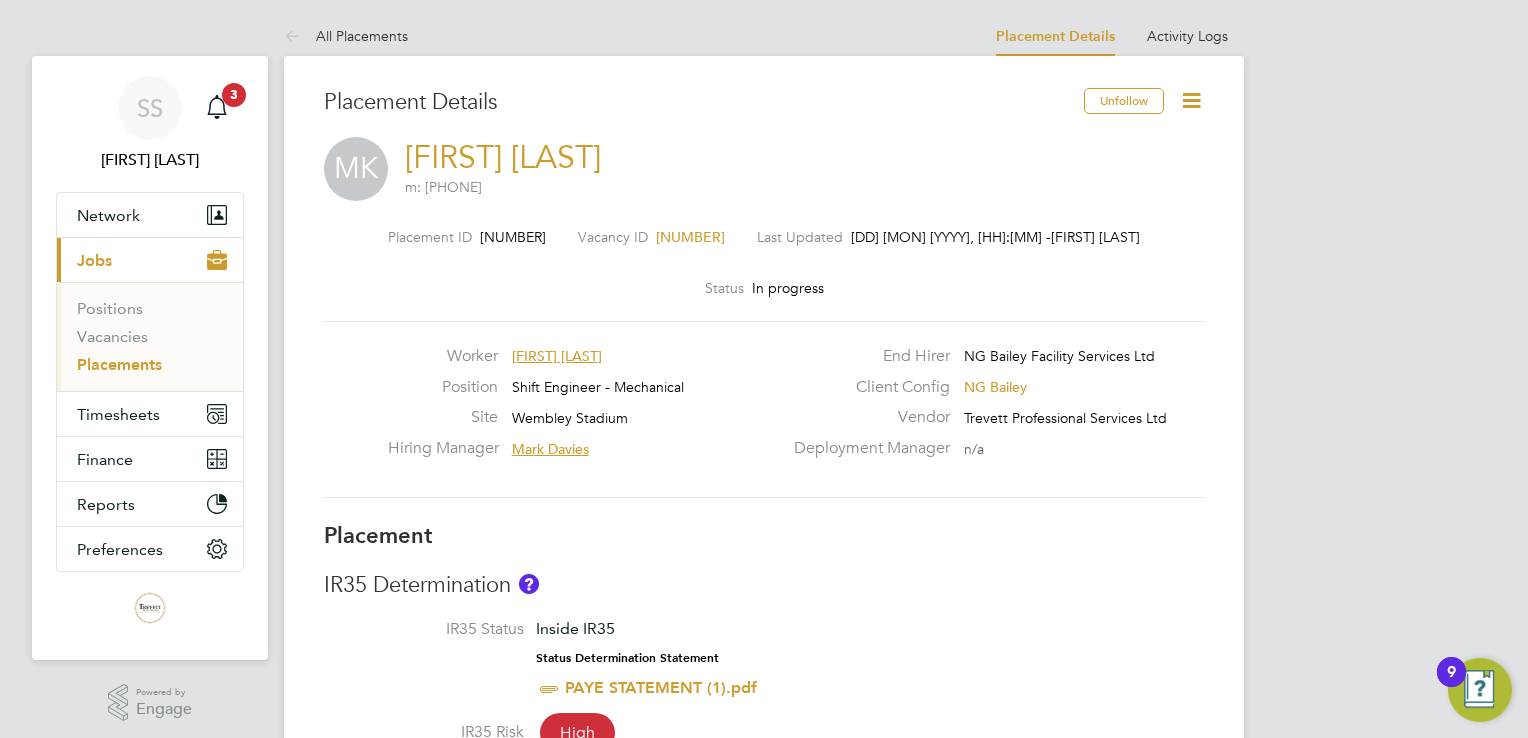 click on "MK   Michael King   m: +44 7480 942838" 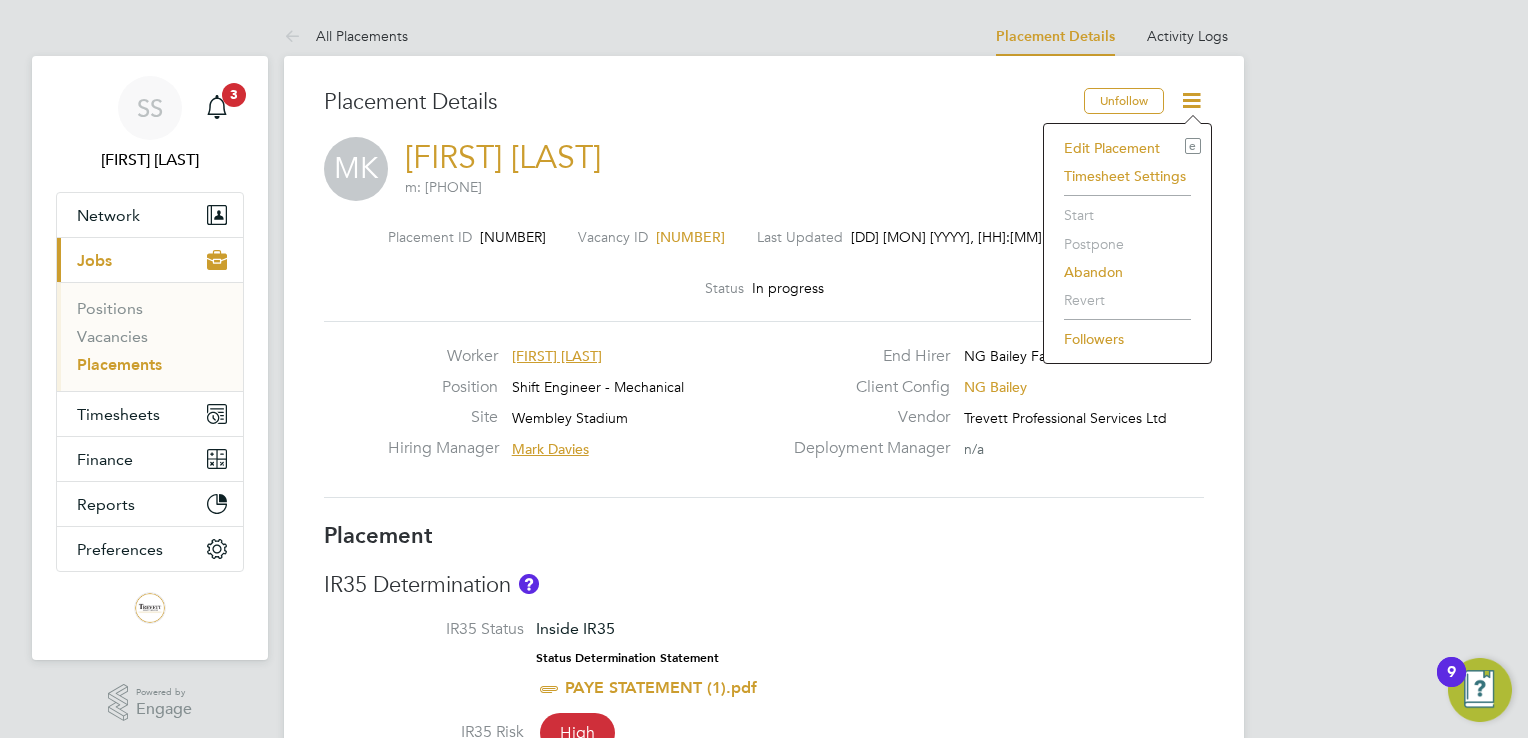 click on "MK   Michael King   m: +44 7480 942838" 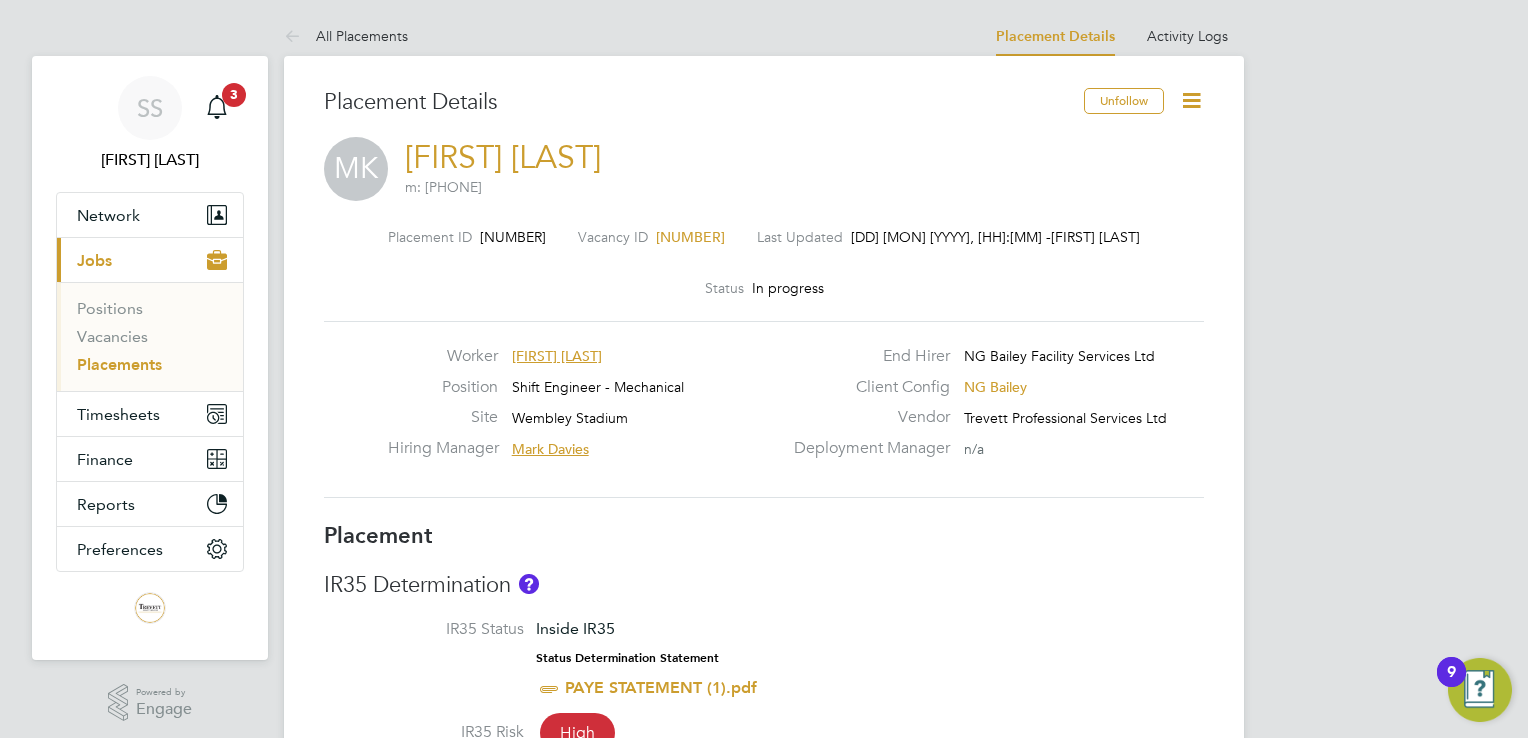 click on "[FIRST] [LAST]" 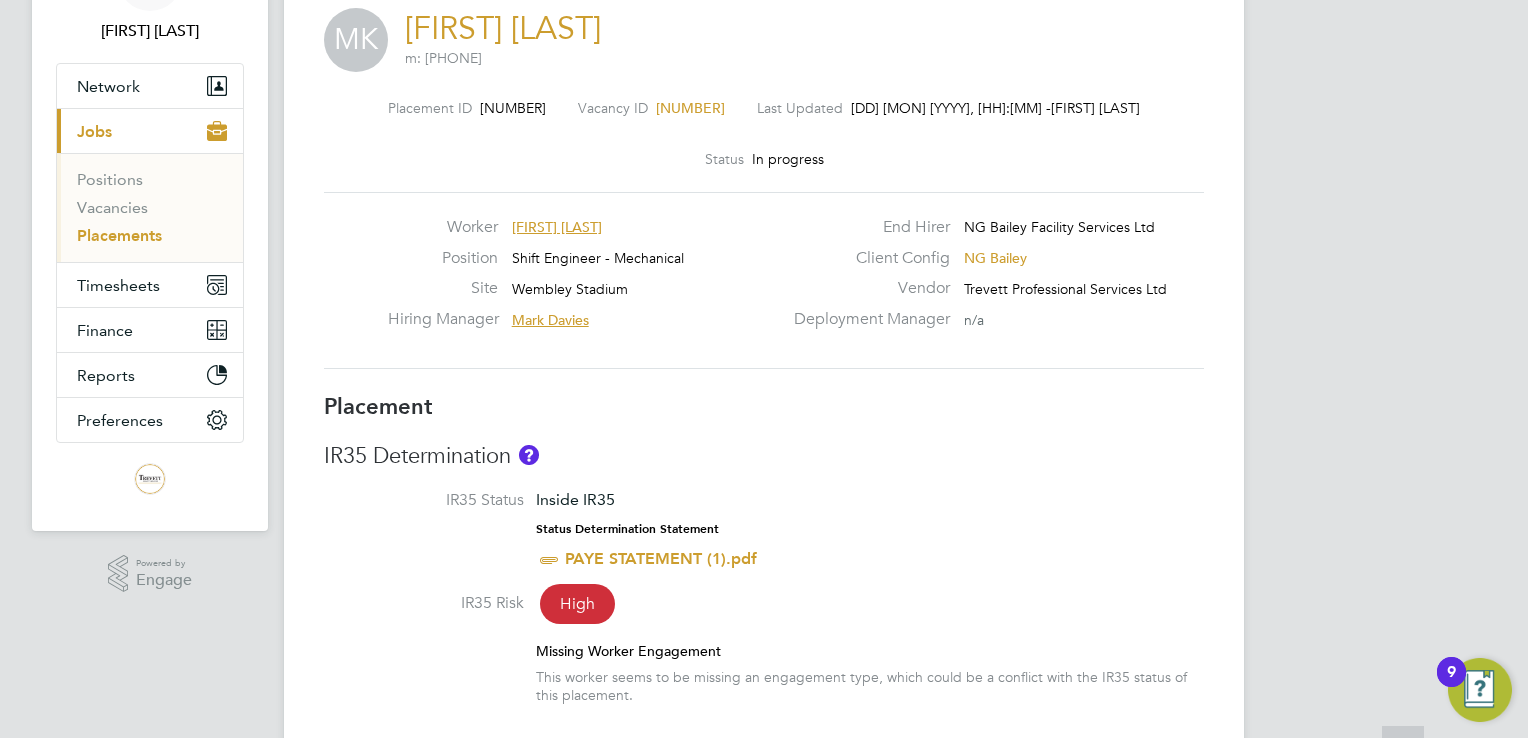 scroll, scrollTop: 200, scrollLeft: 0, axis: vertical 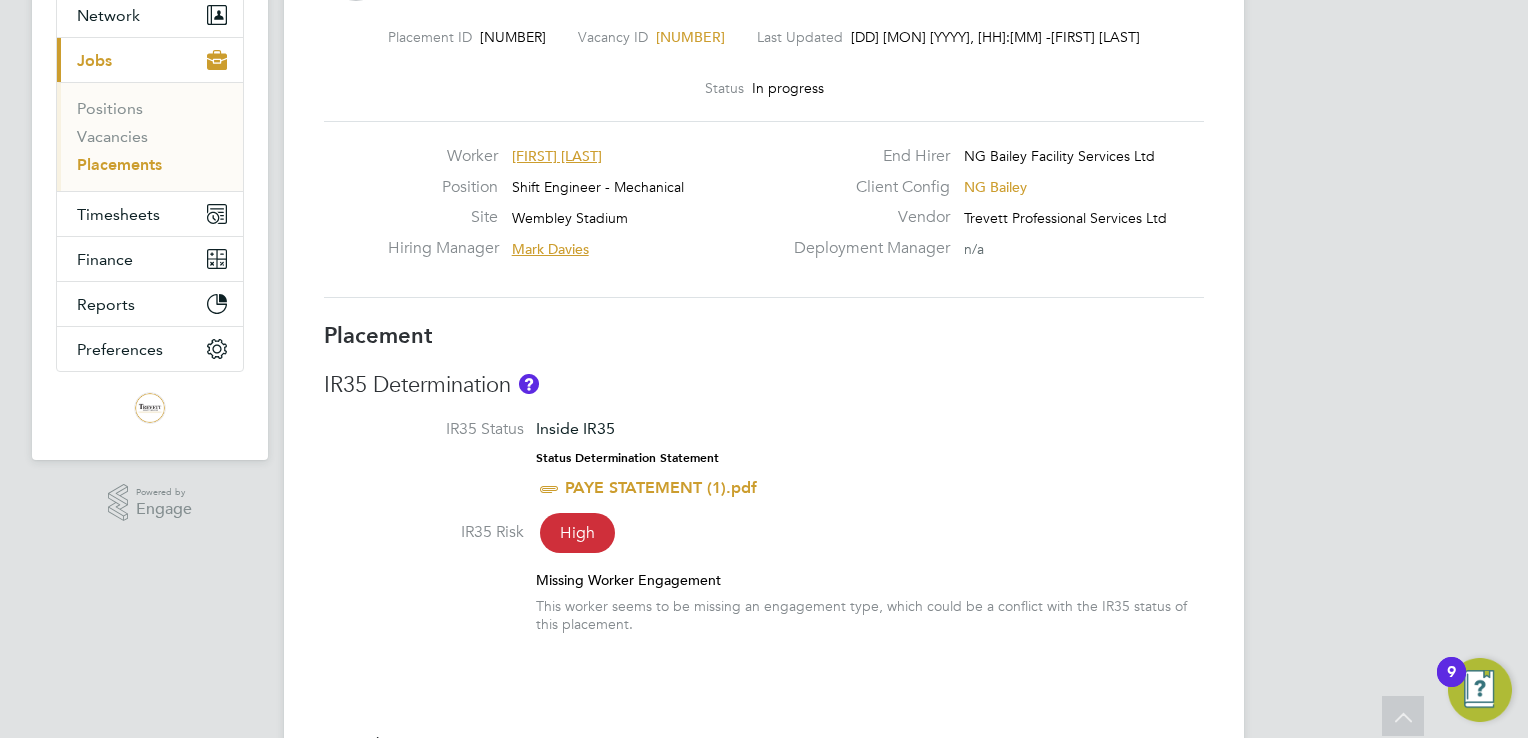 click on "High" 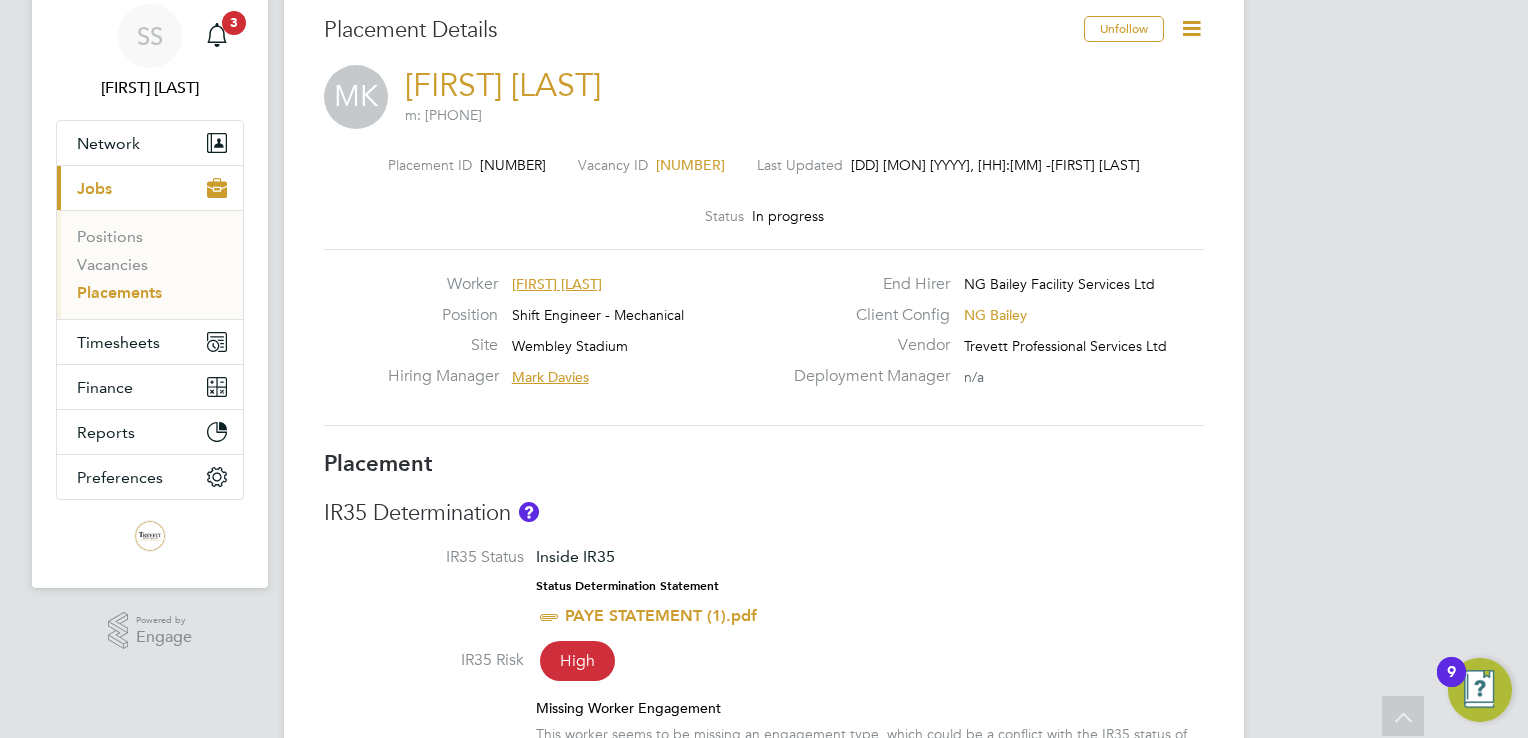 scroll, scrollTop: 0, scrollLeft: 0, axis: both 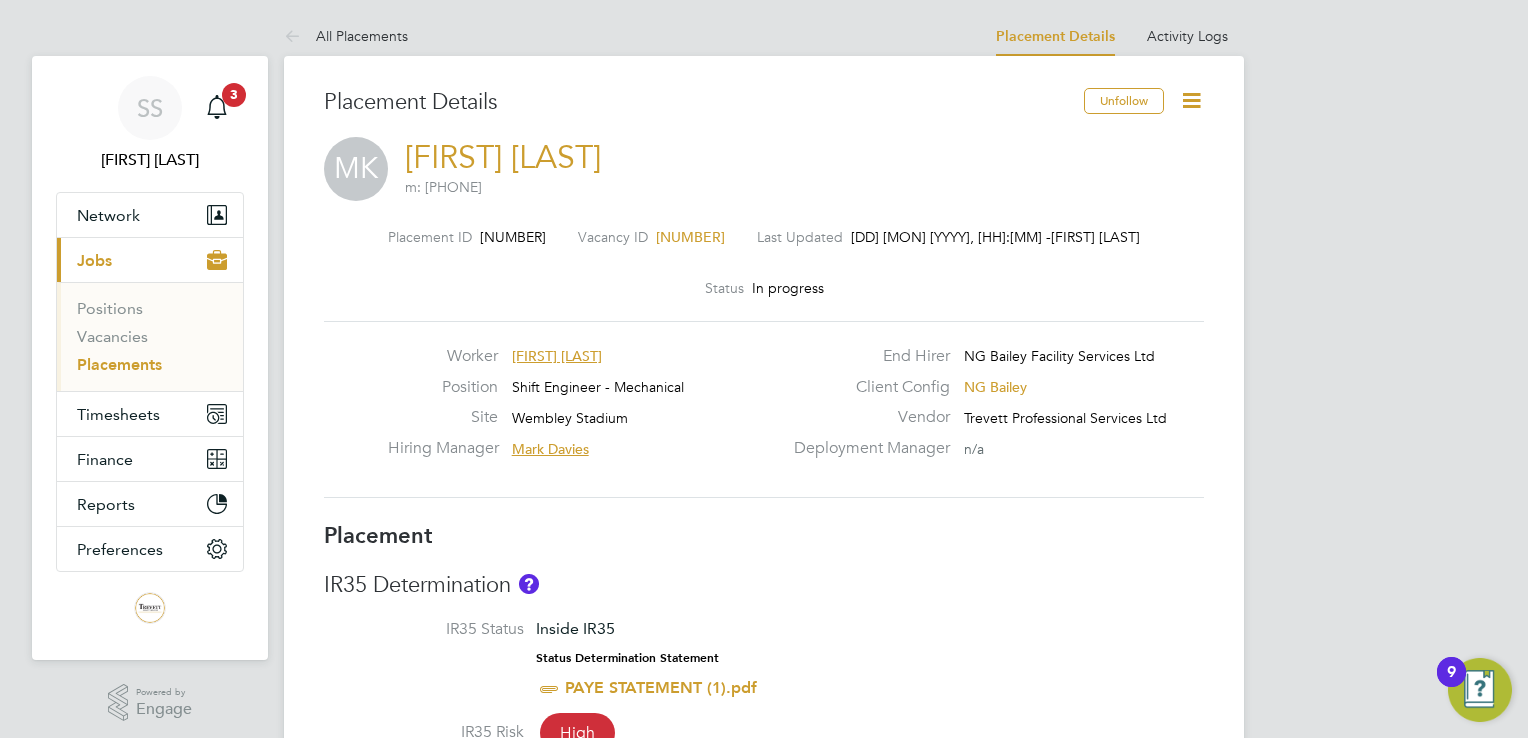 click 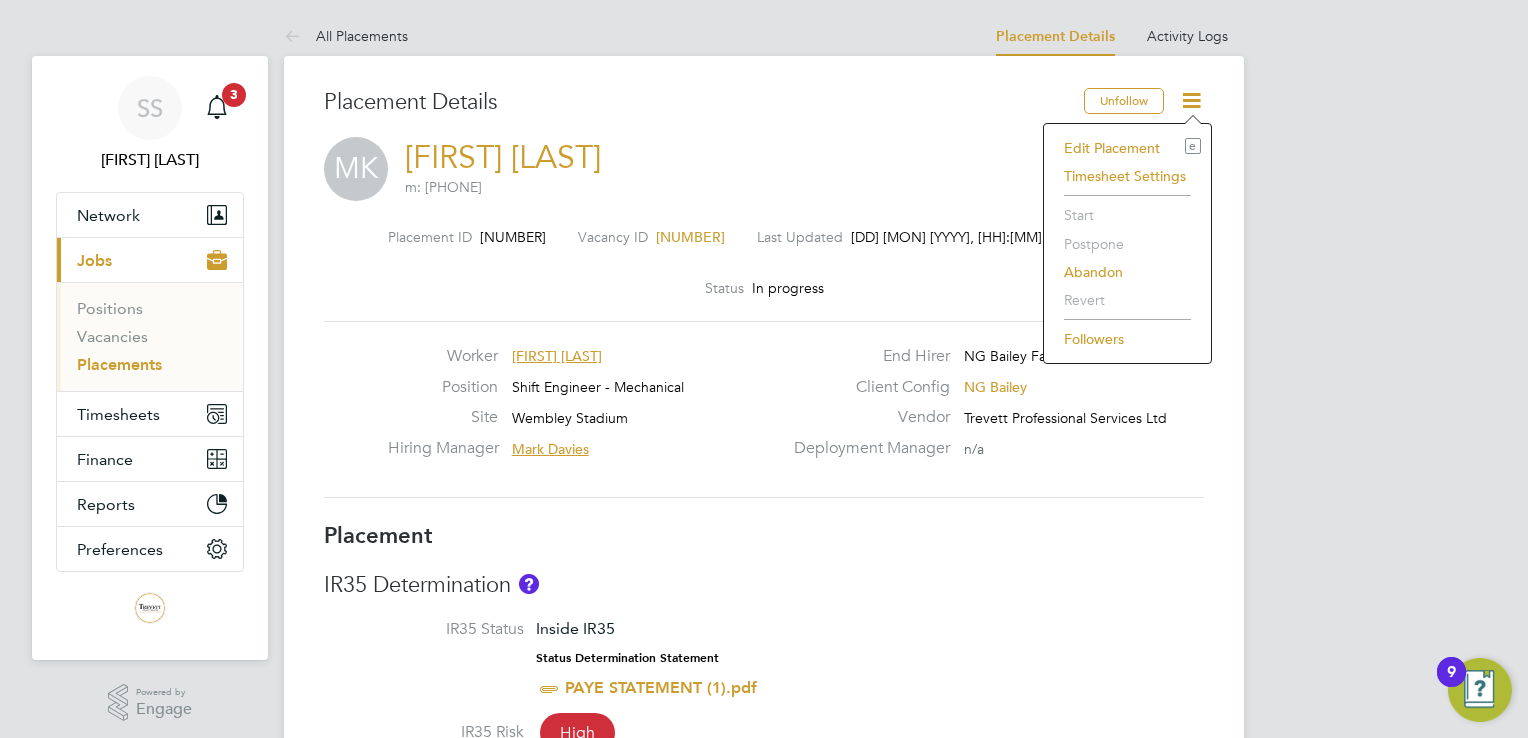 click on "Edit Placement e" 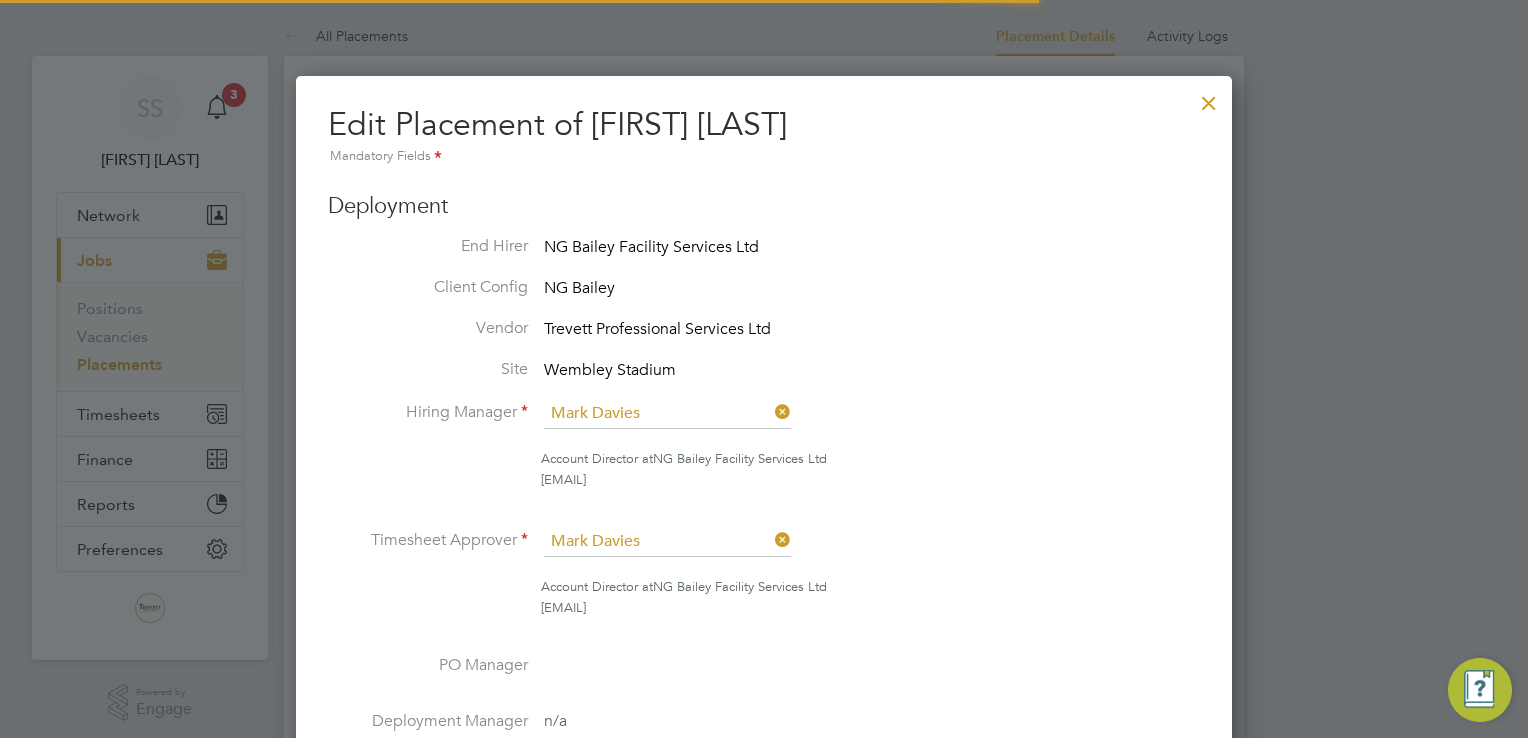 scroll, scrollTop: 9, scrollLeft: 10, axis: both 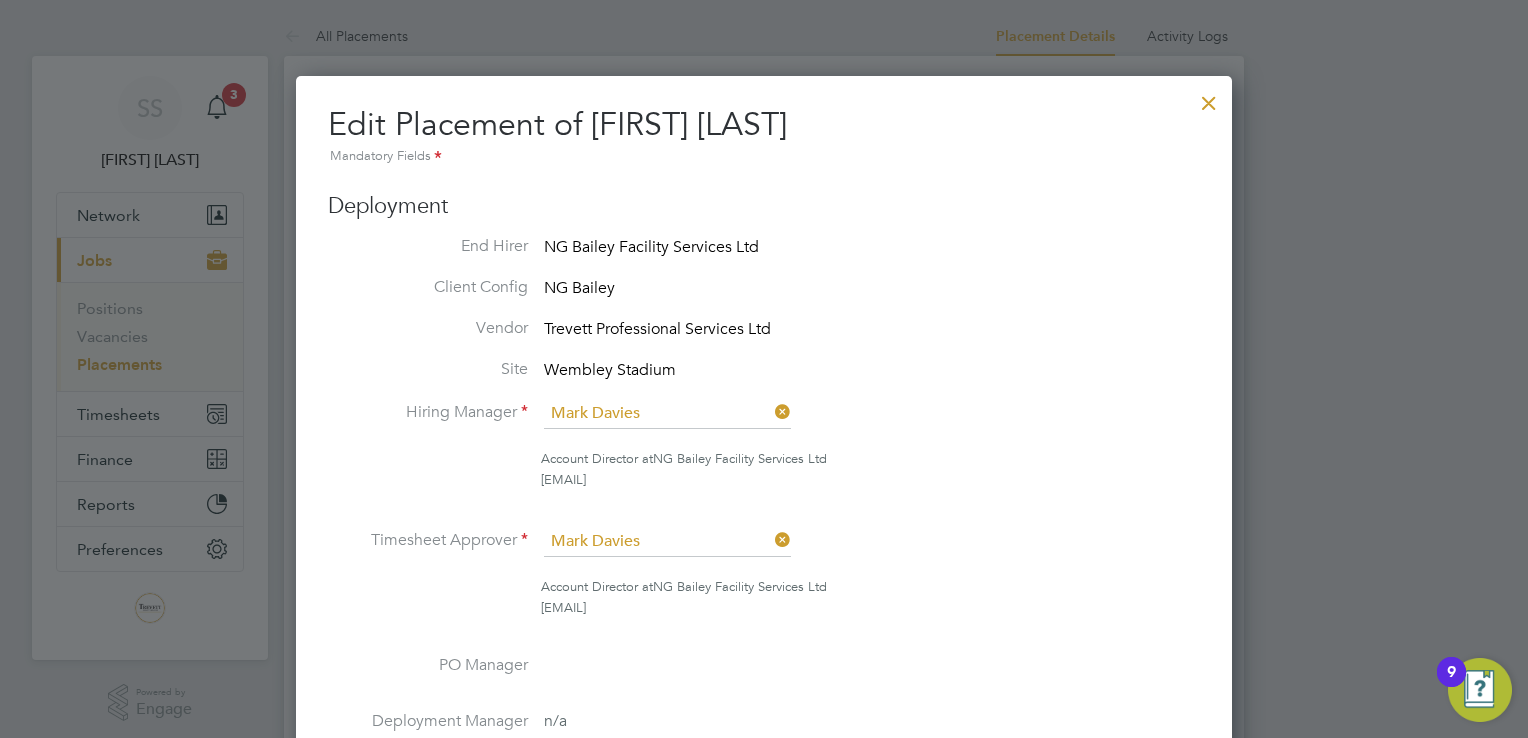click at bounding box center [1209, 98] 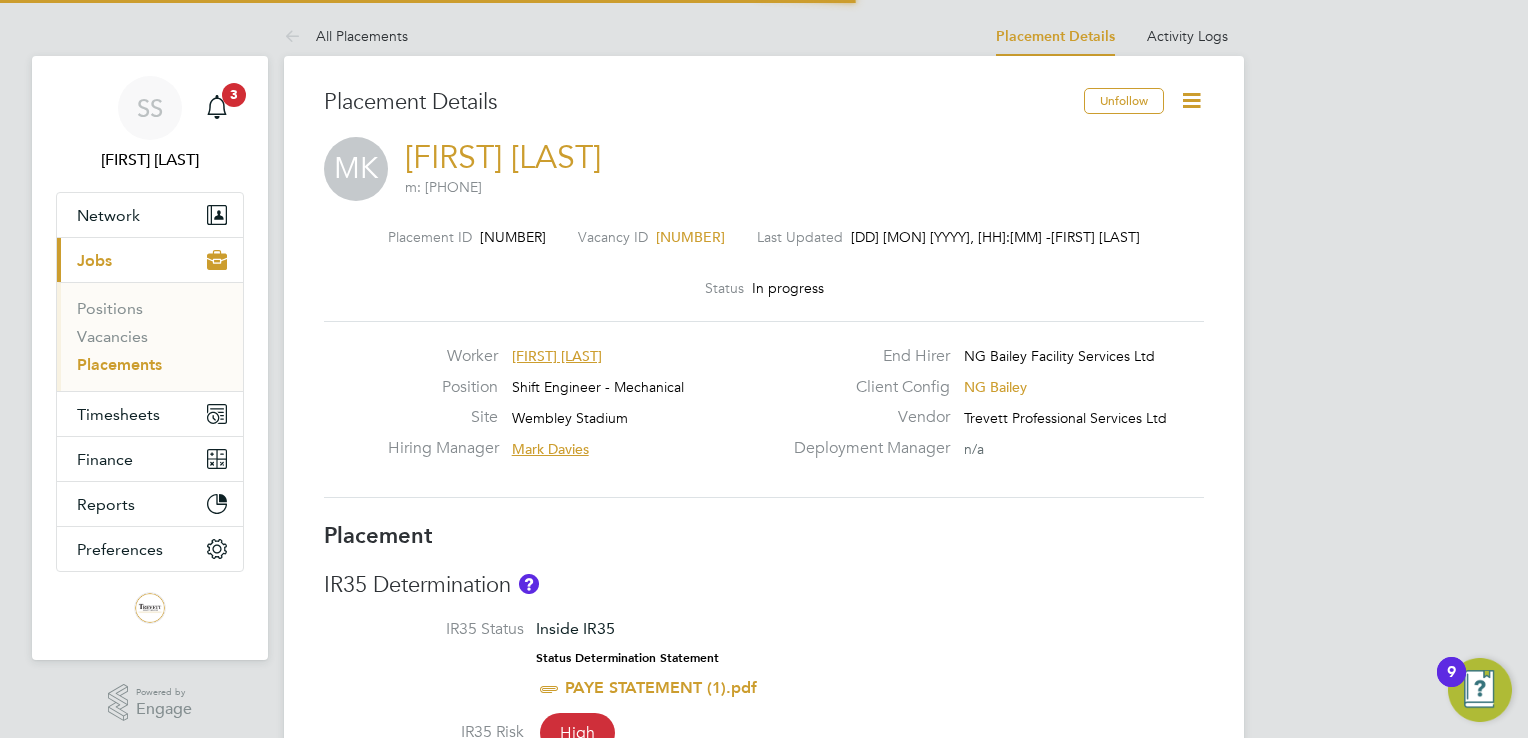 scroll, scrollTop: 9, scrollLeft: 9, axis: both 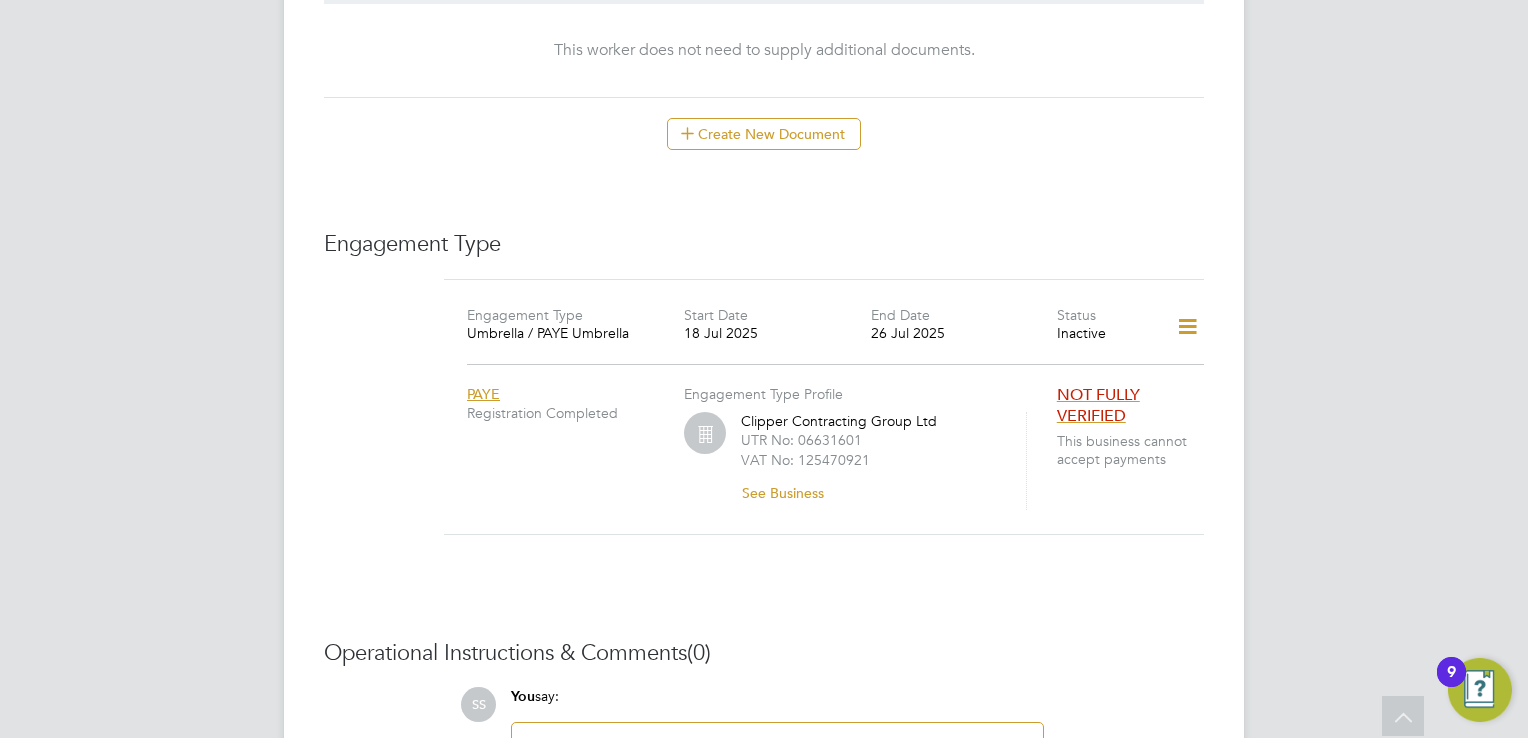 click 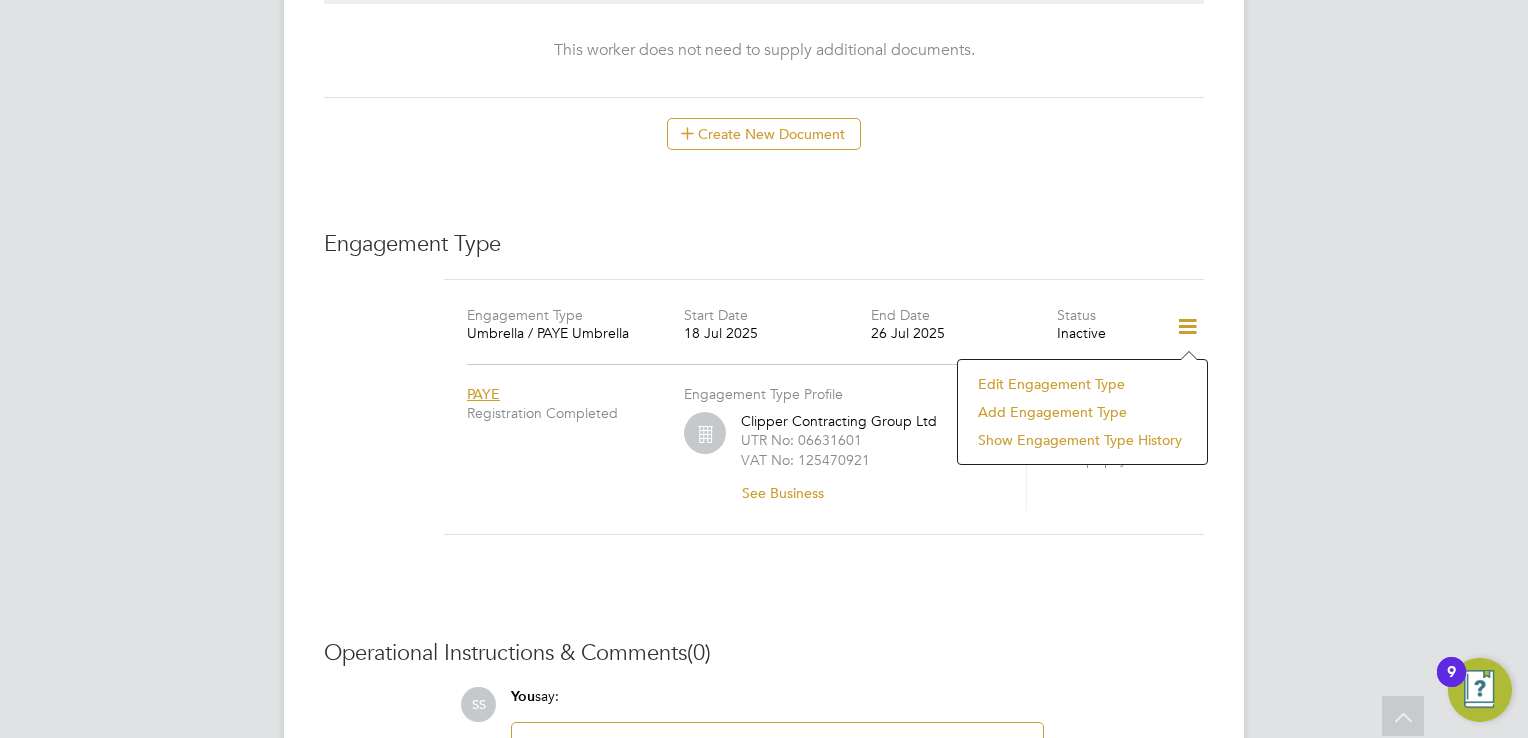 click on "Status Inactive" 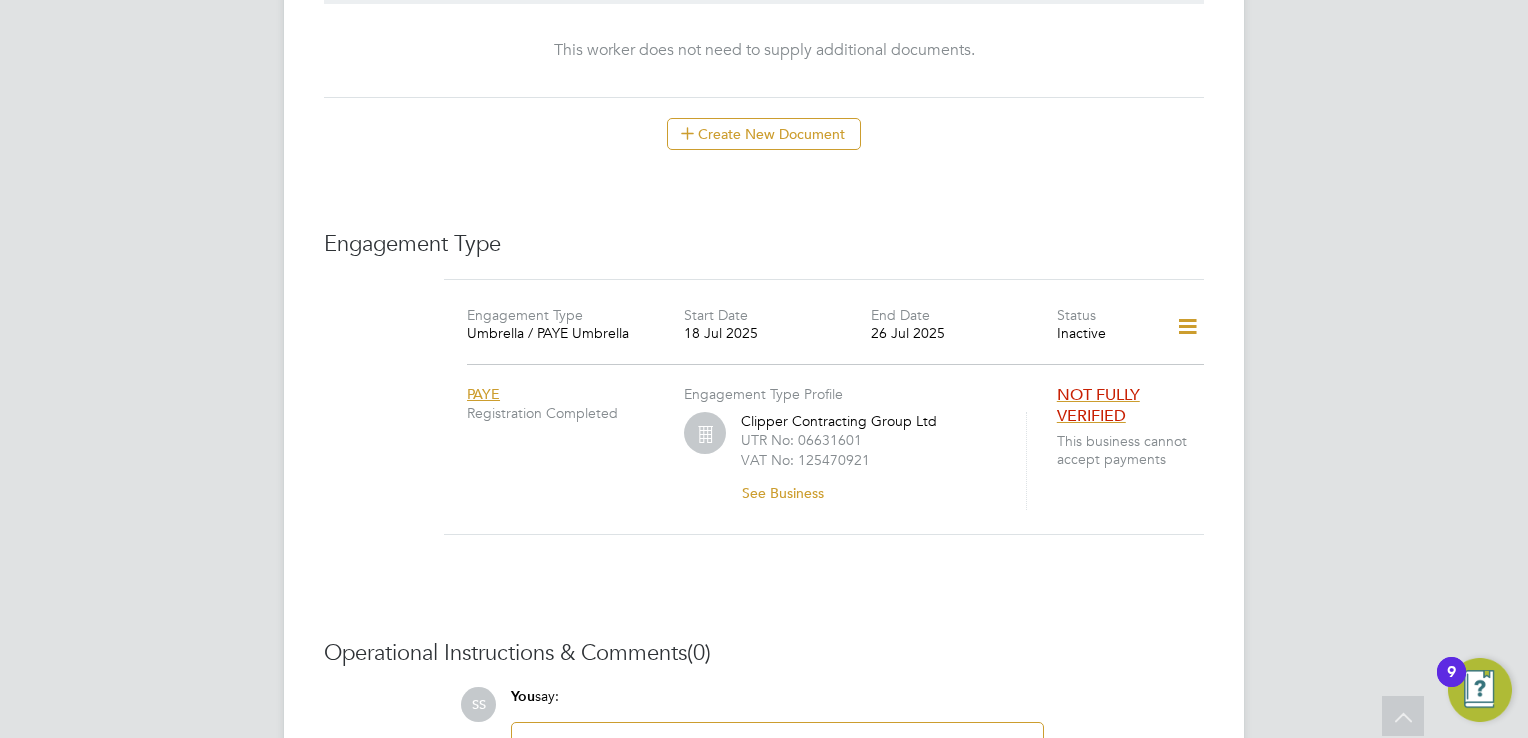 click 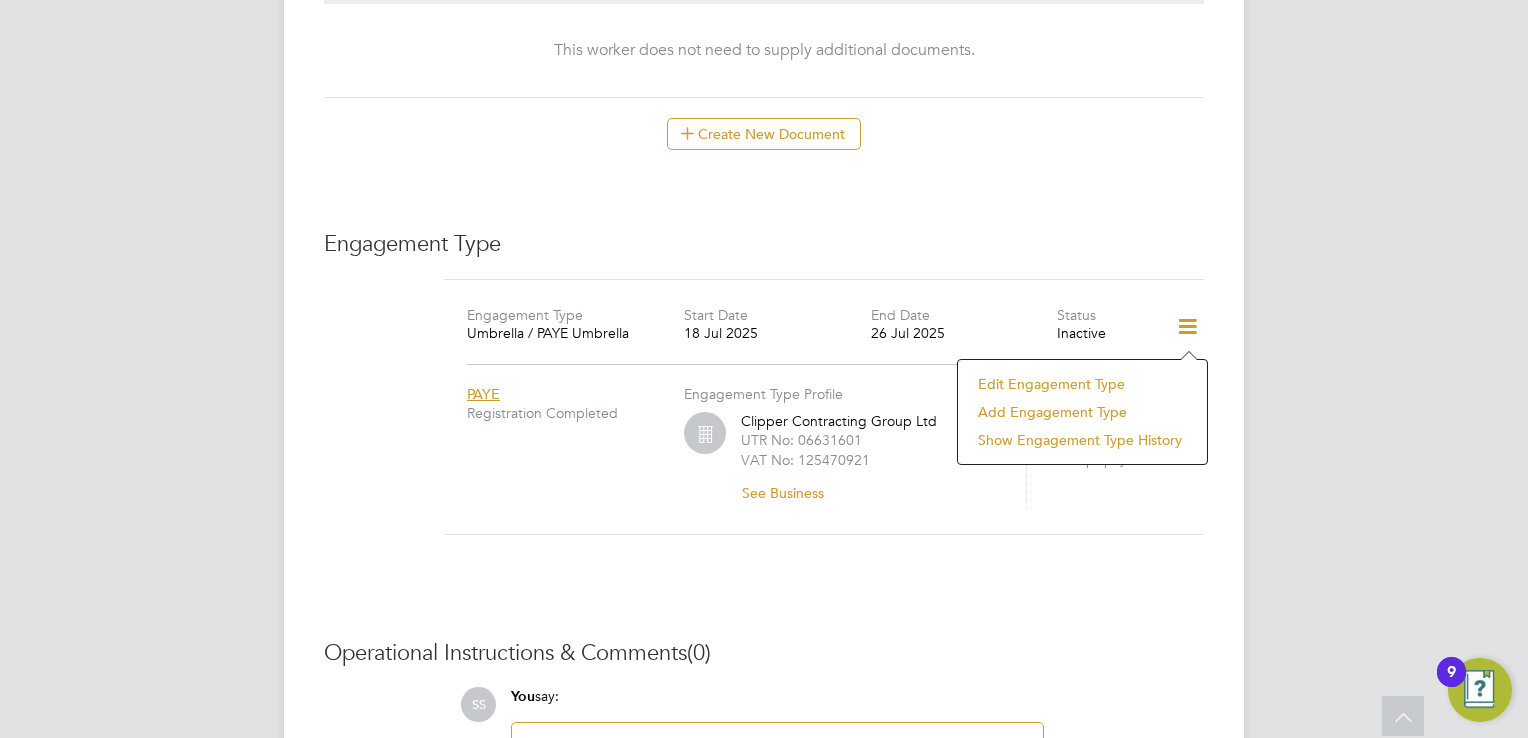 click on "Edit Engagement Type" 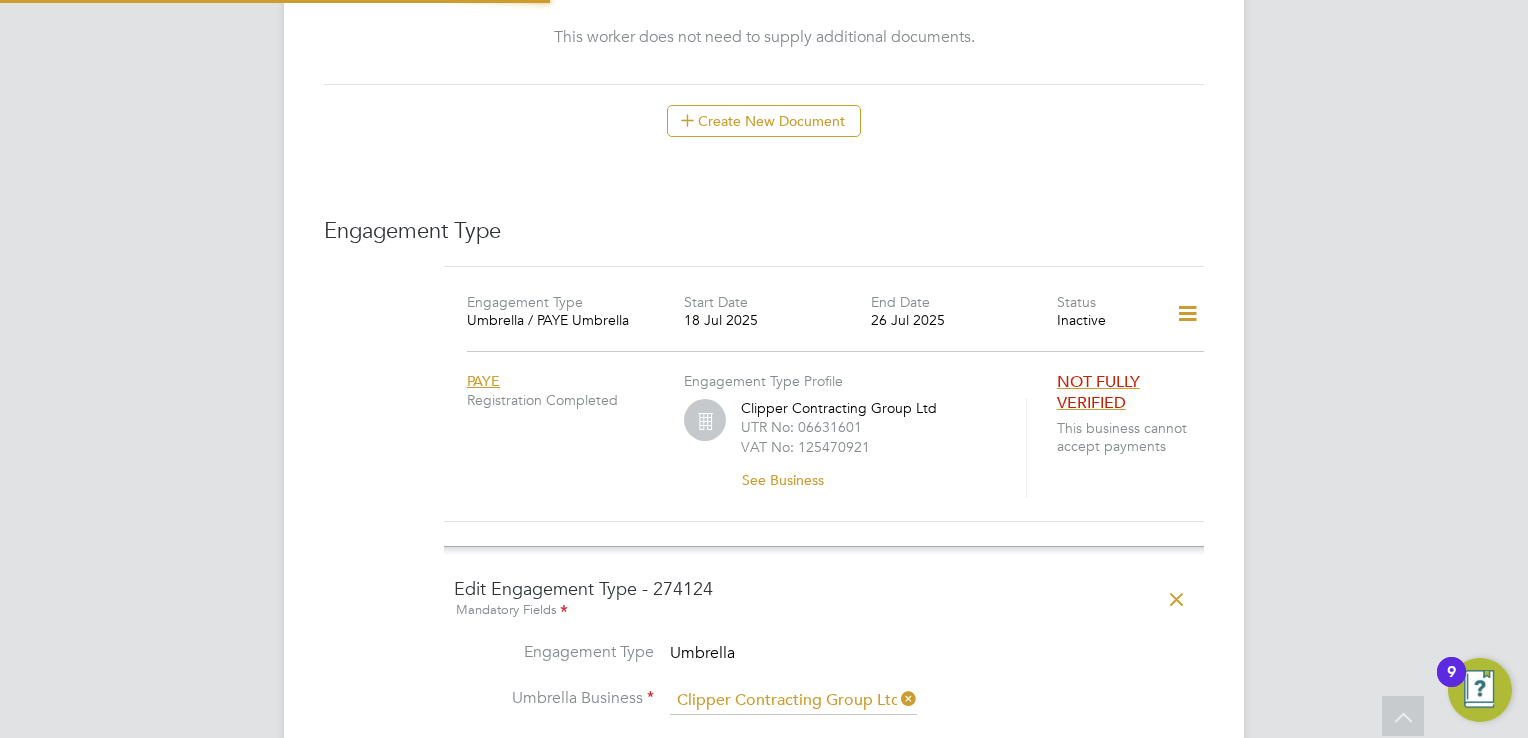 scroll, scrollTop: 1500, scrollLeft: 0, axis: vertical 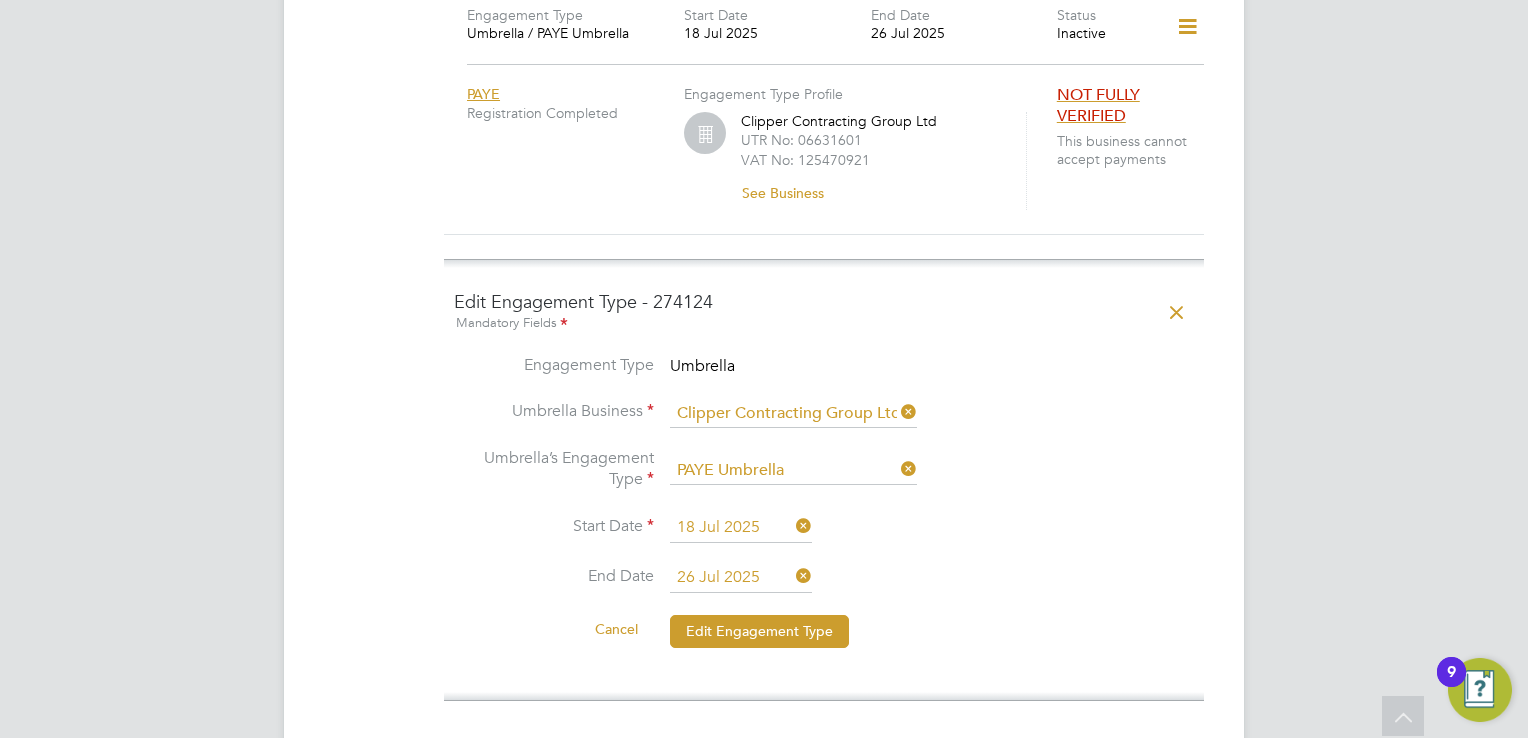 click 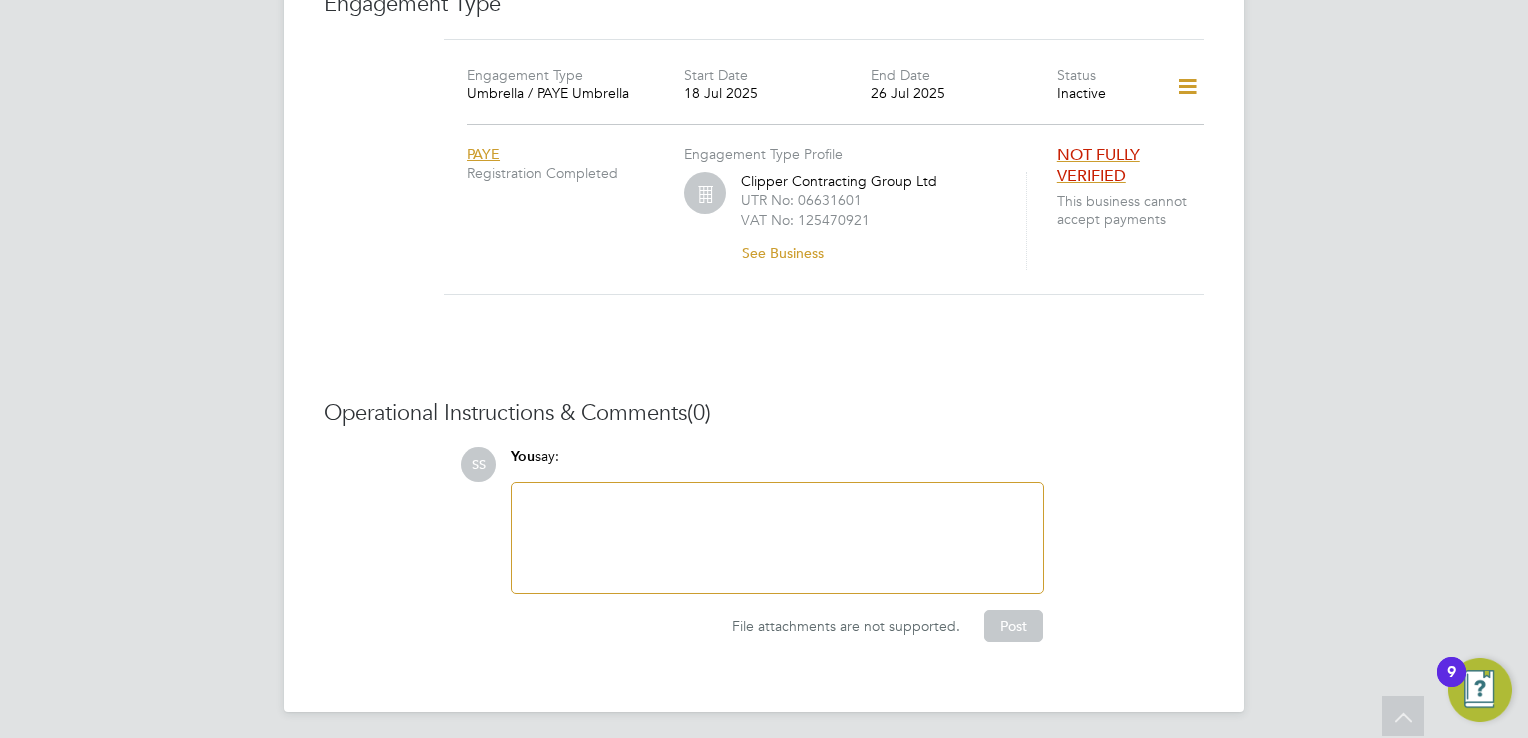 scroll, scrollTop: 1140, scrollLeft: 0, axis: vertical 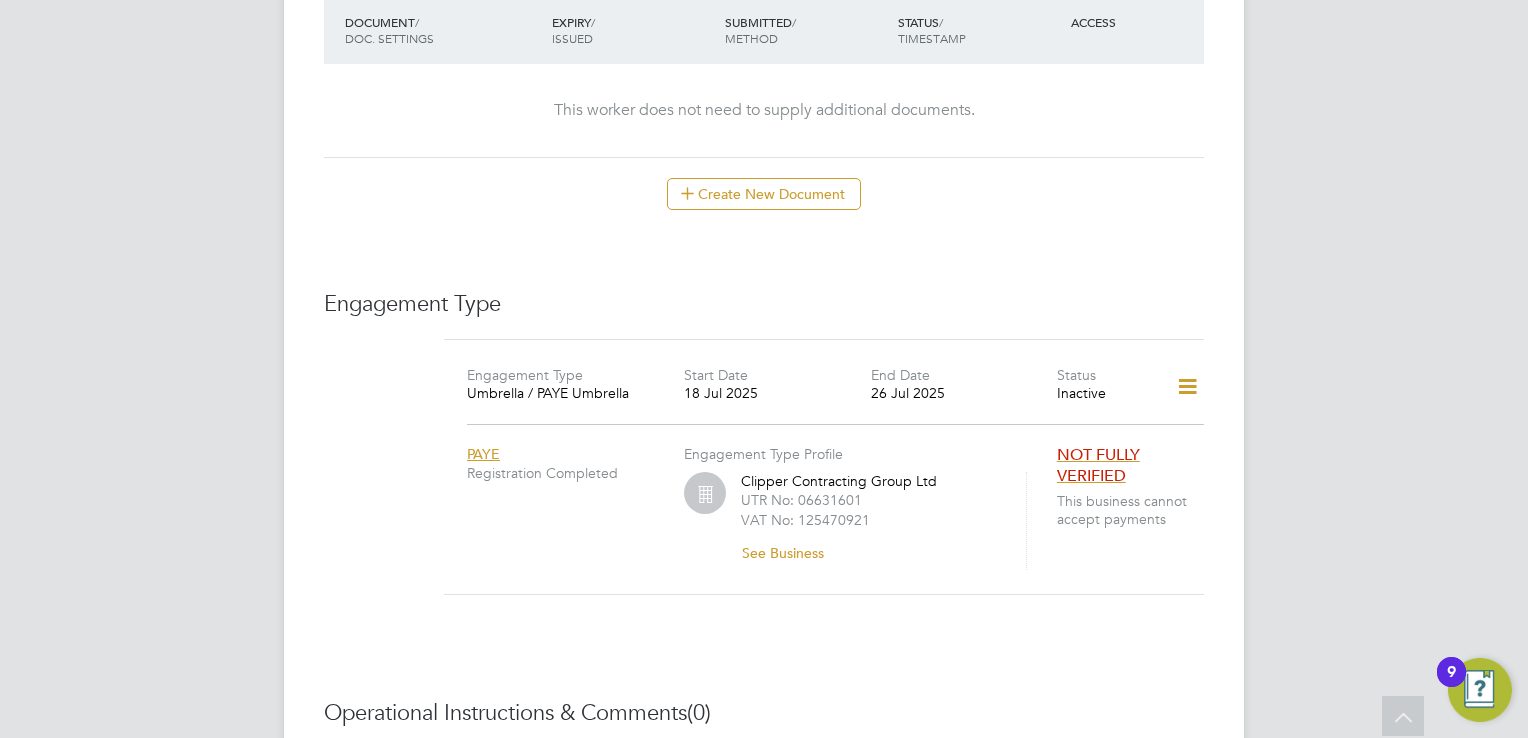 click 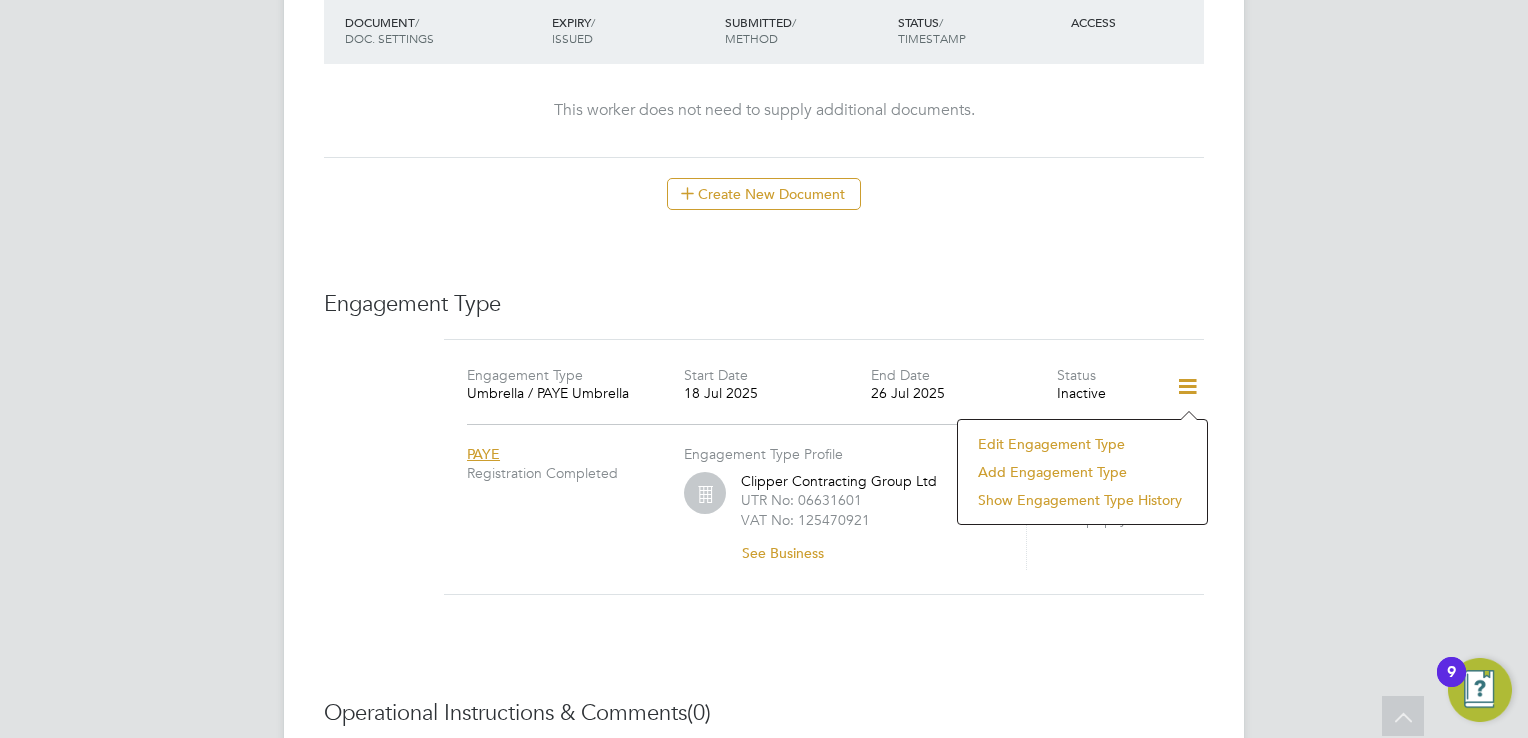 click on "Add Engagement Type" 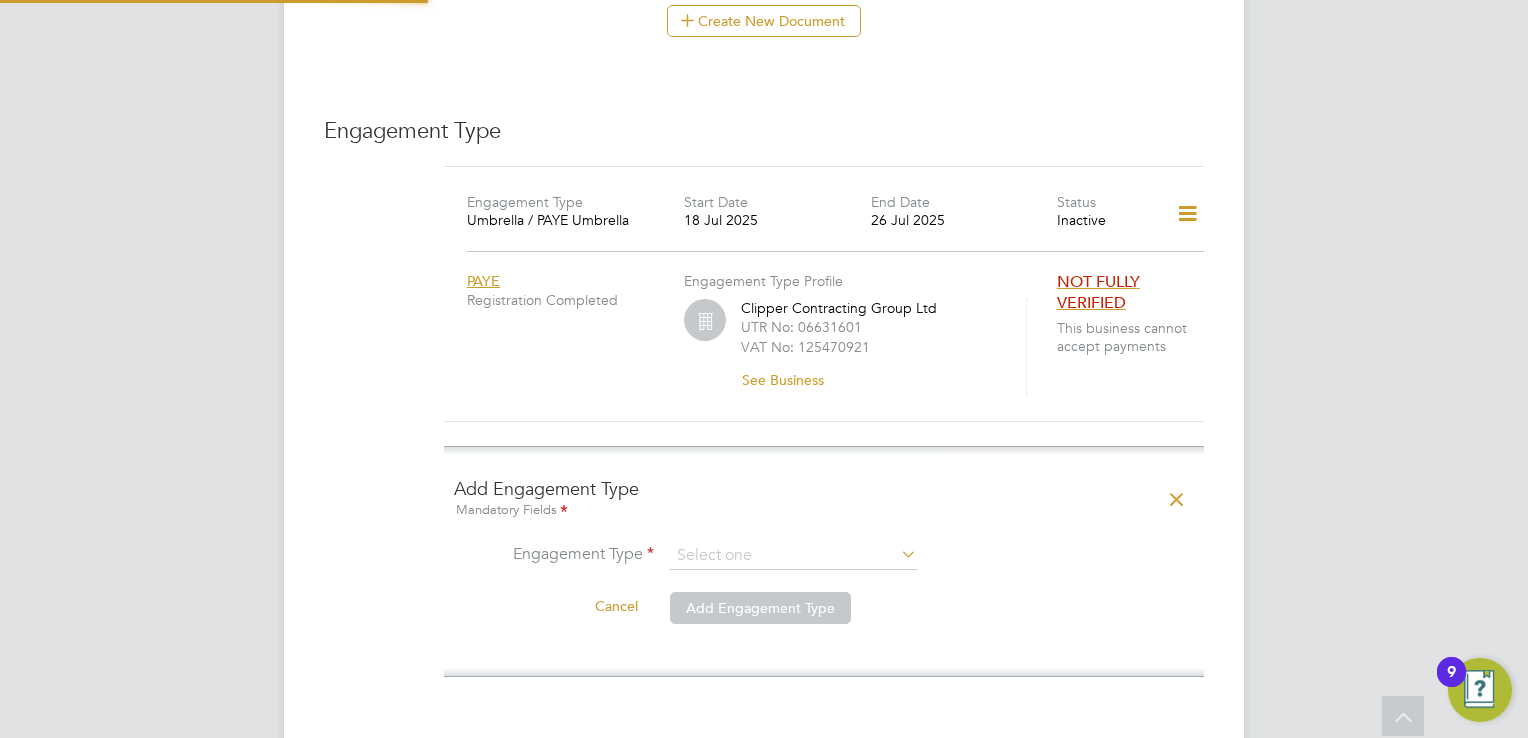 scroll, scrollTop: 1540, scrollLeft: 0, axis: vertical 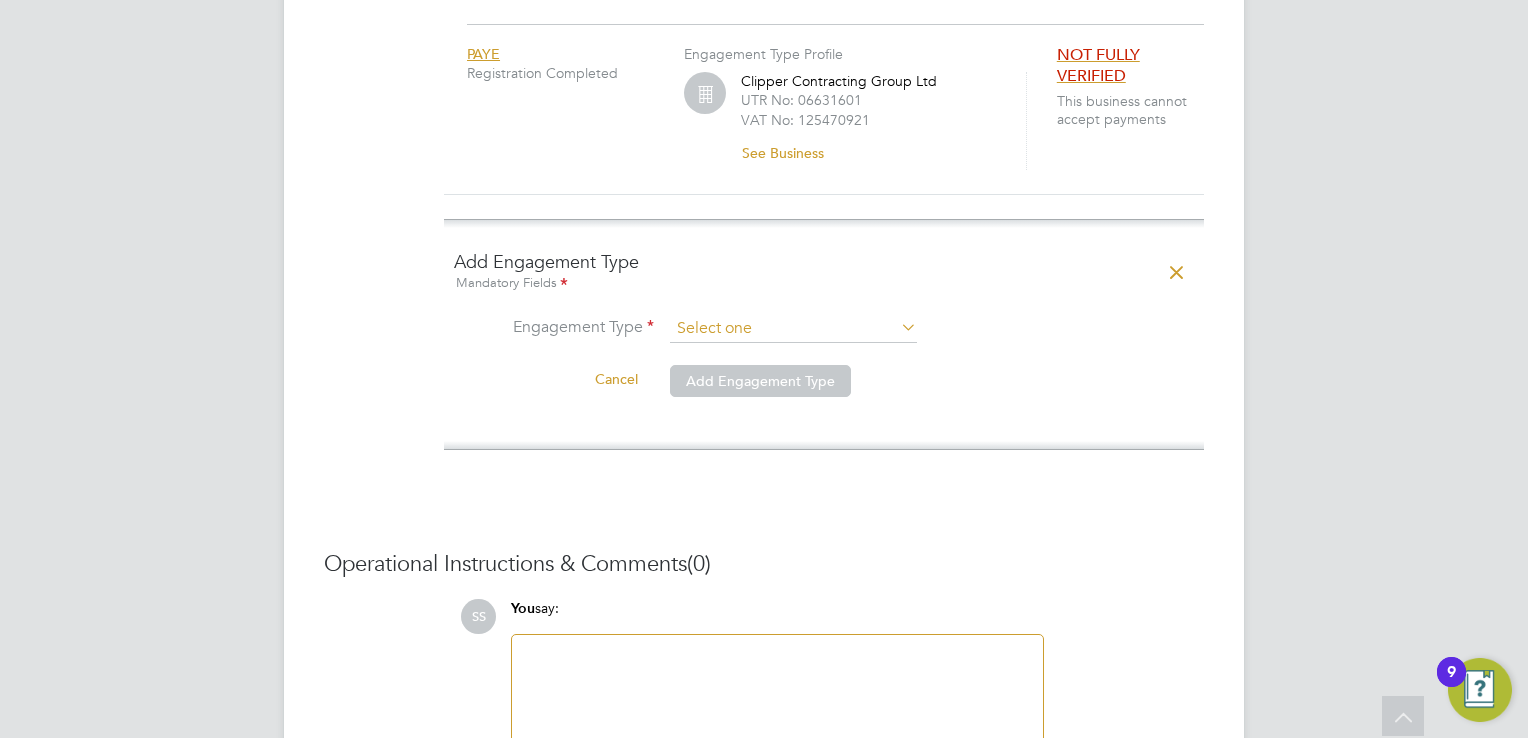 click 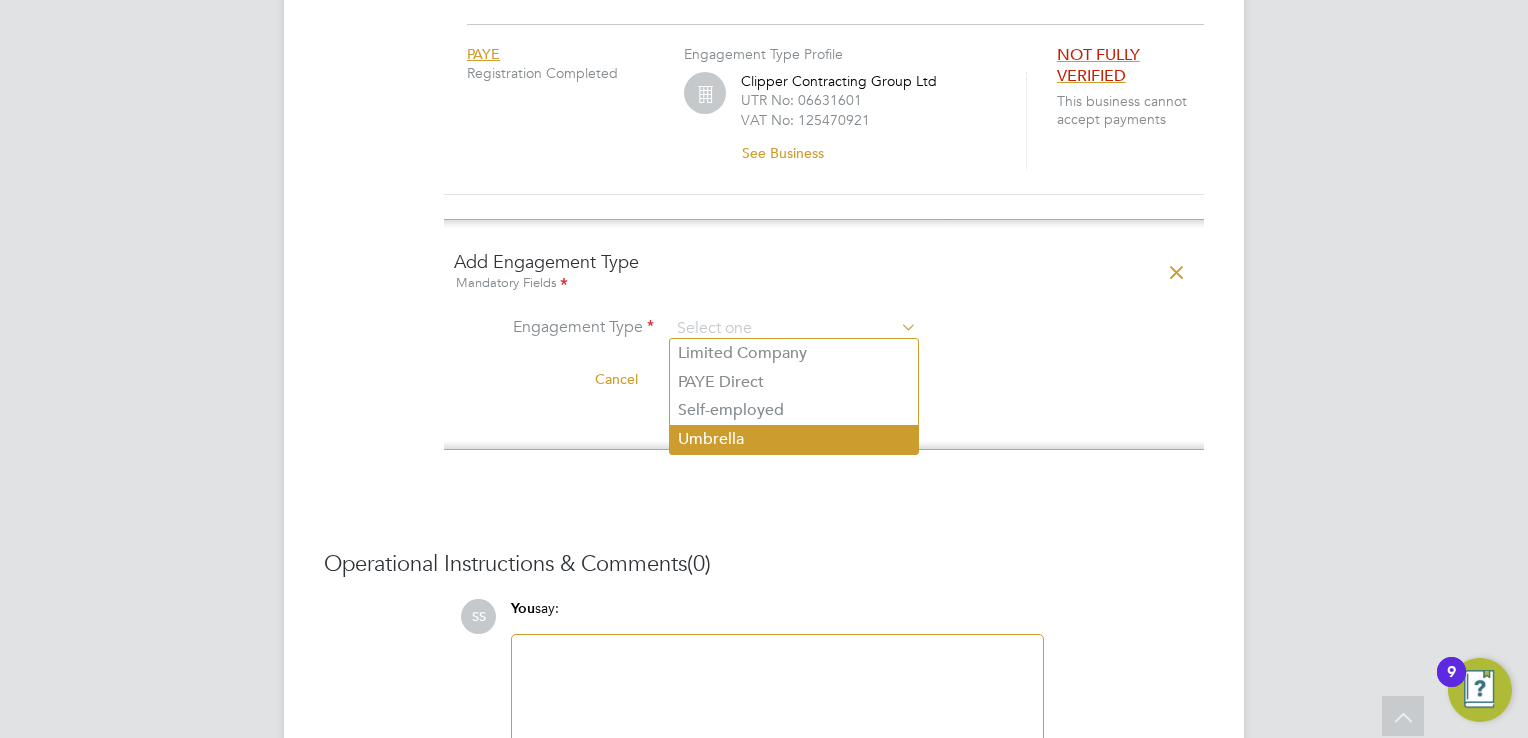 click on "Umbrella" 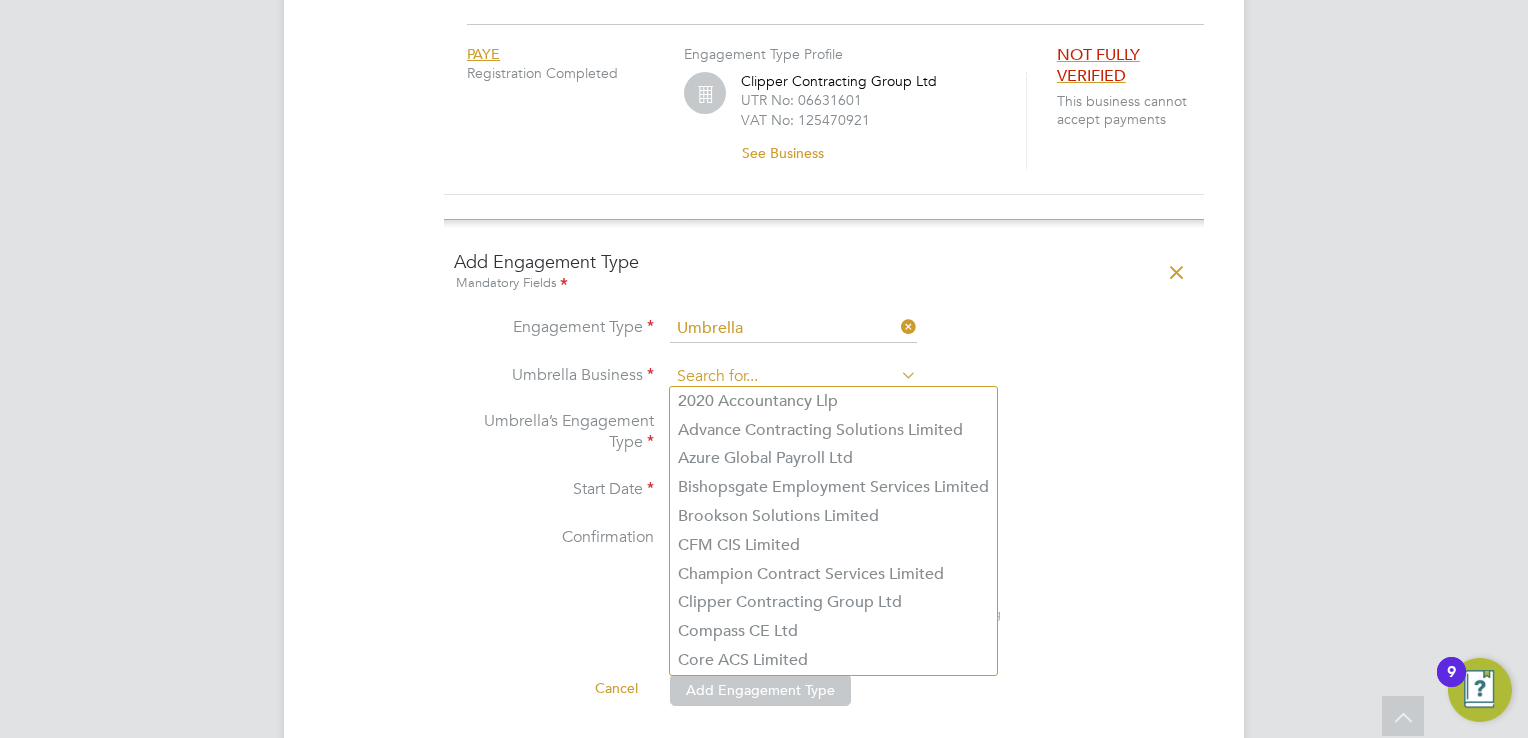 click 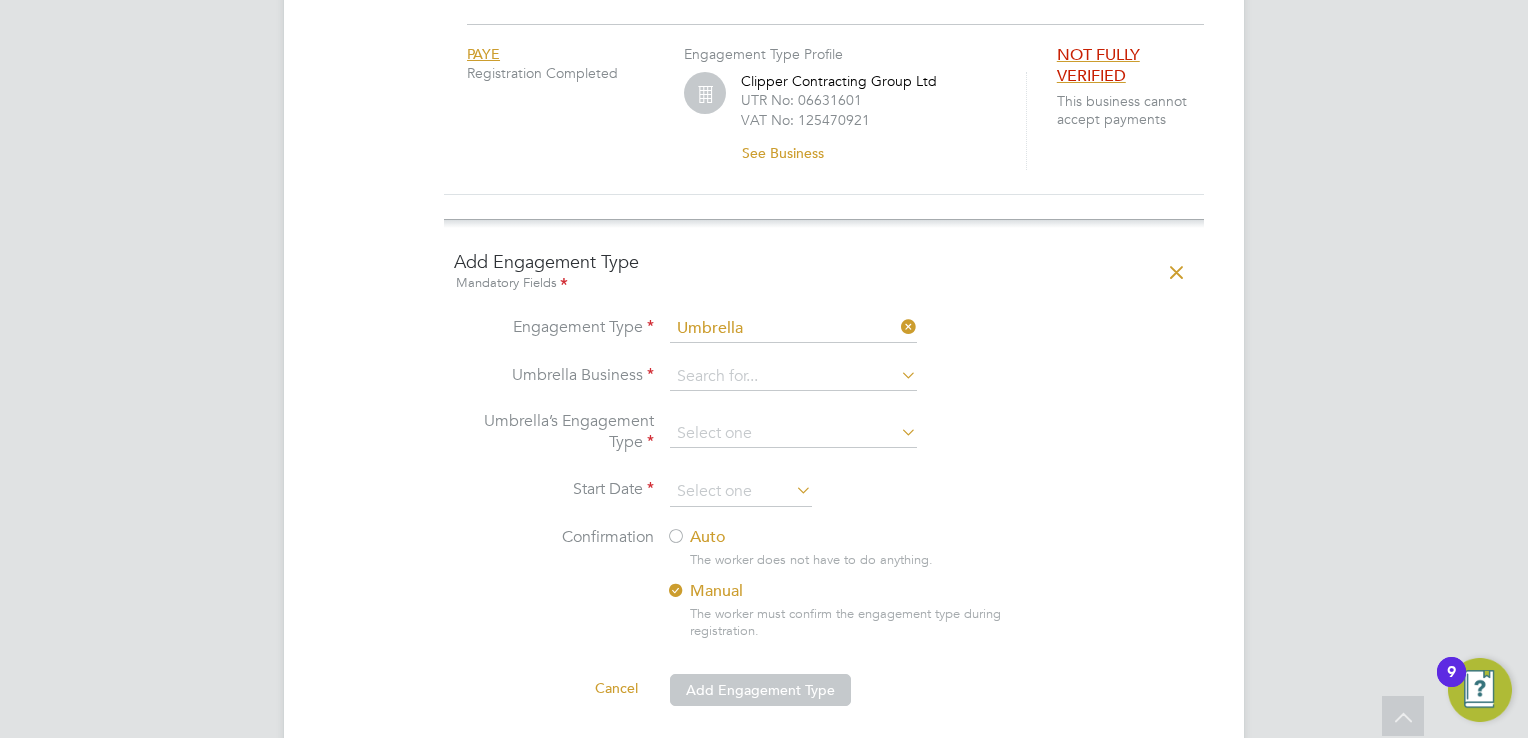 click on "Clipper Contracting Group Ltd" 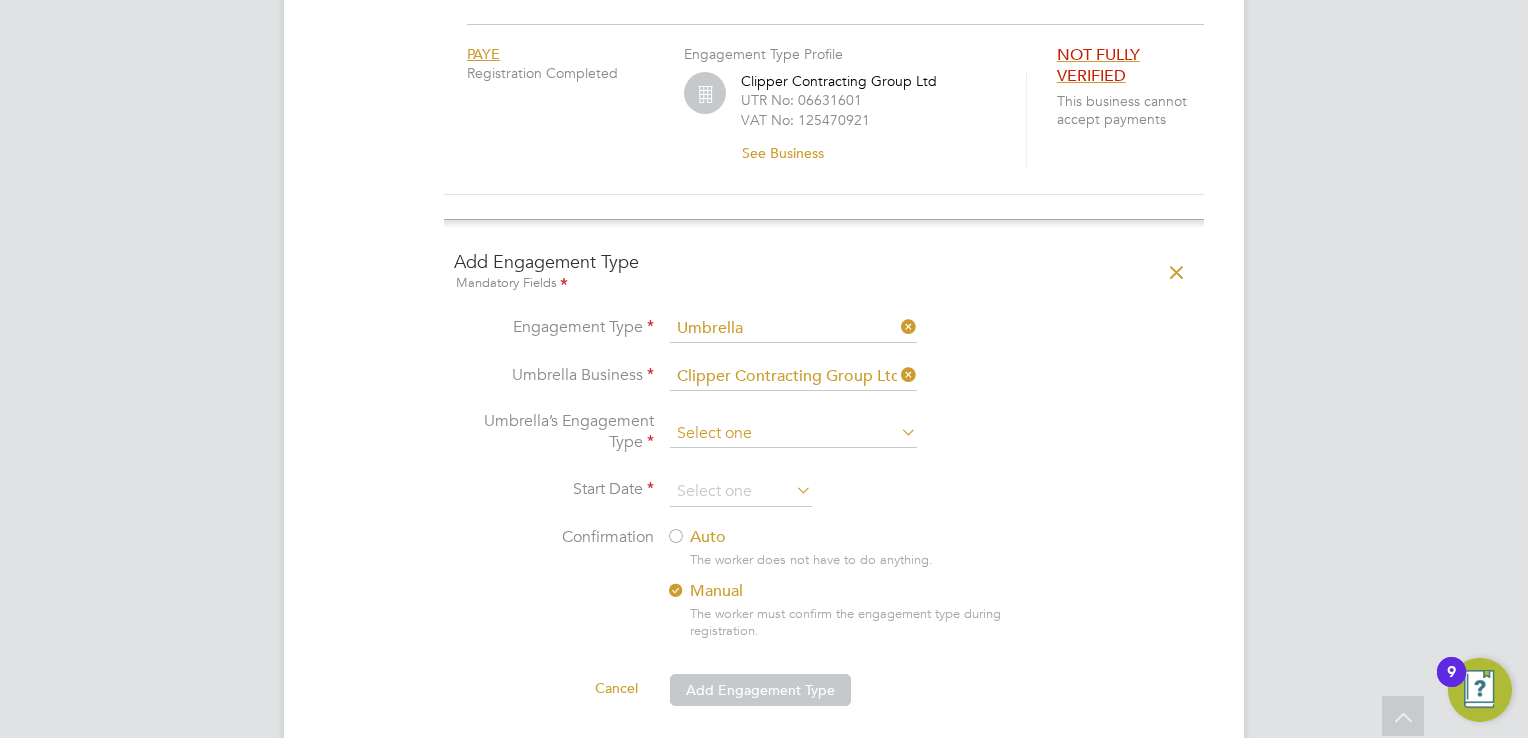 click 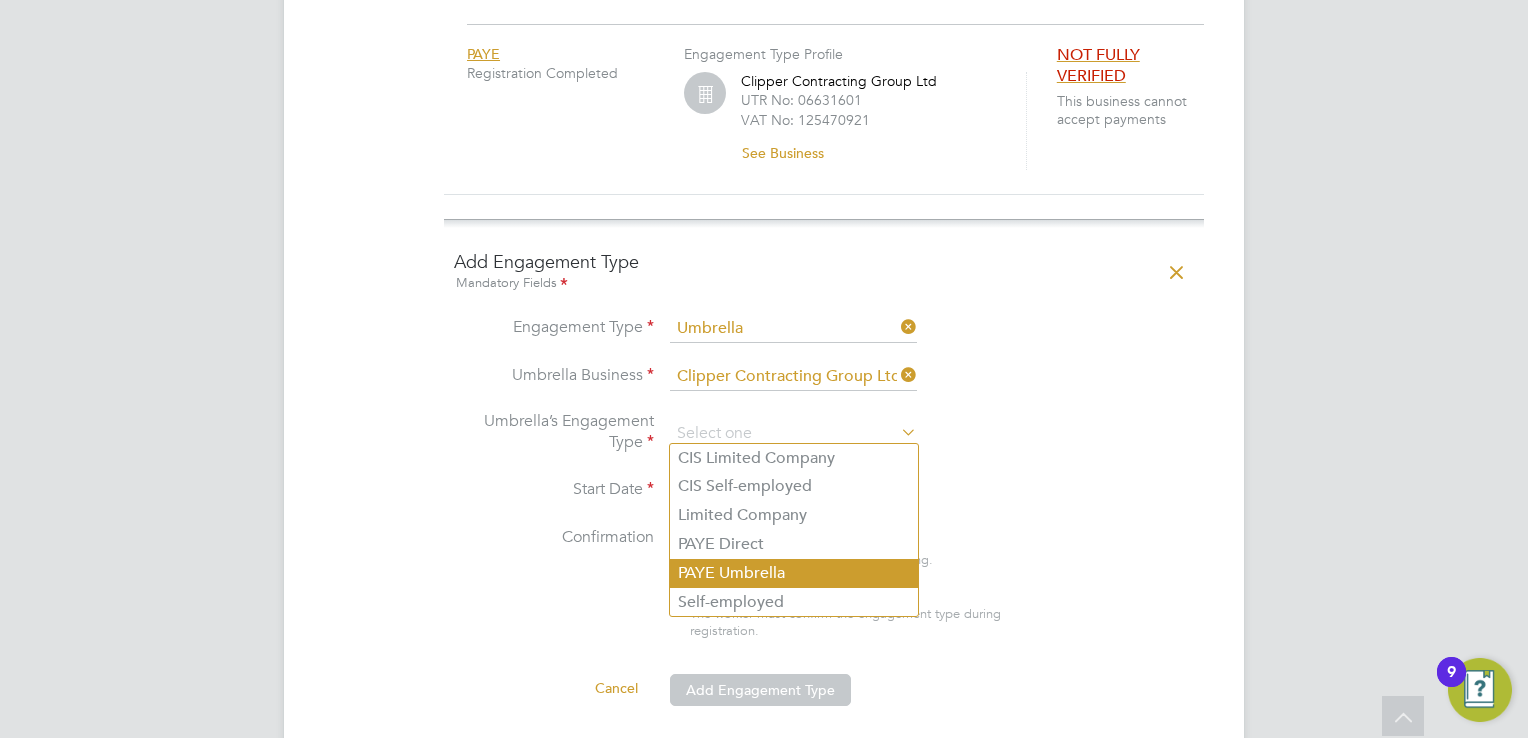 click on "PAYE Umbrella" 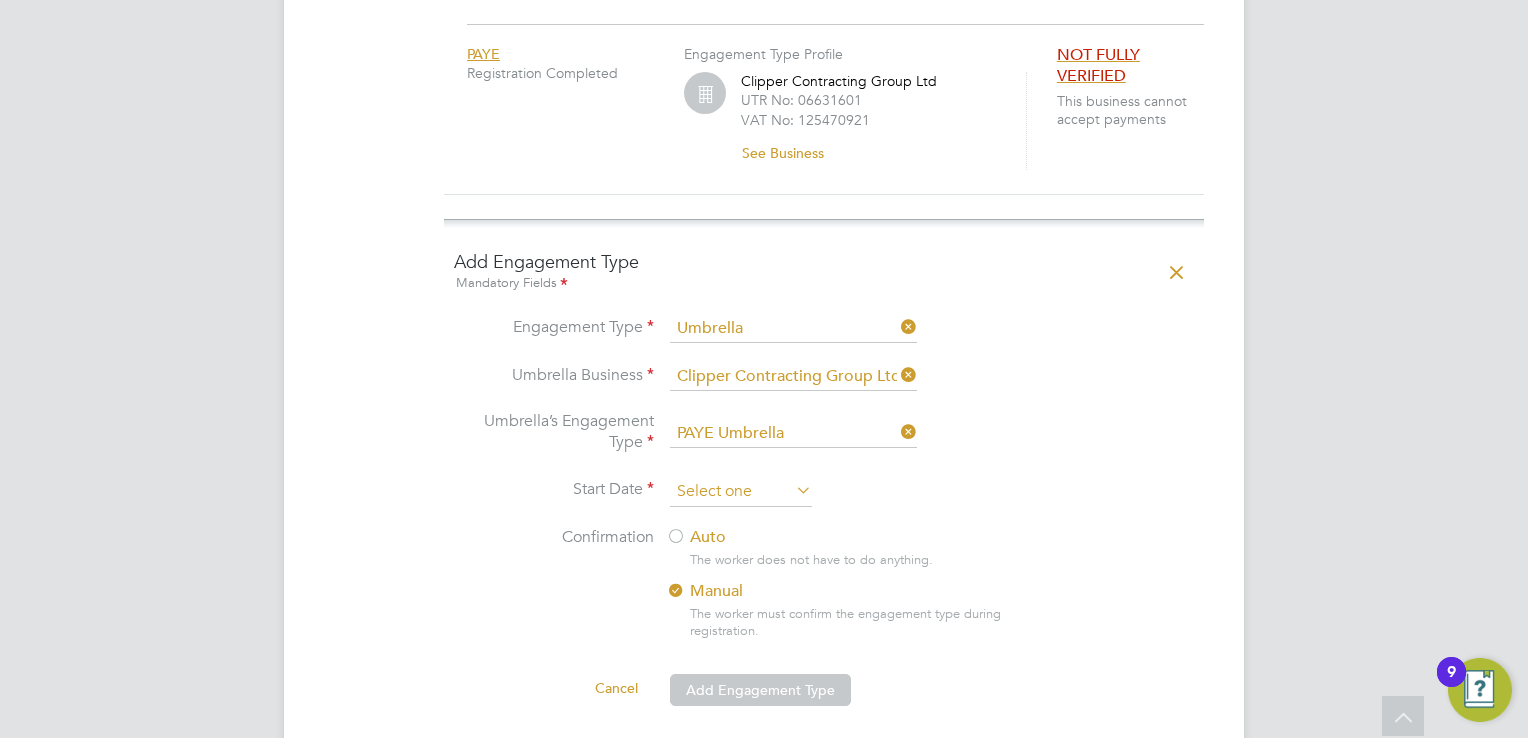 scroll, scrollTop: 652, scrollLeft: 0, axis: vertical 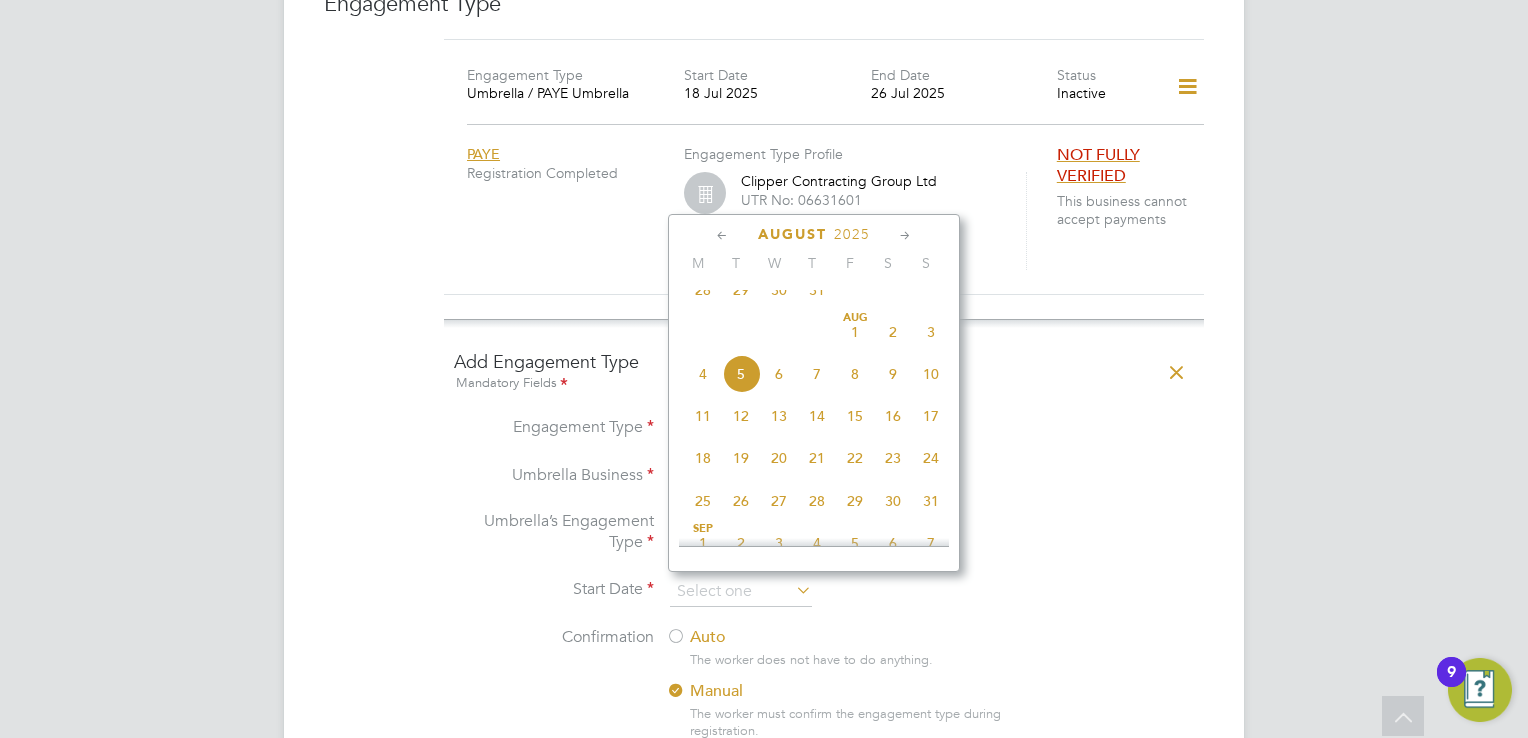 click on "Engagement Type Umbrella / PAYE Umbrella Start Date 18 Jul 2025 End Date 26 Jul 2025 Status Inactive PAYE  Registration Completed  Engagement Type Profile Clipper Contracting Group Ltd UTR No: 06631601 VAT No: 125470921 See Business   NOT FULLY VERIFIED This business cannot accept payments" 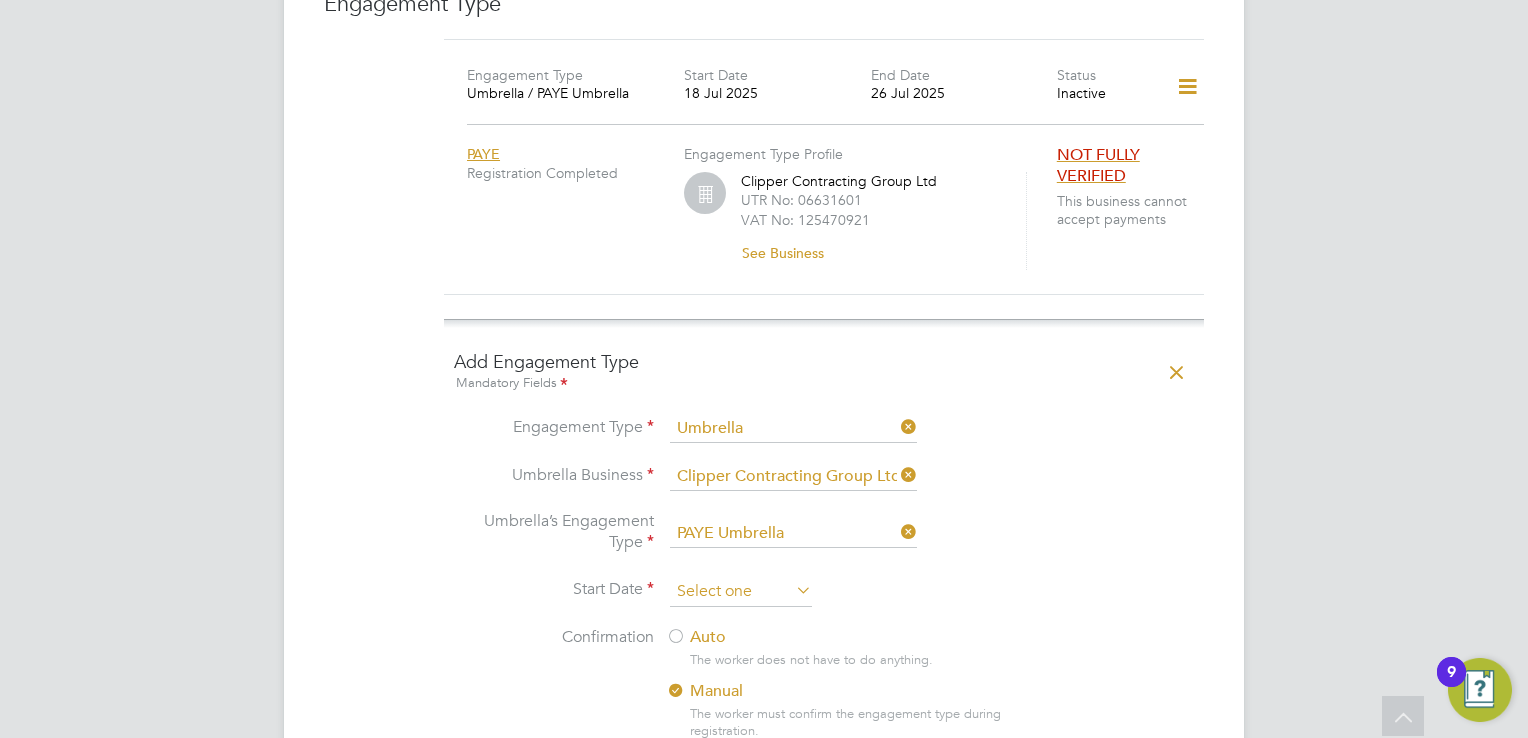 click 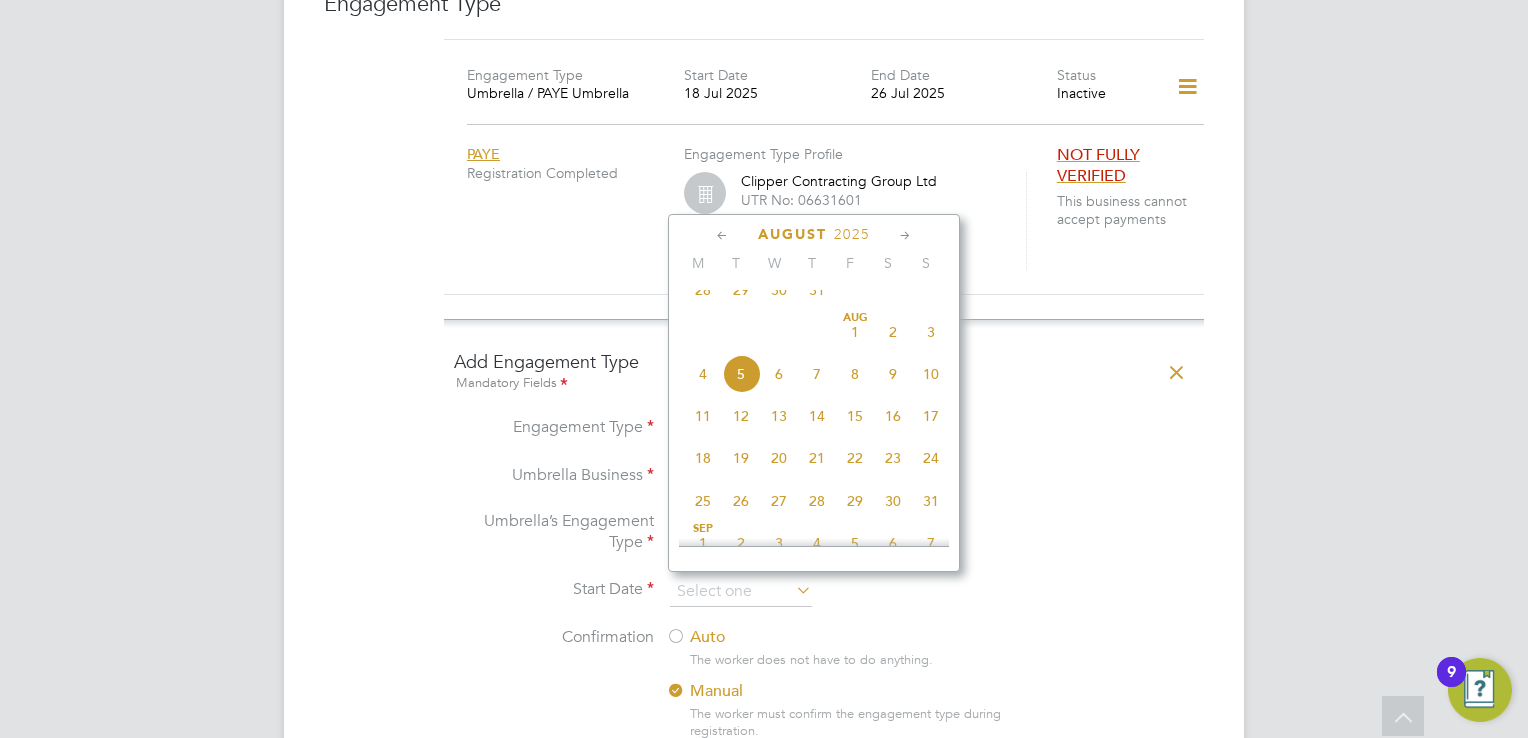 click 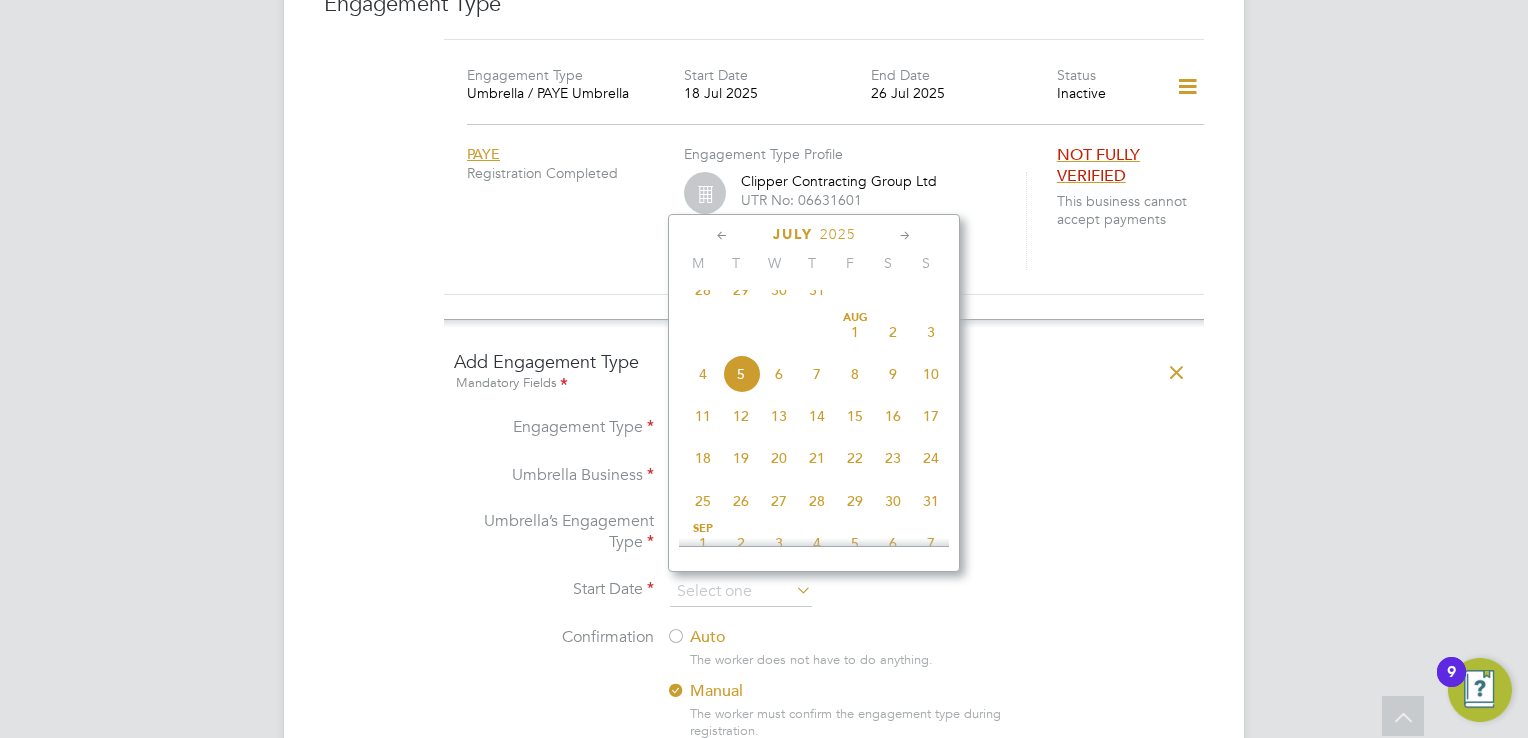 scroll, scrollTop: 477, scrollLeft: 0, axis: vertical 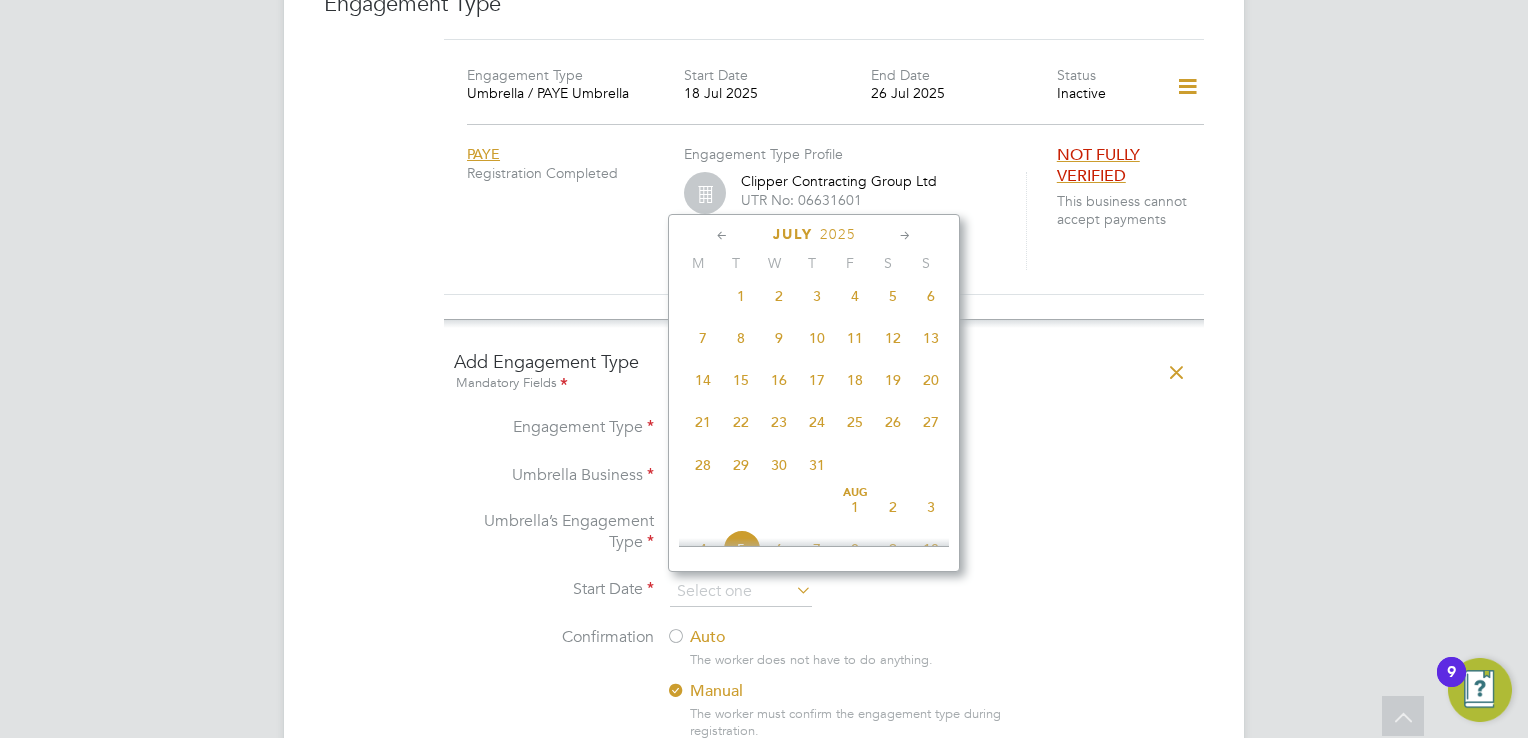 click 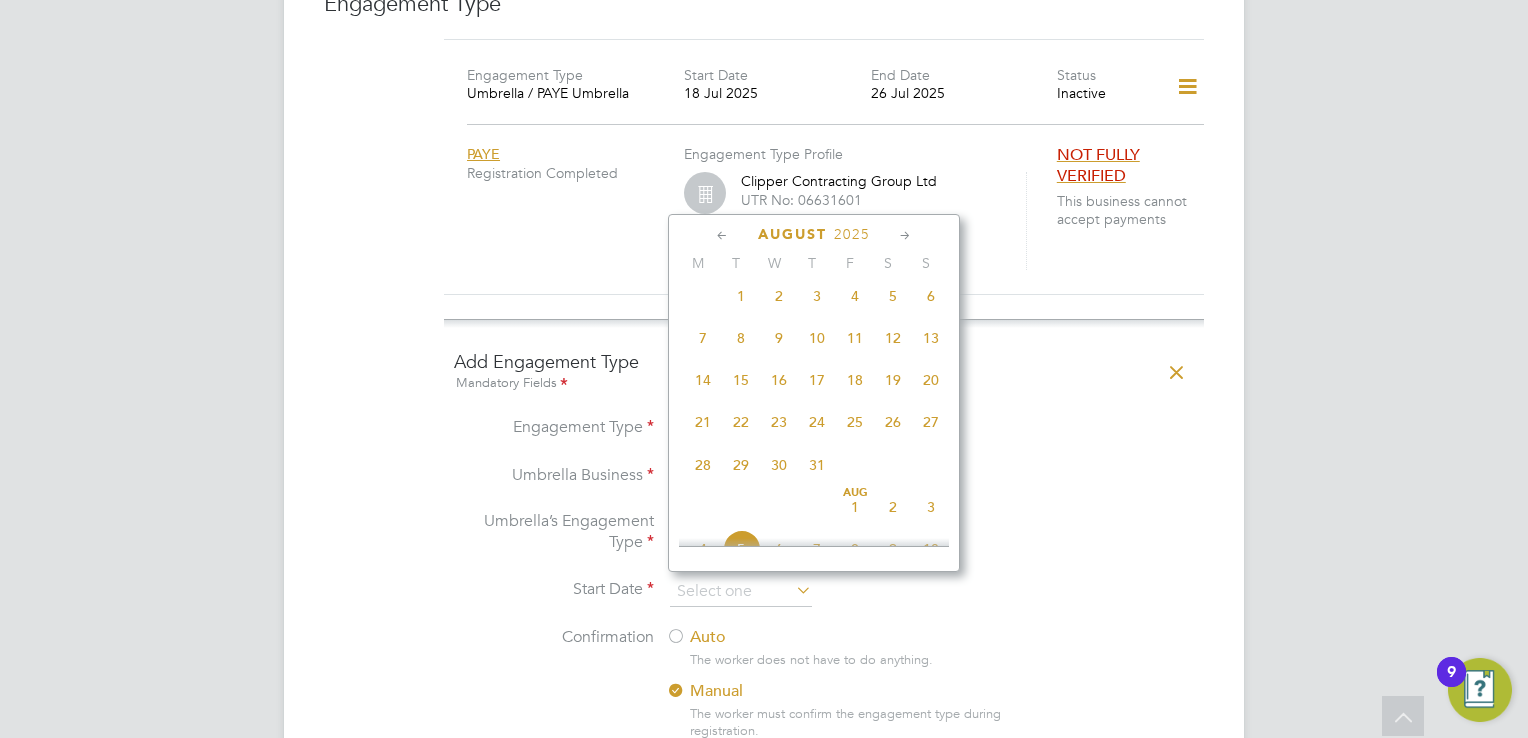 scroll, scrollTop: 694, scrollLeft: 0, axis: vertical 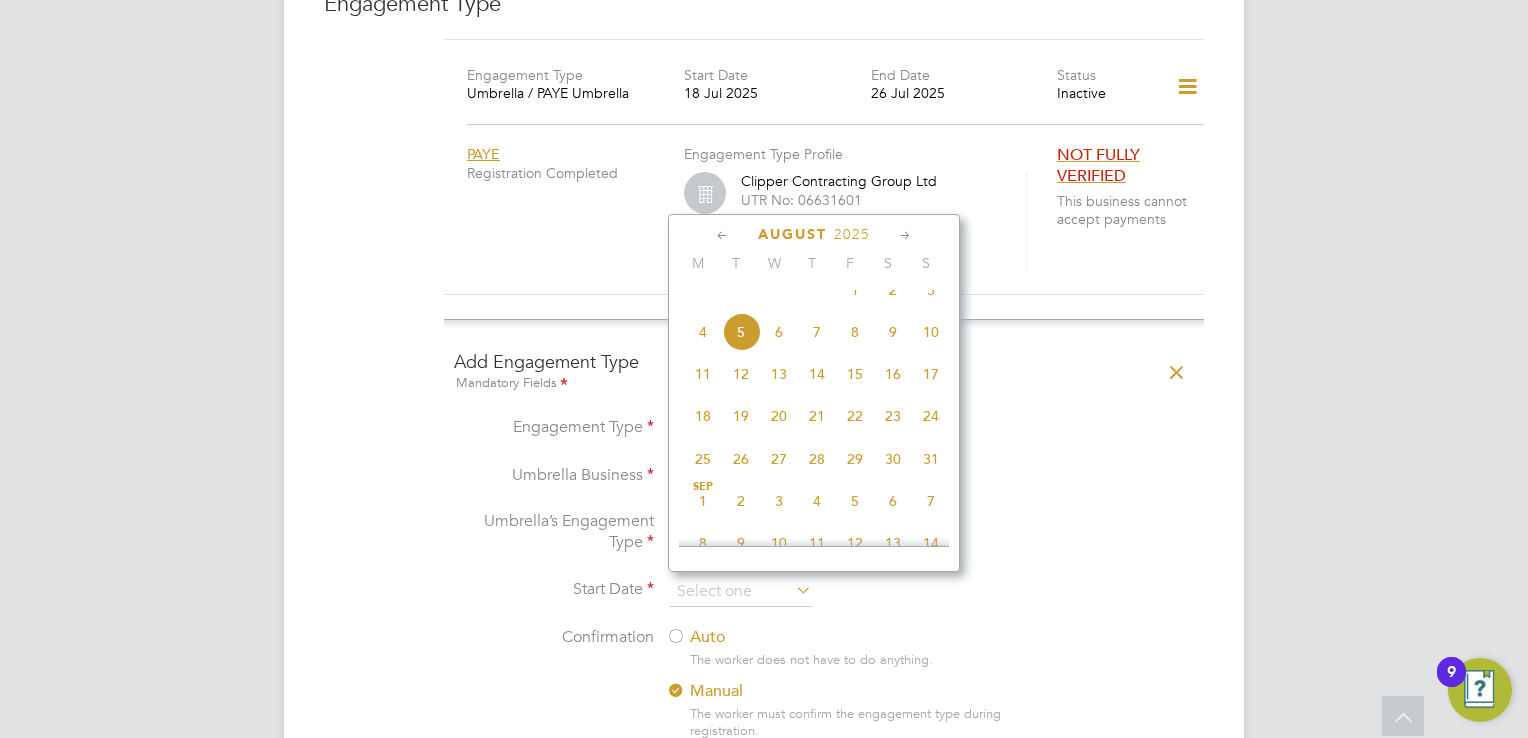 click 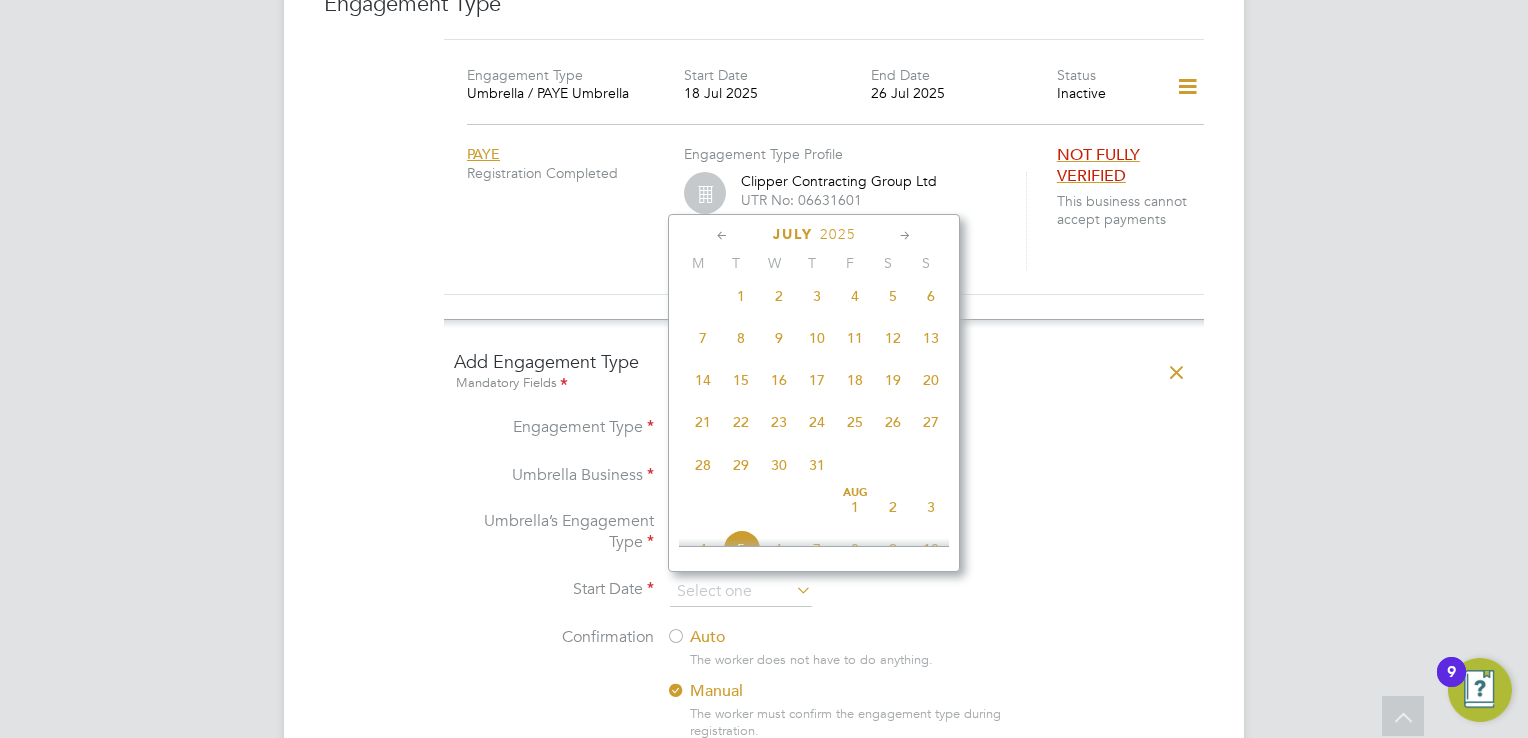click 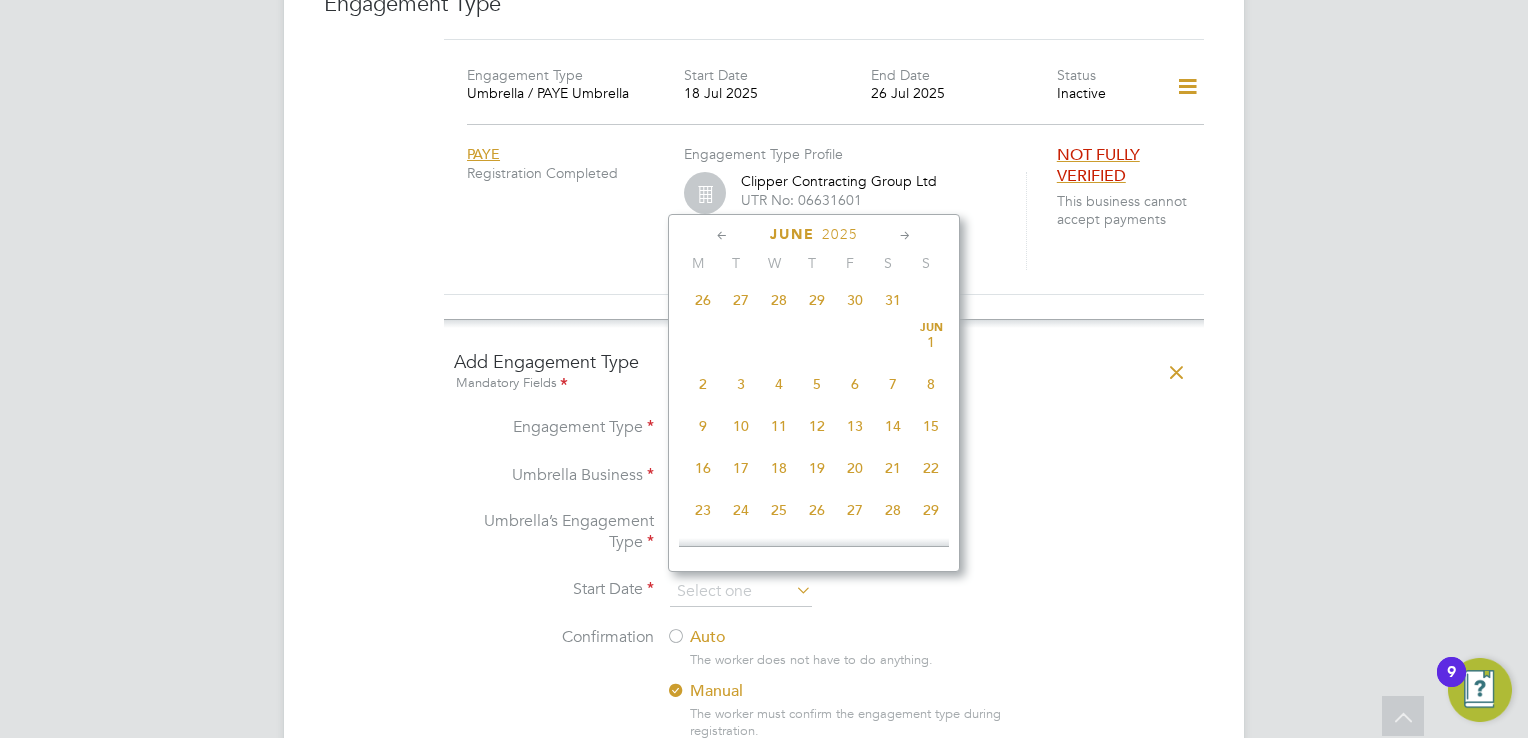 scroll, scrollTop: 433, scrollLeft: 0, axis: vertical 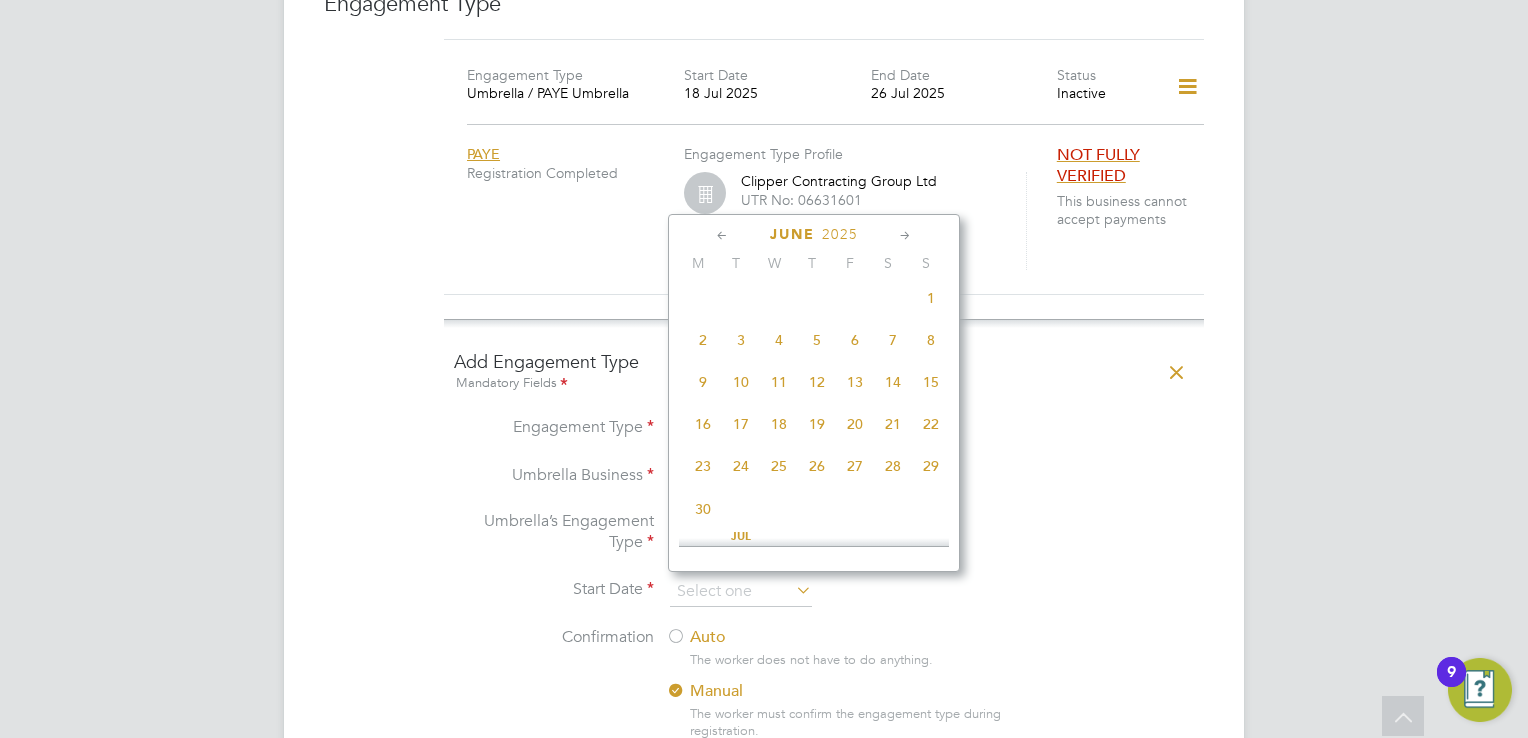 click on "Start Date" 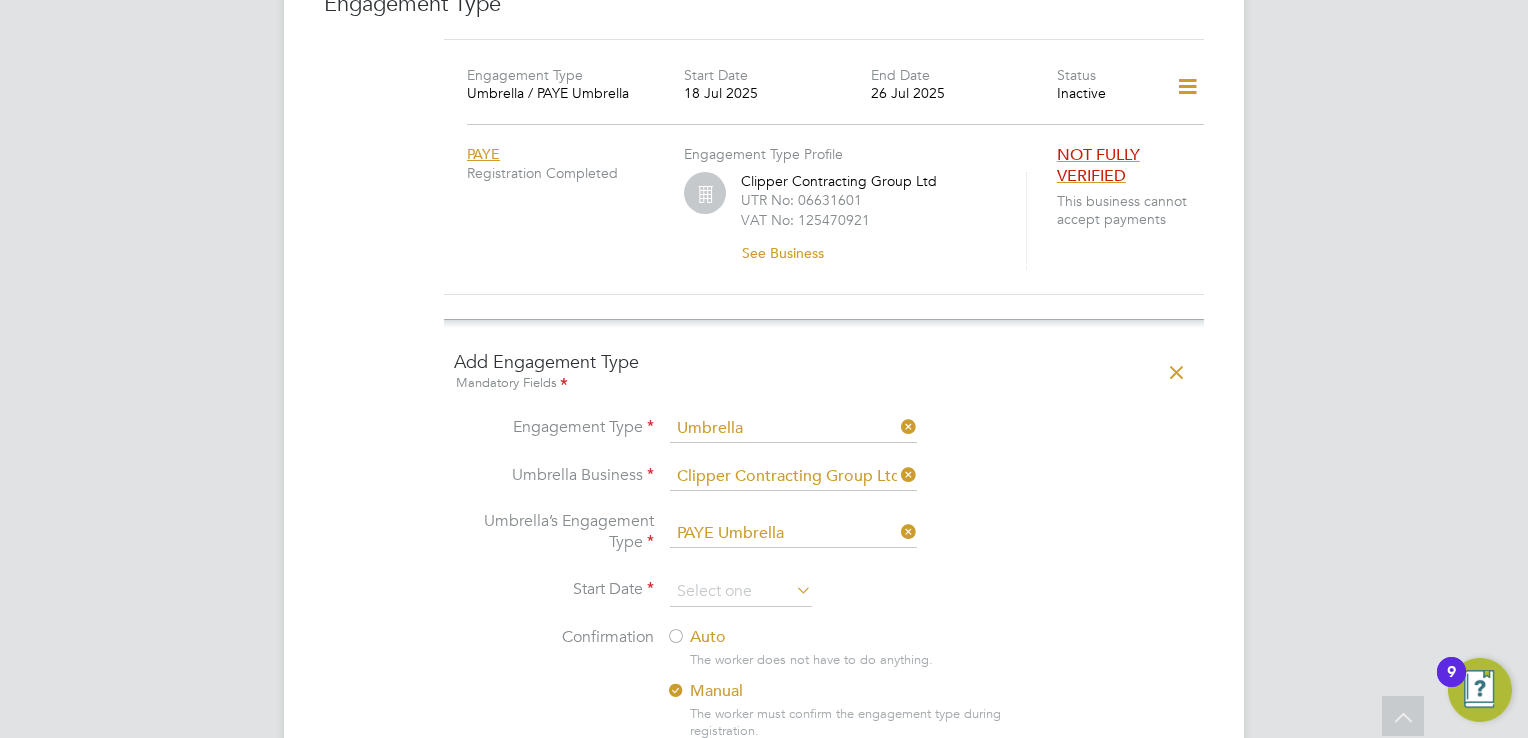 click on "Umbrella Business" 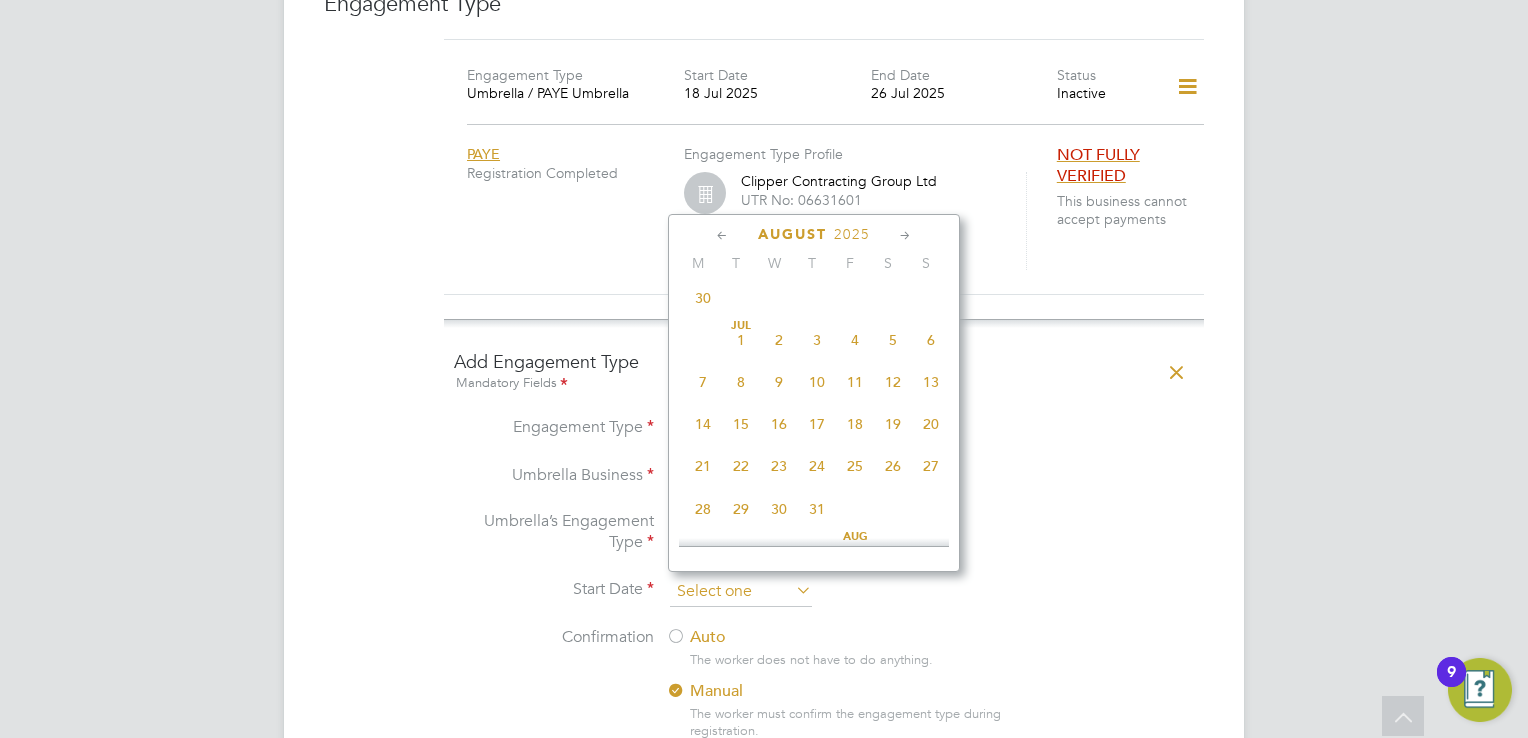 click 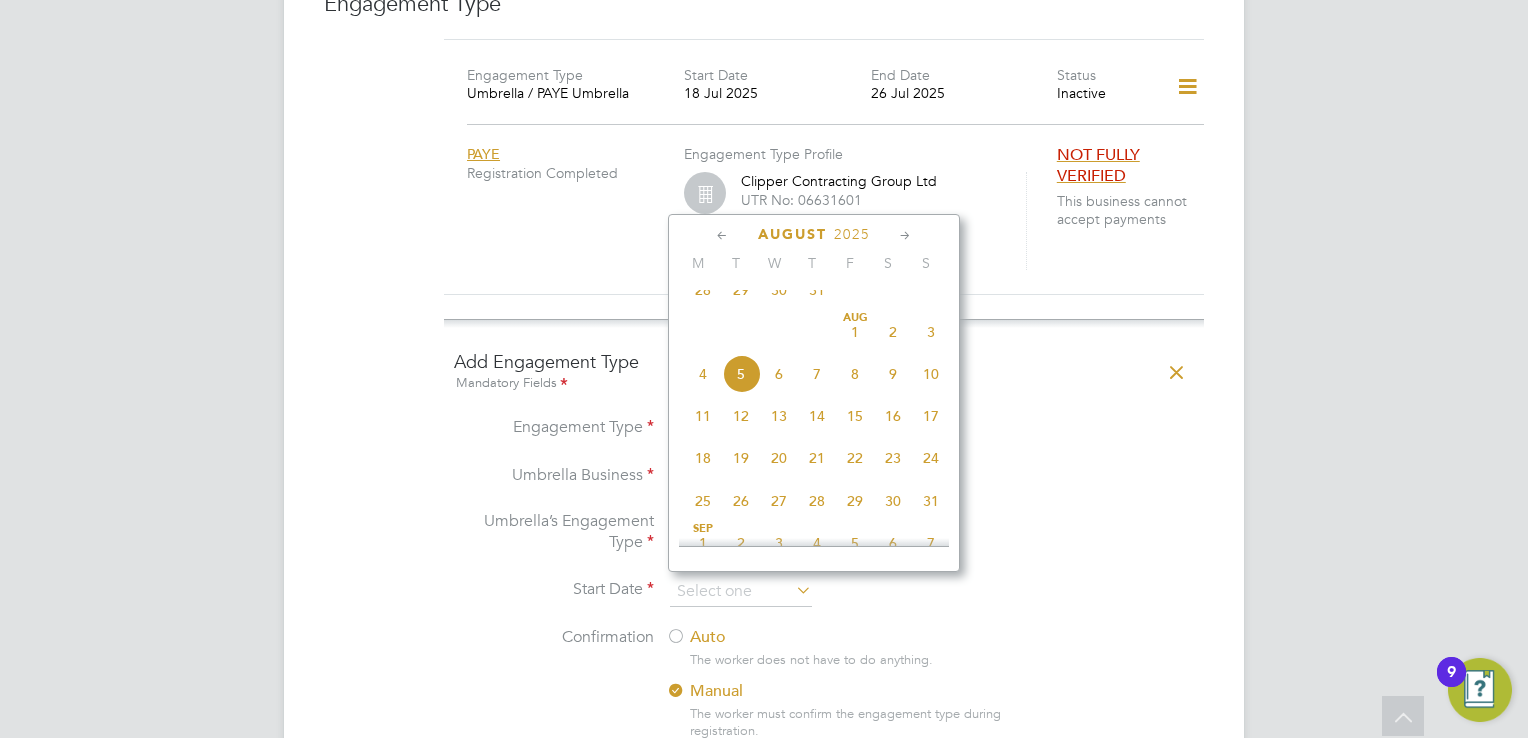 scroll, scrollTop: 452, scrollLeft: 0, axis: vertical 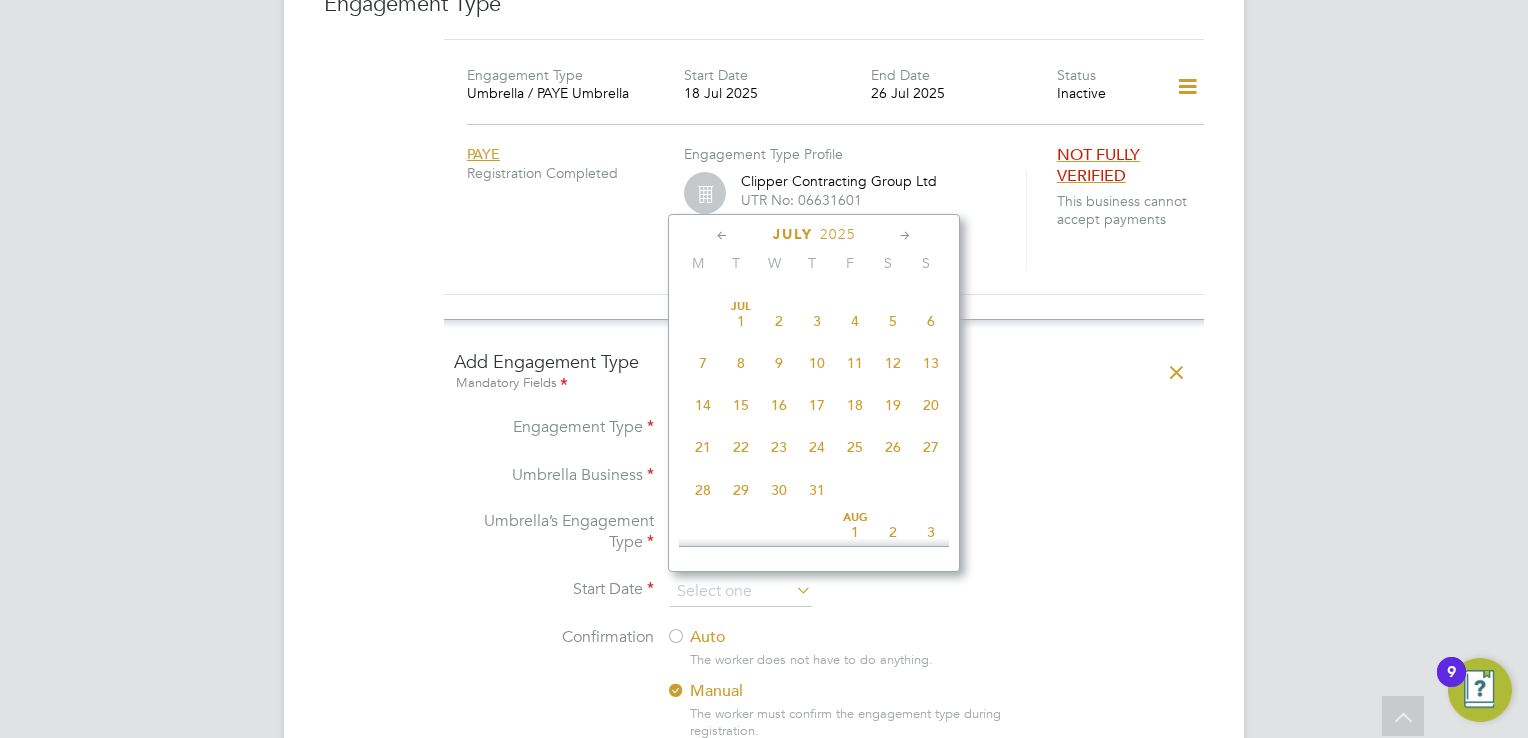 click on "18" 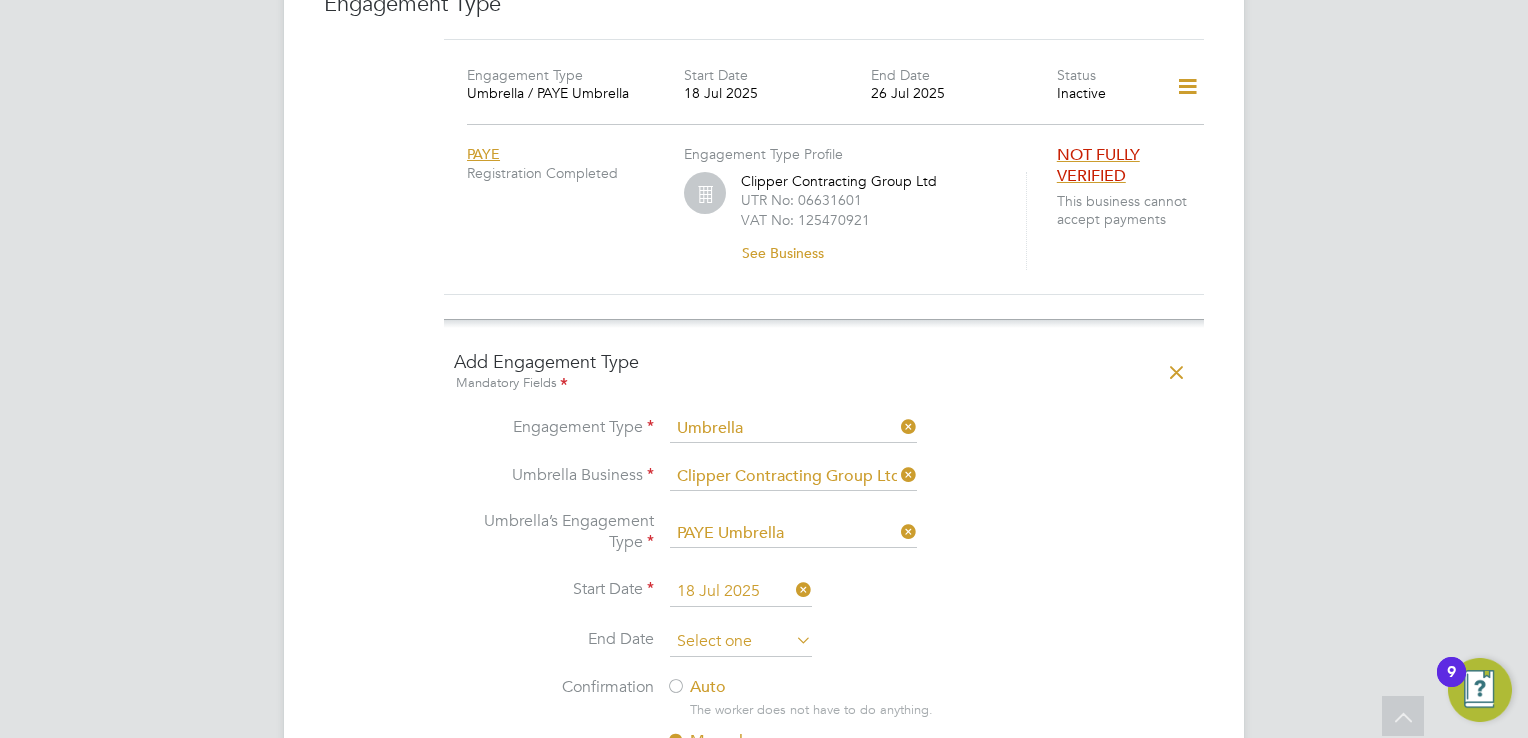 click 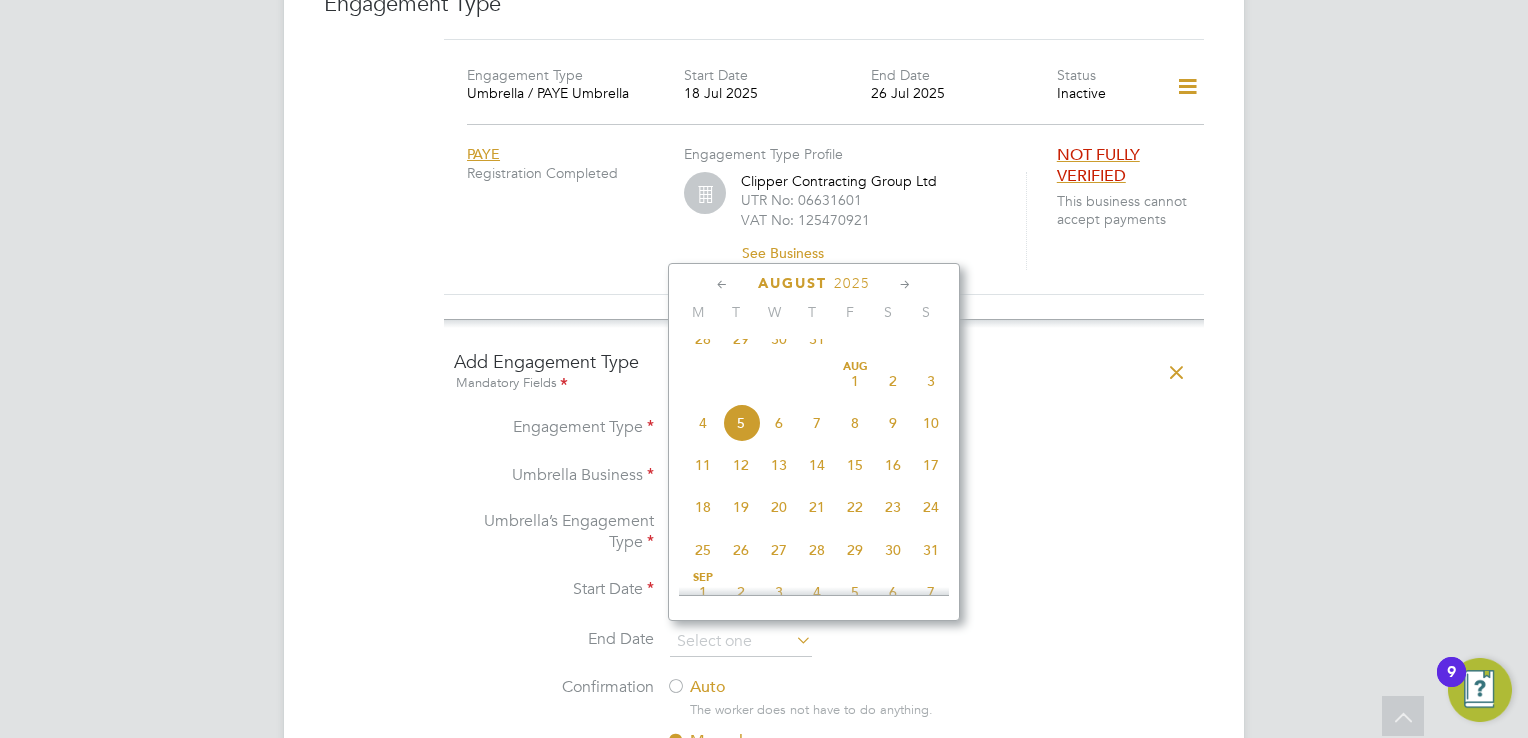 click on "31" 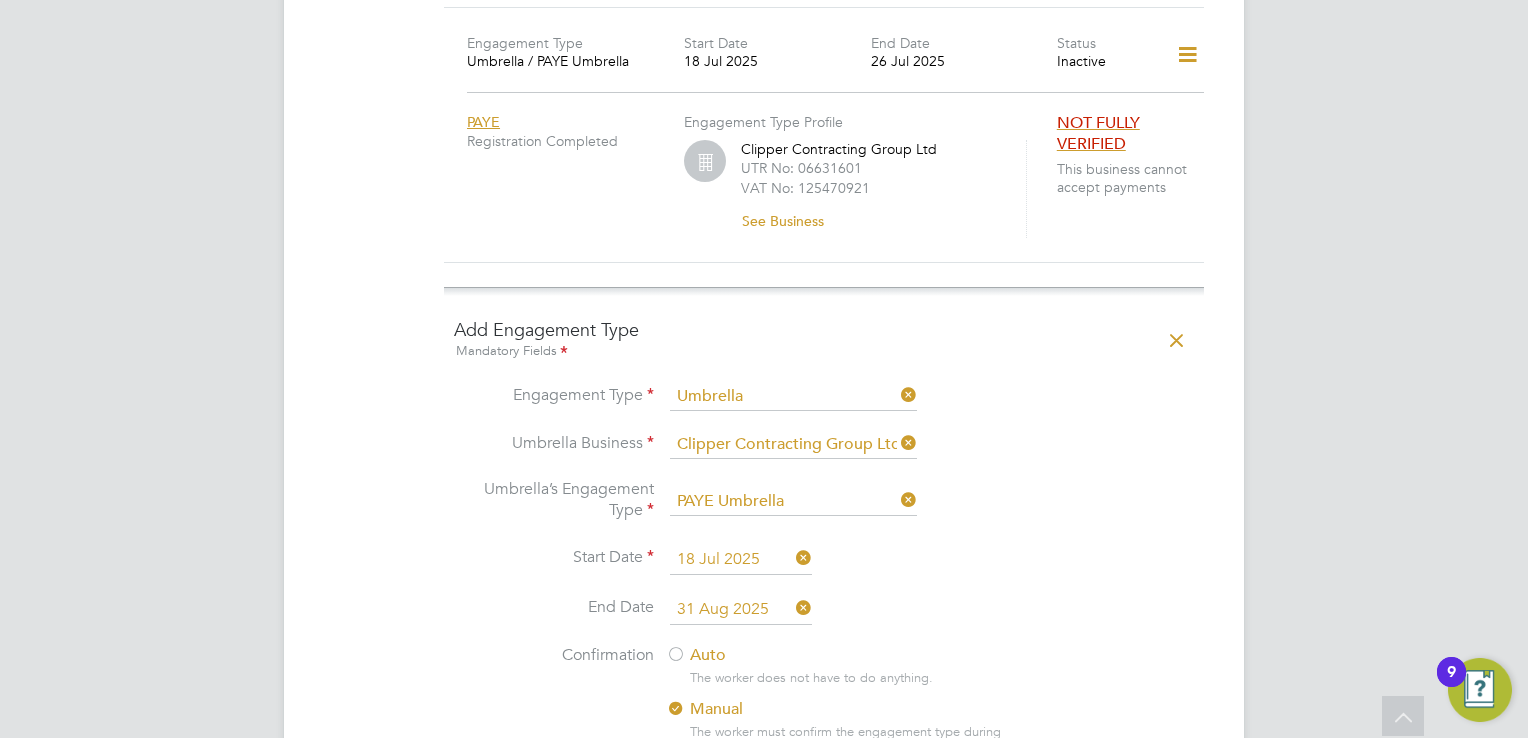 scroll, scrollTop: 1740, scrollLeft: 0, axis: vertical 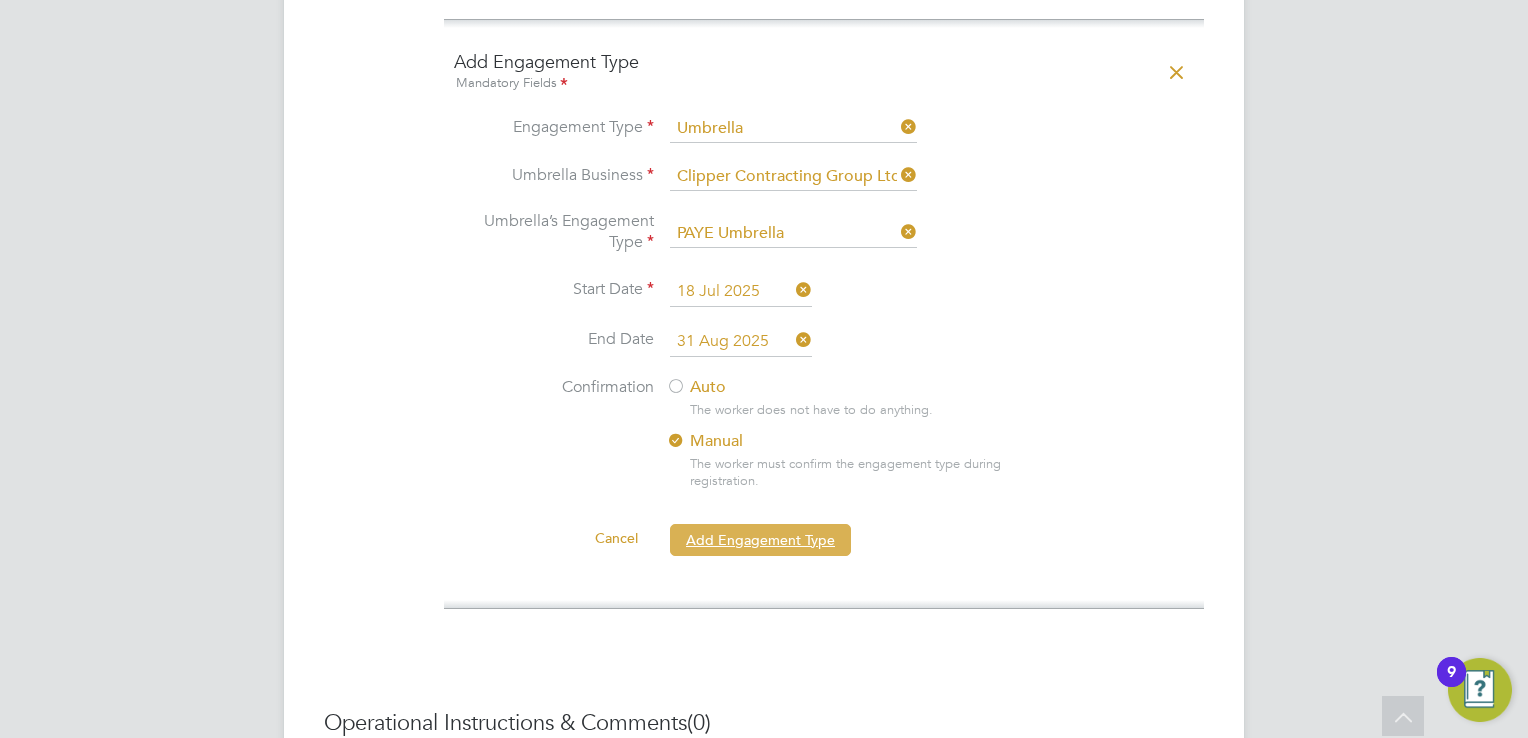 click on "Add Engagement Type" 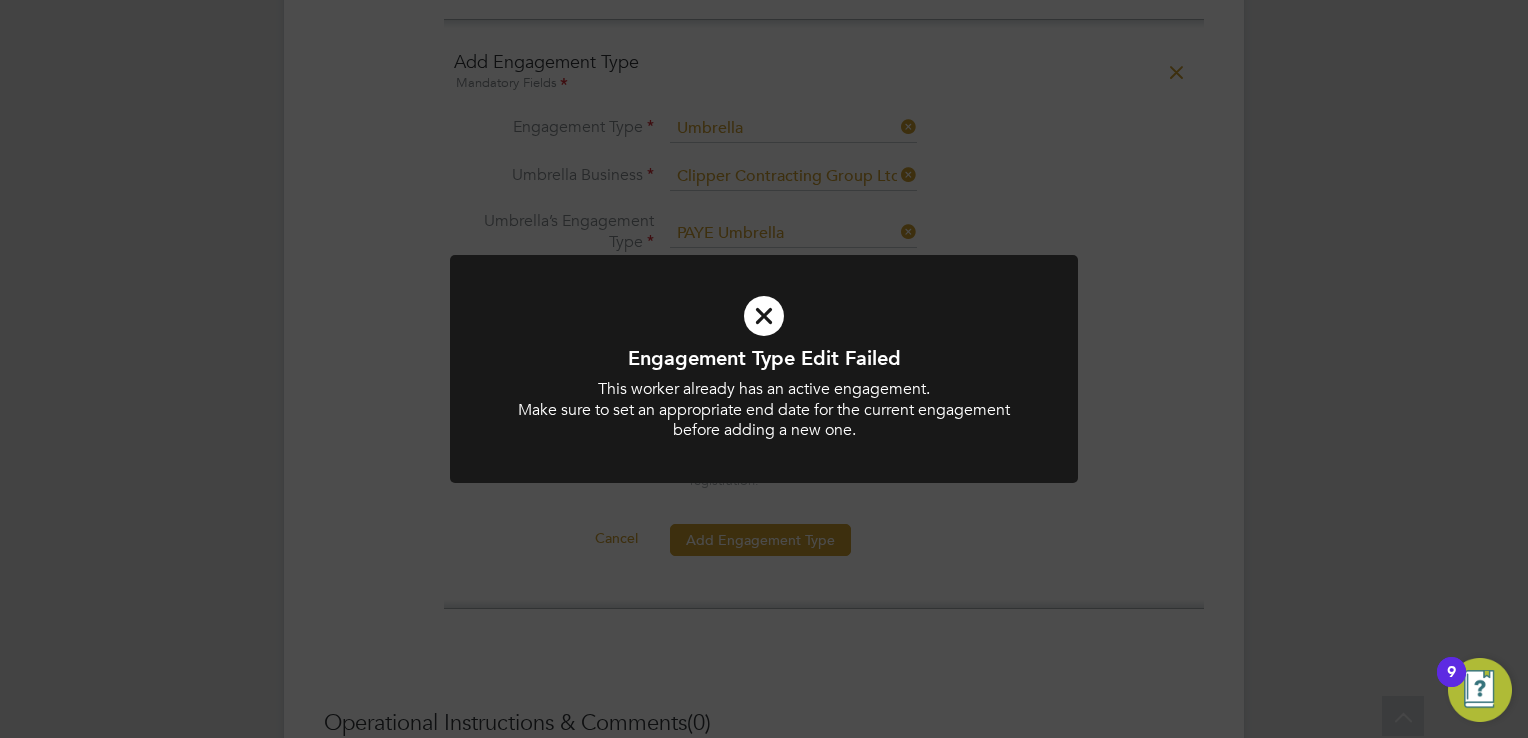 click on "Engagement Type Edit Failed This worker already has an active engagement.  Make sure to set an appropriate end date for the current engagement before adding a new one. Cancel Okay" 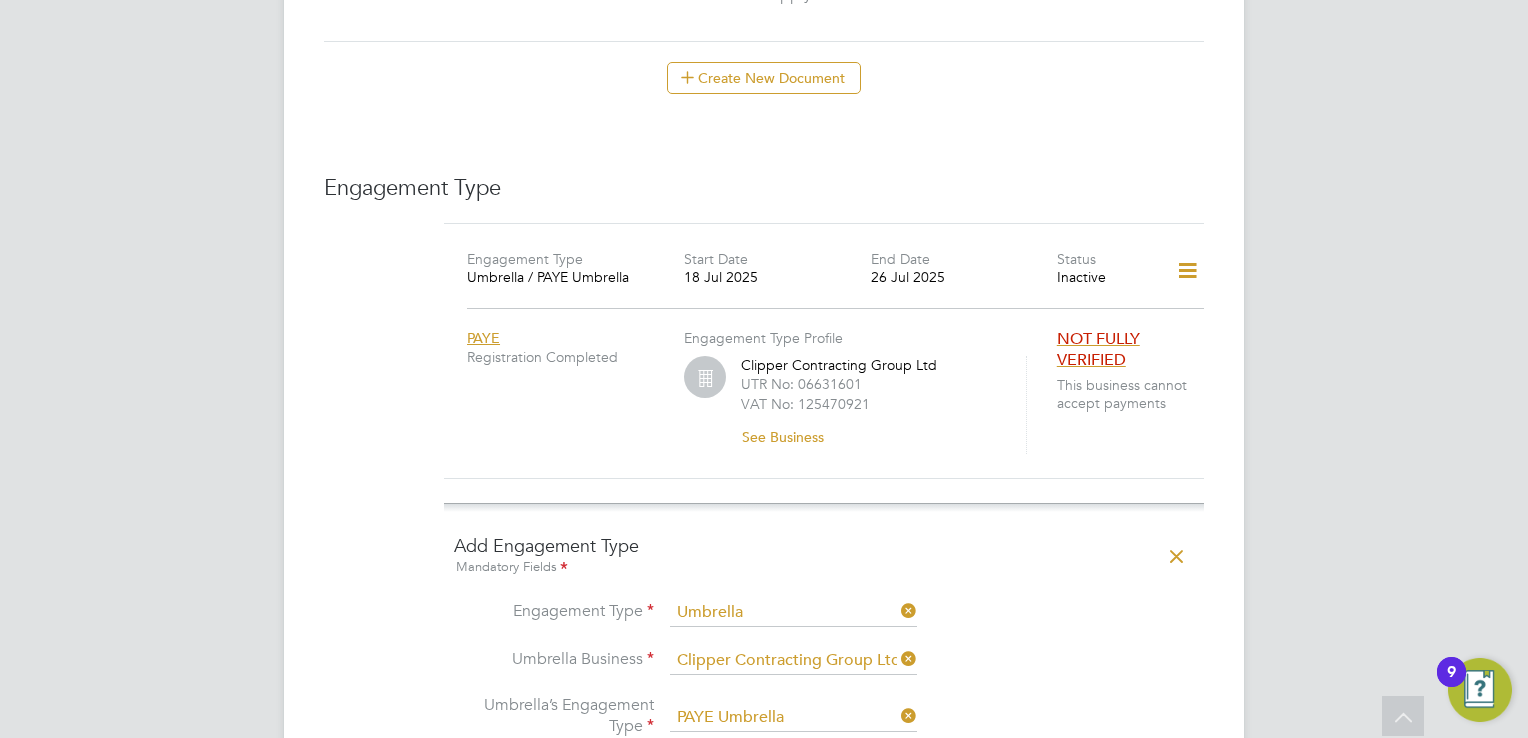 scroll, scrollTop: 1040, scrollLeft: 0, axis: vertical 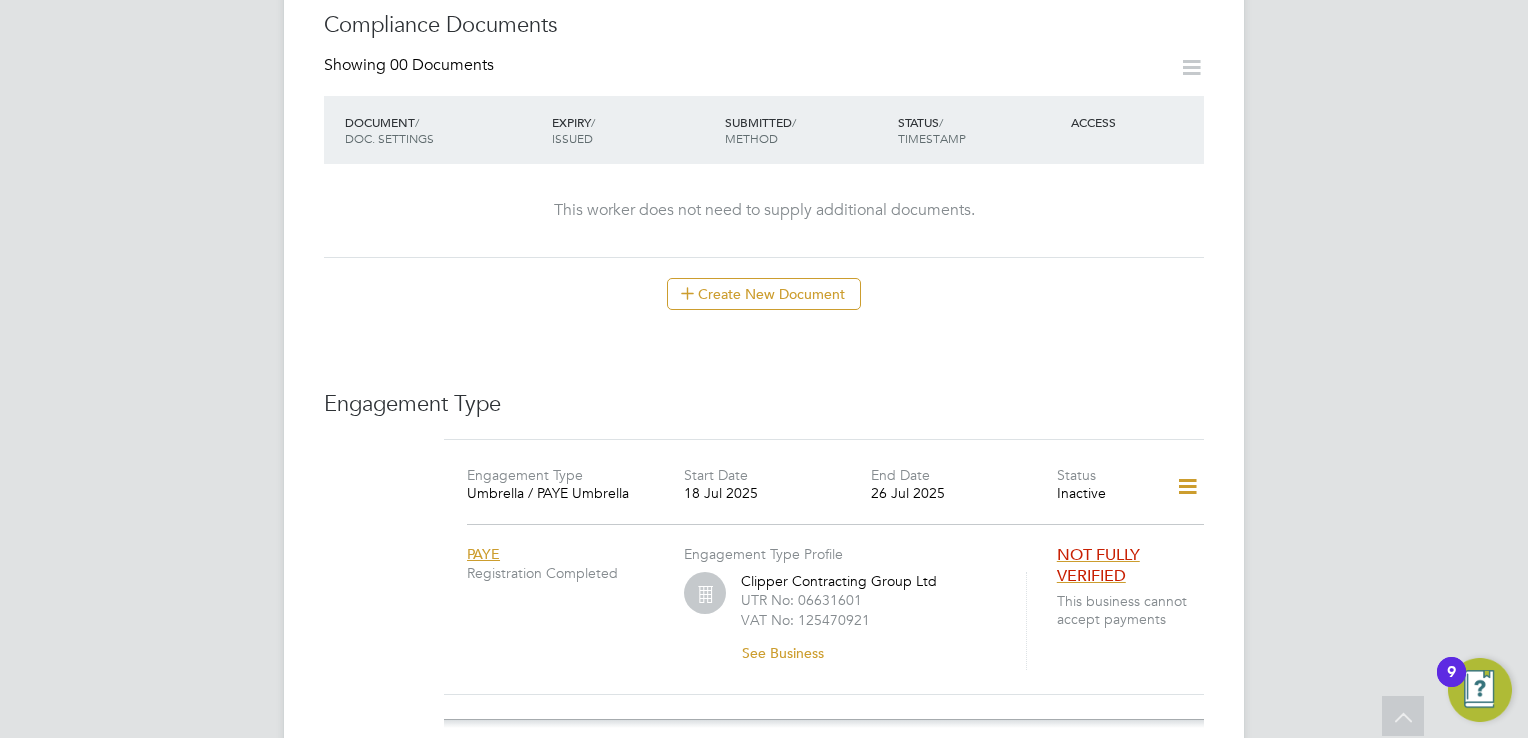 click 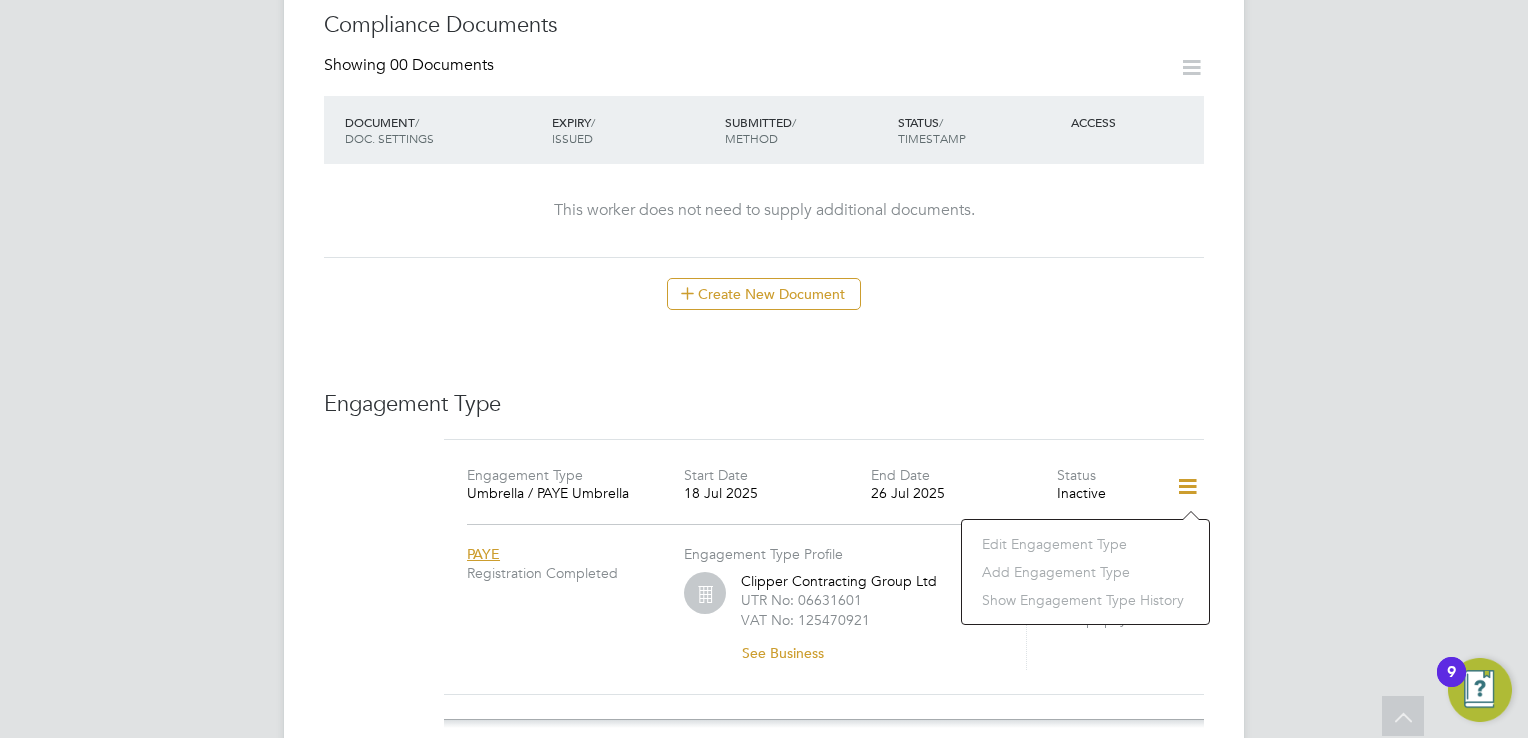 click on "Status Inactive" 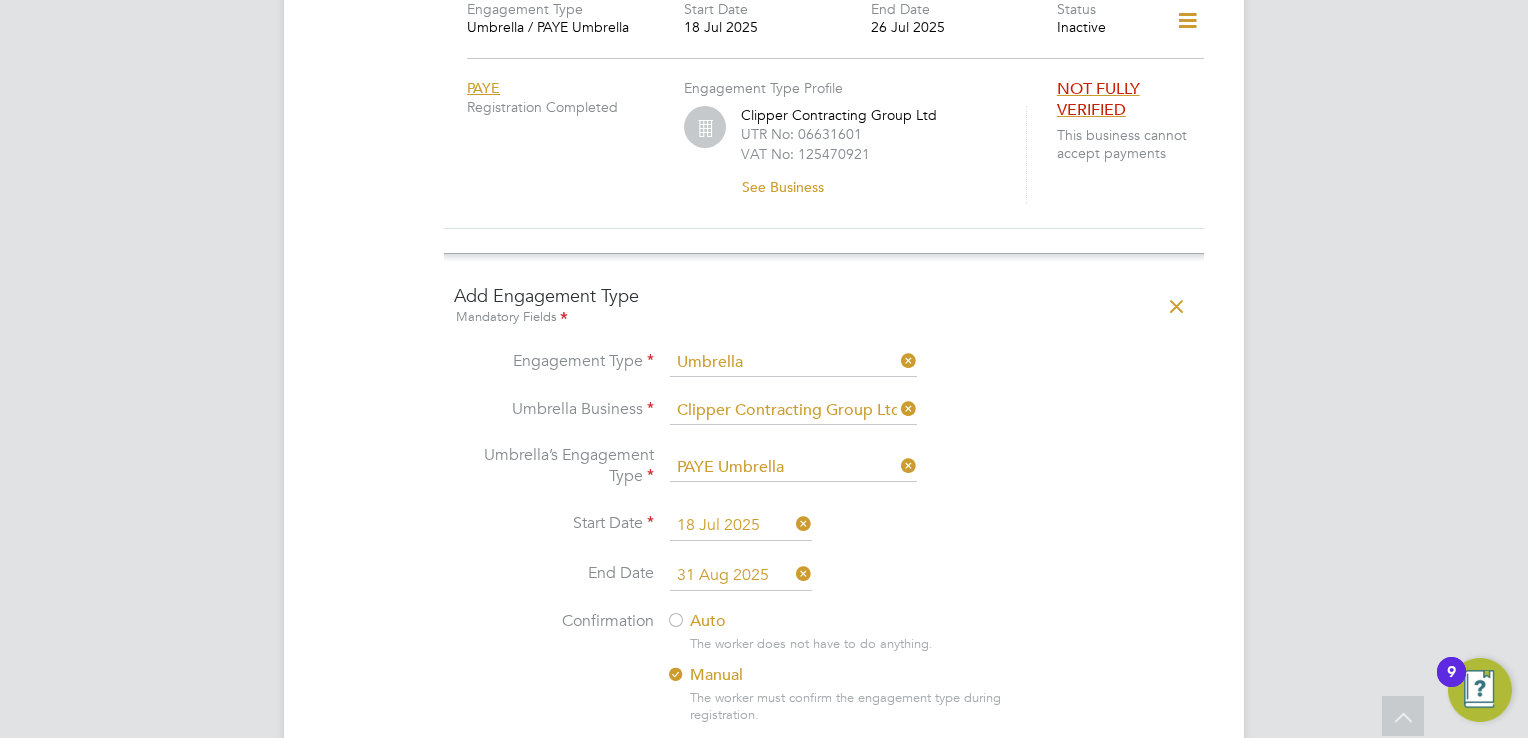 scroll, scrollTop: 1540, scrollLeft: 0, axis: vertical 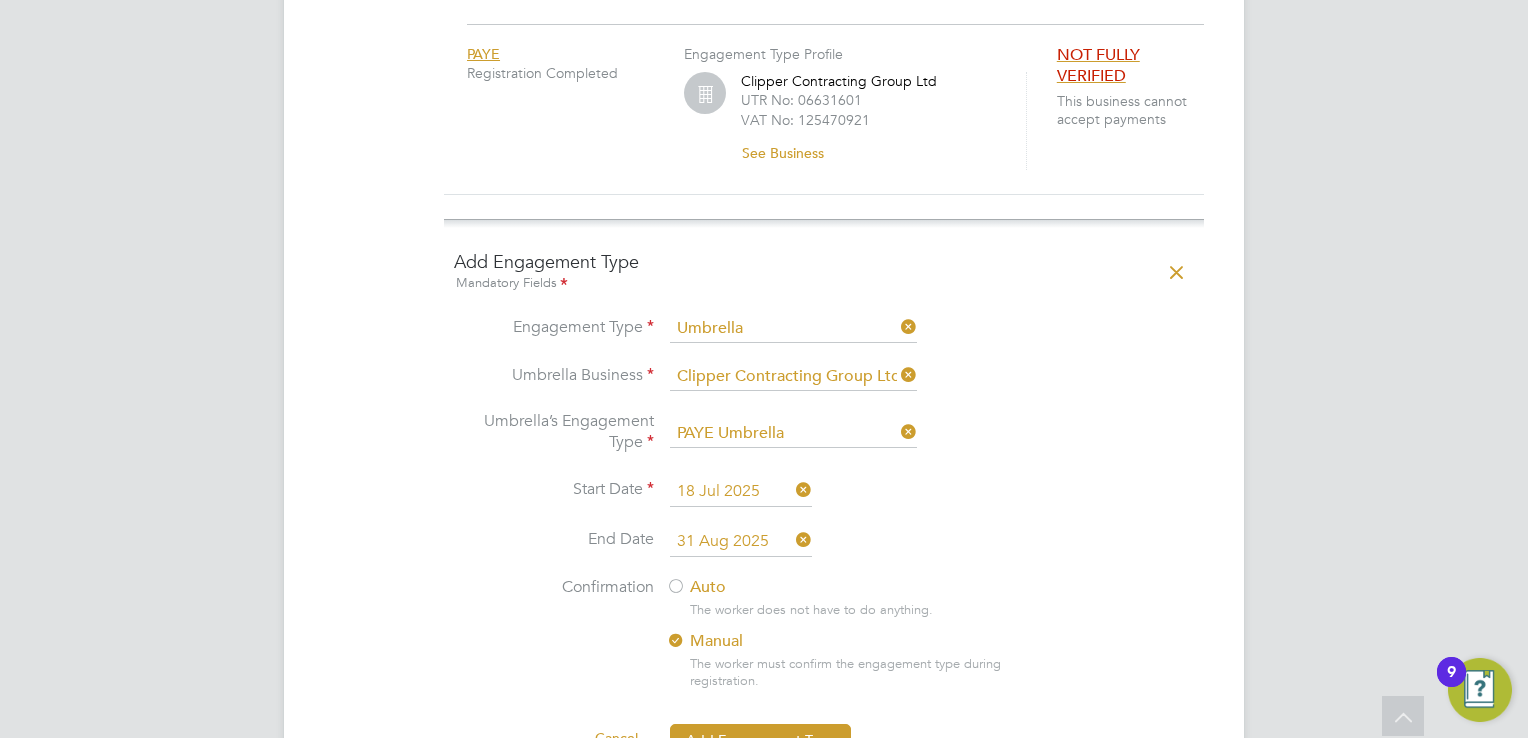 click 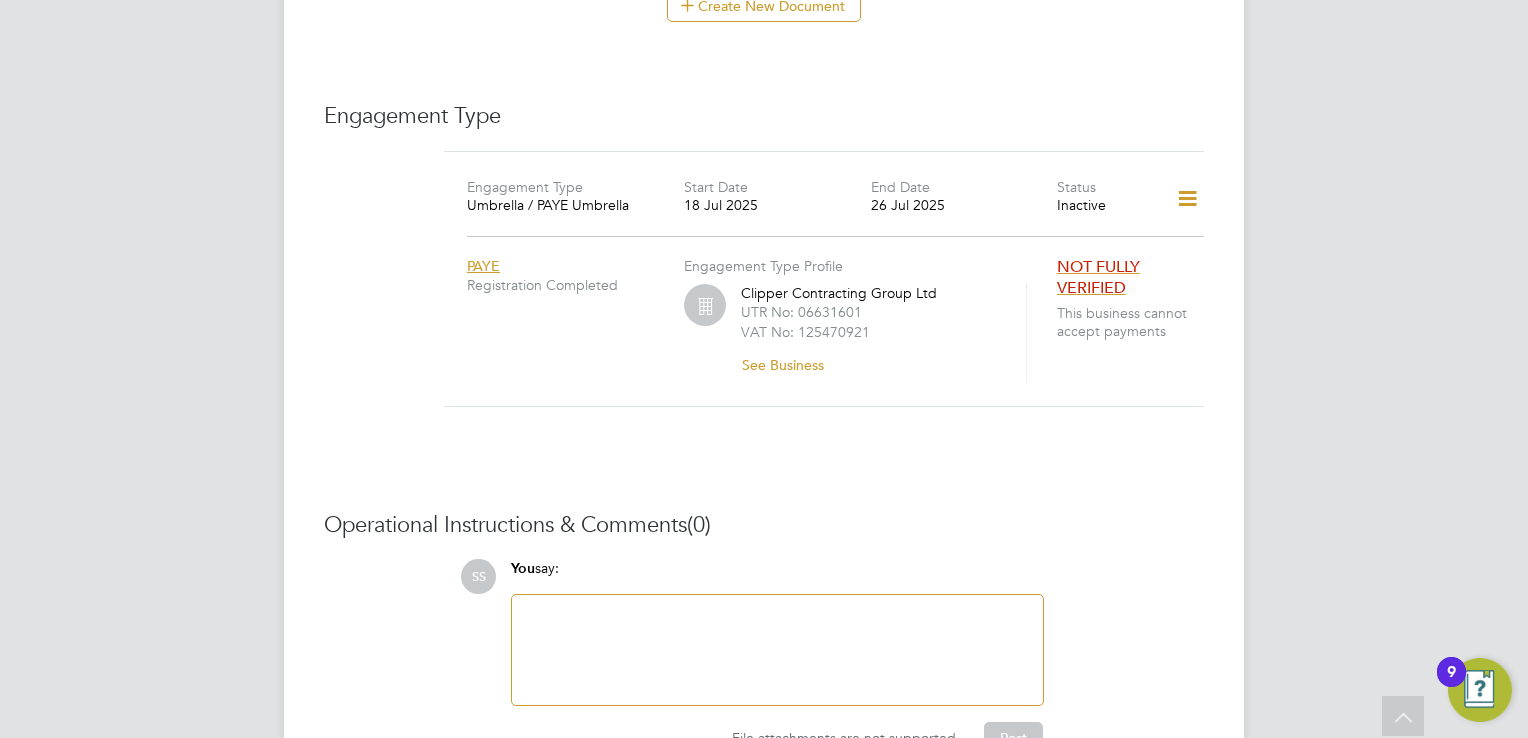 scroll, scrollTop: 1140, scrollLeft: 0, axis: vertical 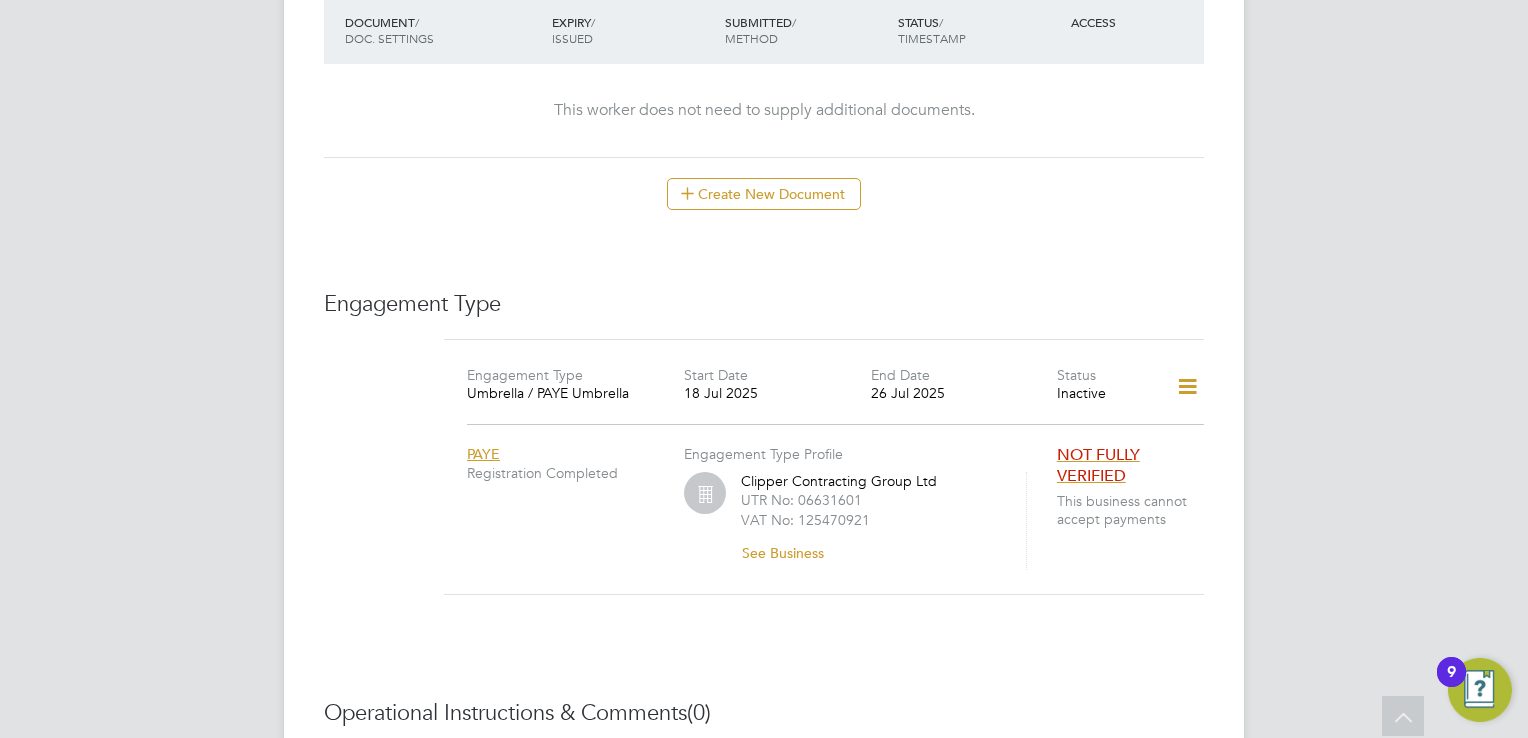 click 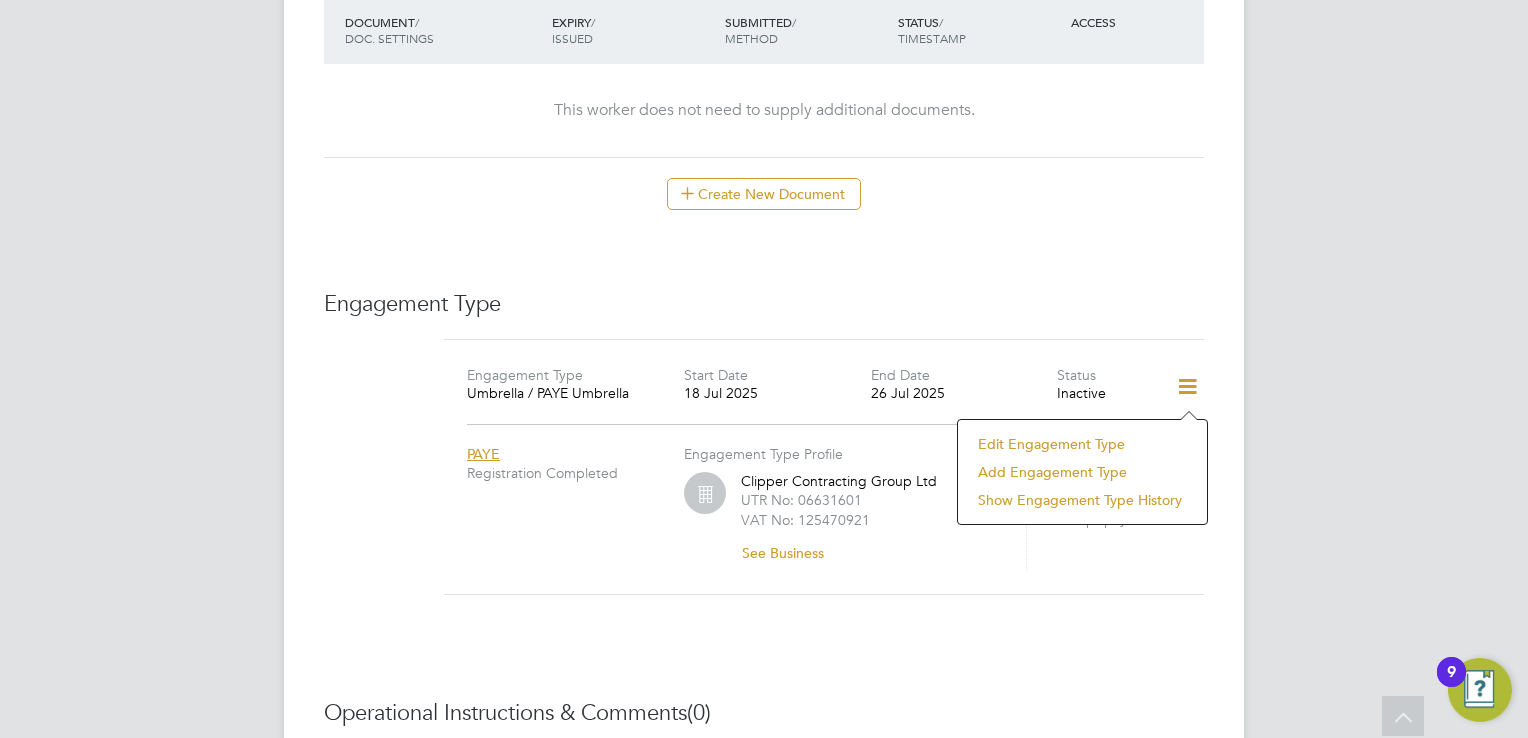 click on "Edit Engagement Type" 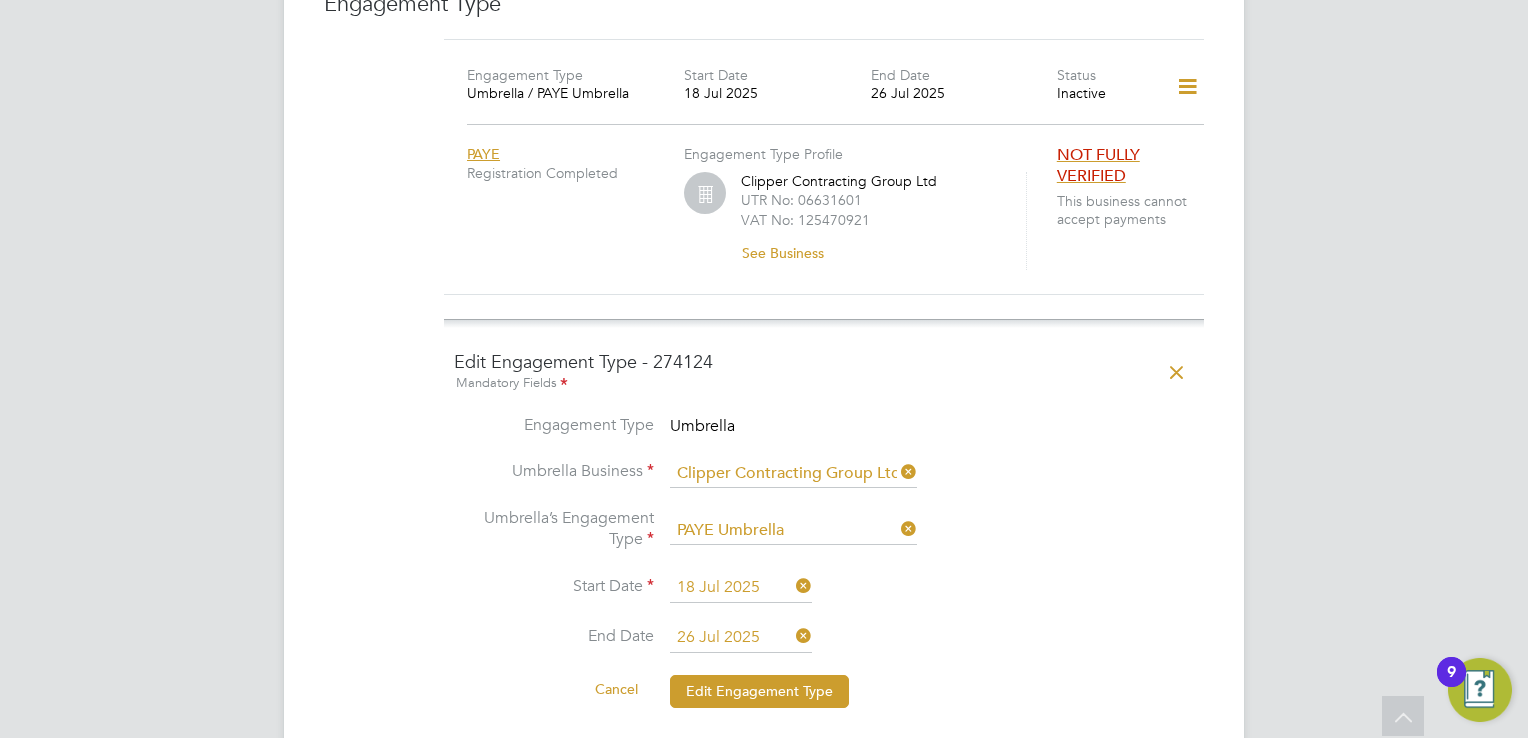 scroll, scrollTop: 1540, scrollLeft: 0, axis: vertical 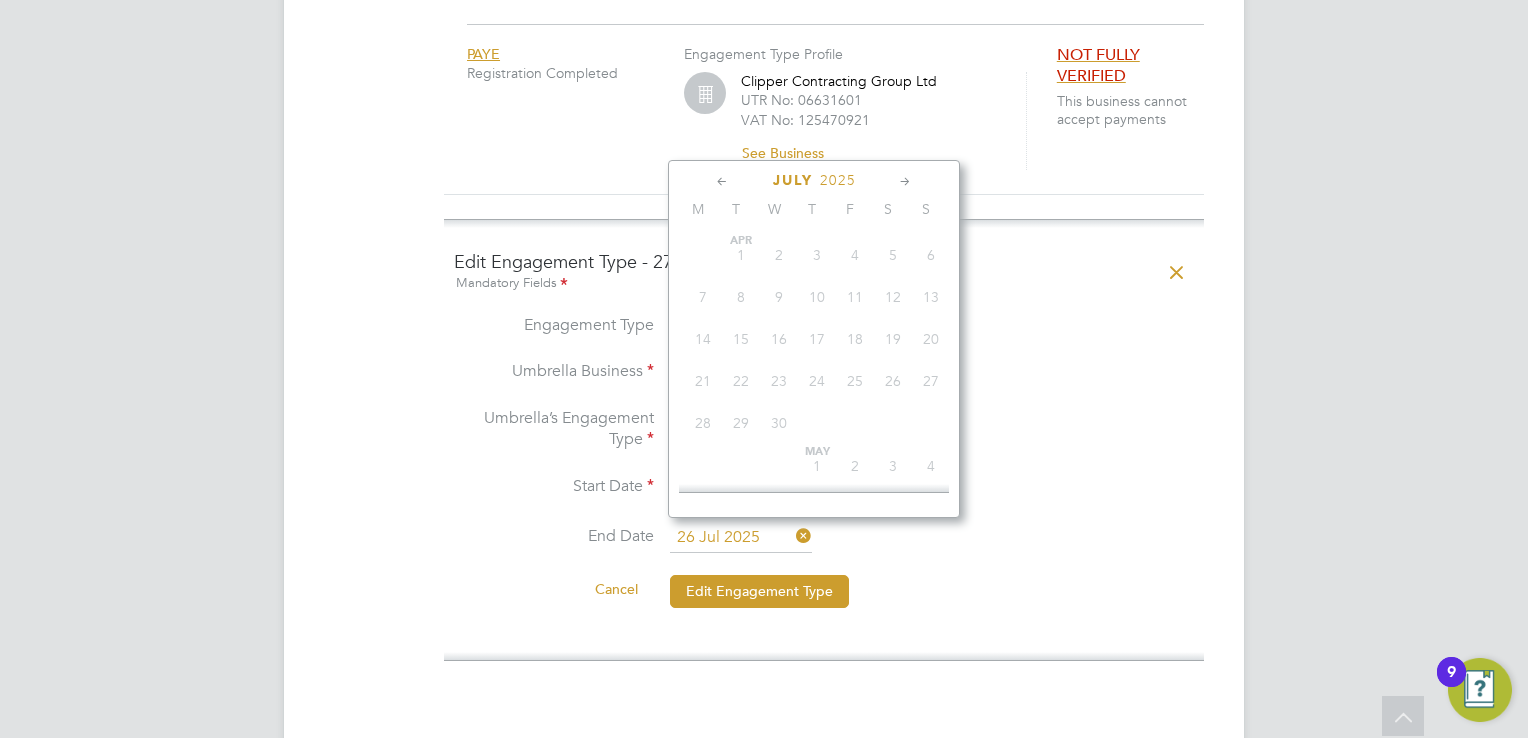 click on "26 Jul 2025" 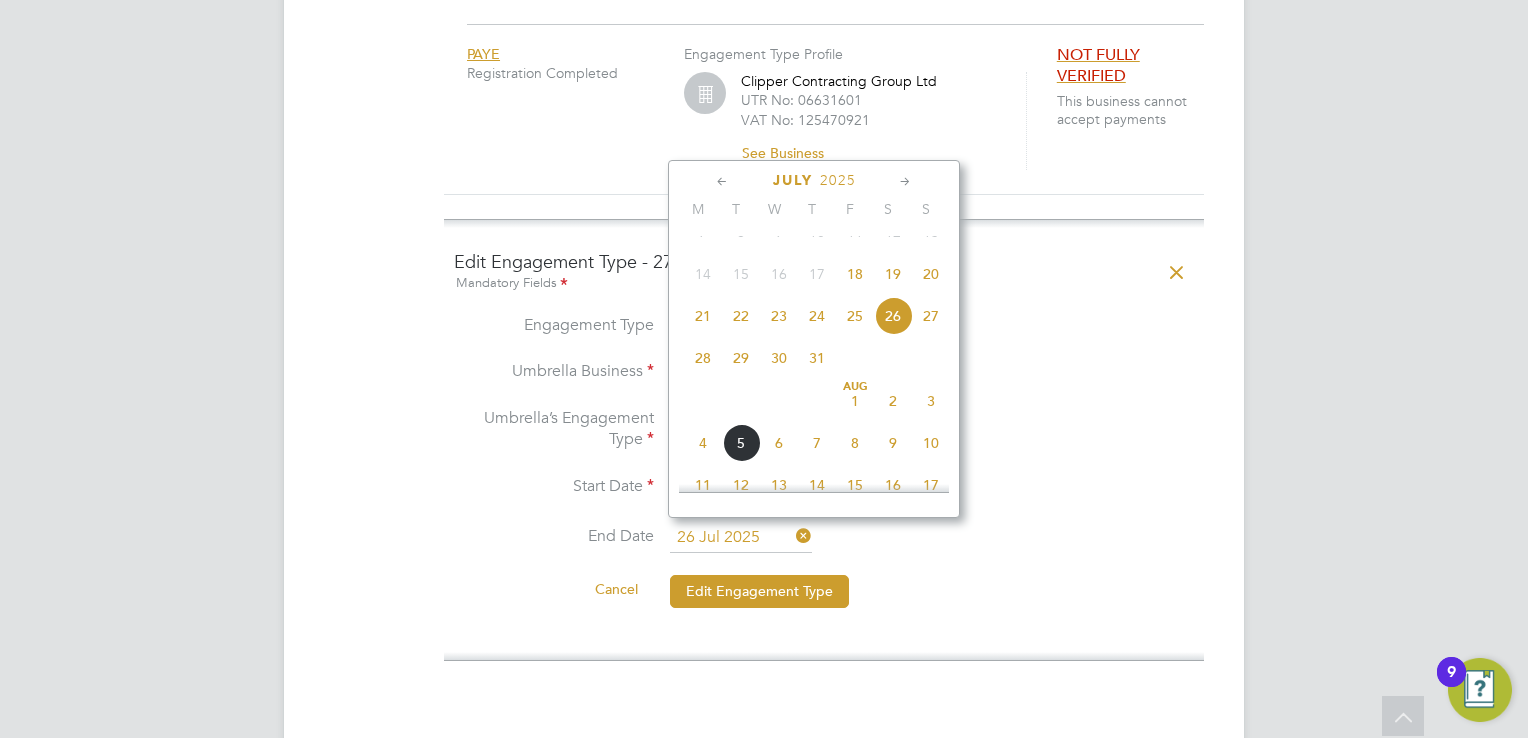 click on "31" 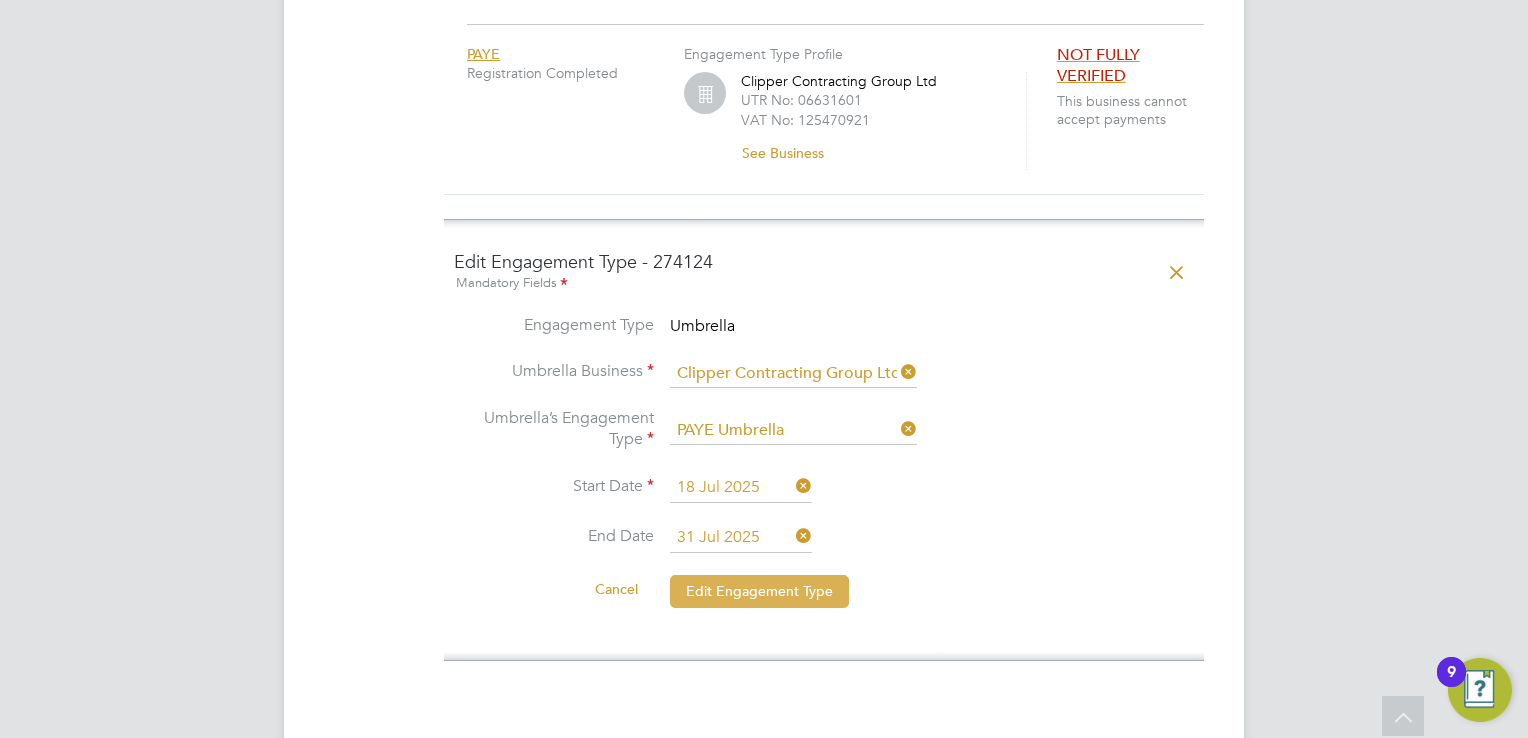 click on "Edit Engagement Type" 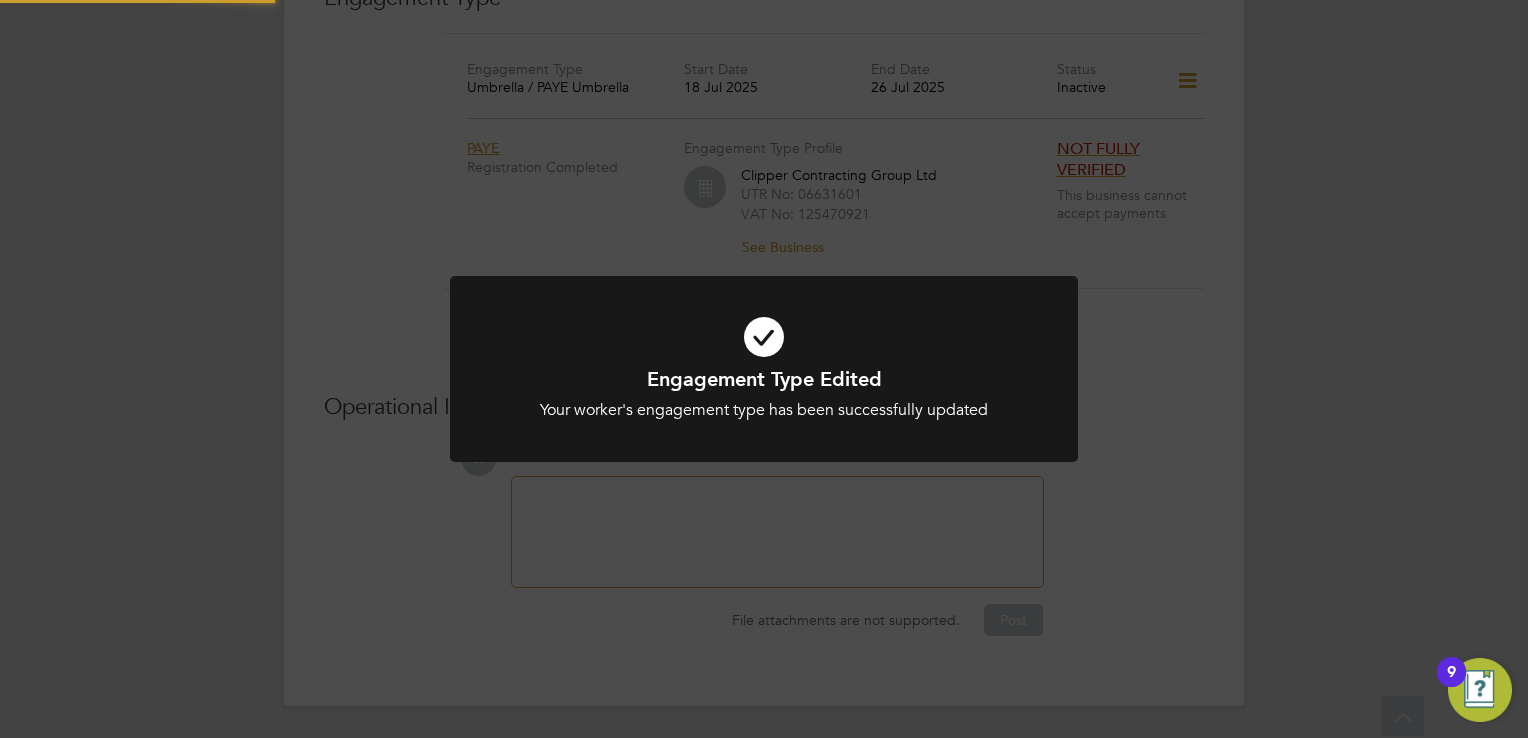 scroll, scrollTop: 1440, scrollLeft: 0, axis: vertical 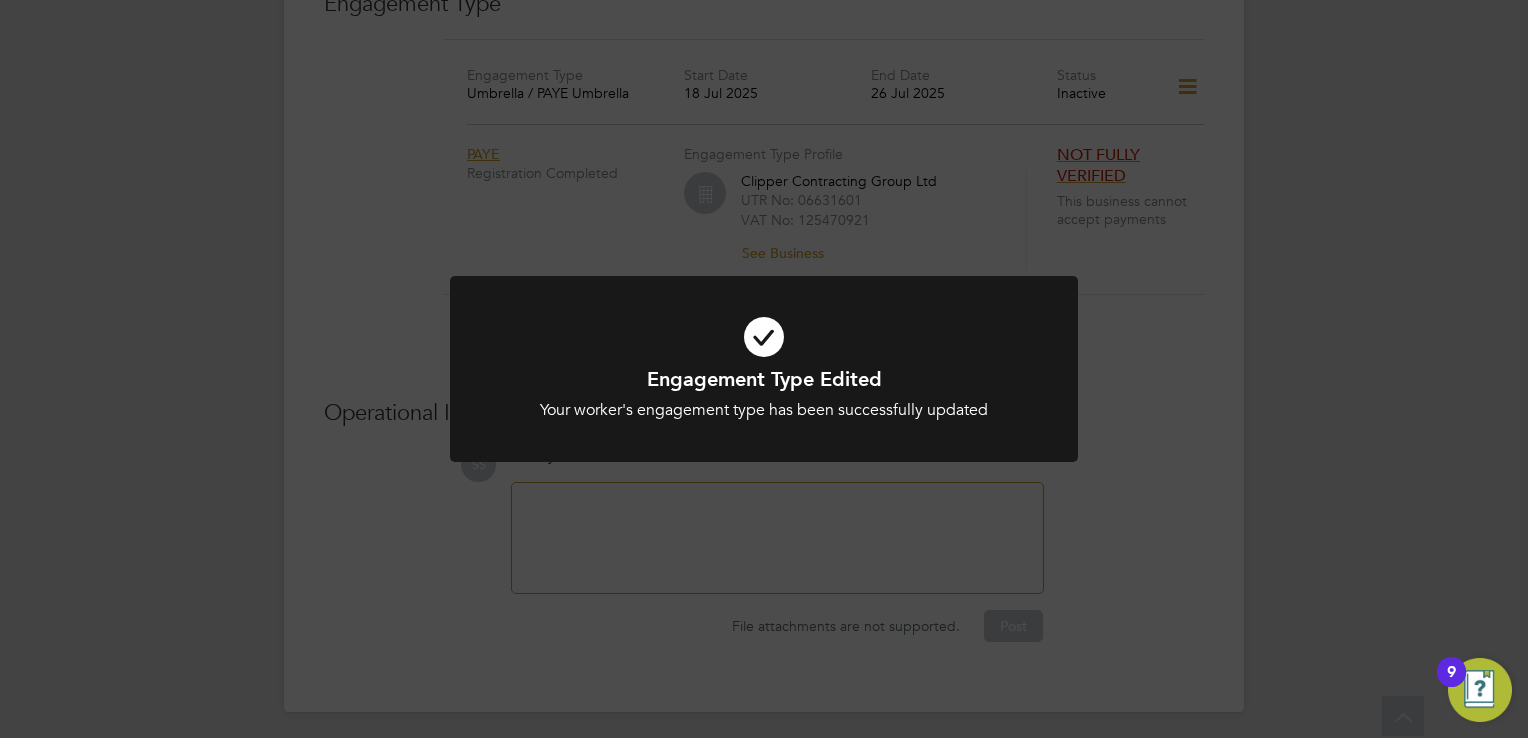 click on "Engagement Type Edited Your worker's engagement type has been successfully updated Cancel Okay" 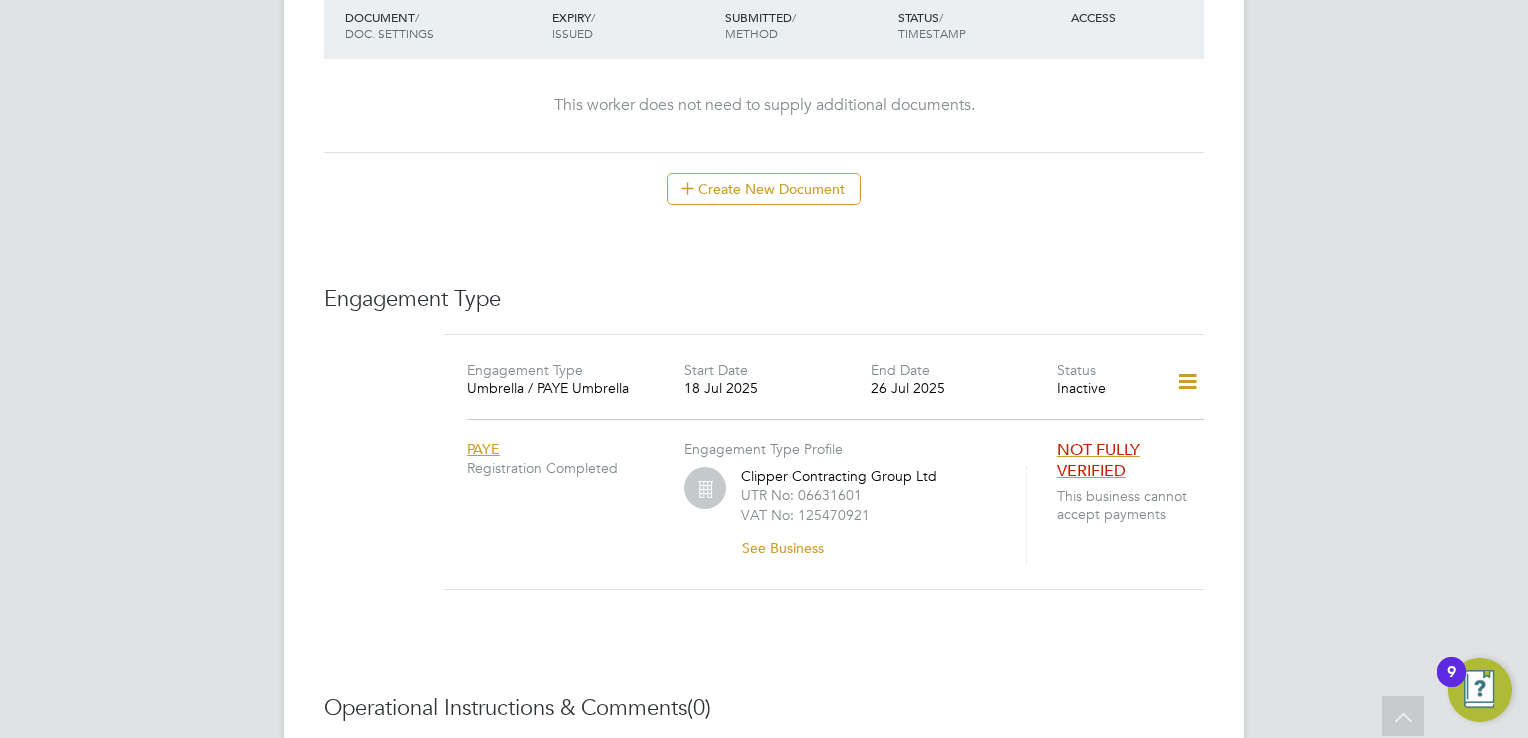 scroll, scrollTop: 1040, scrollLeft: 0, axis: vertical 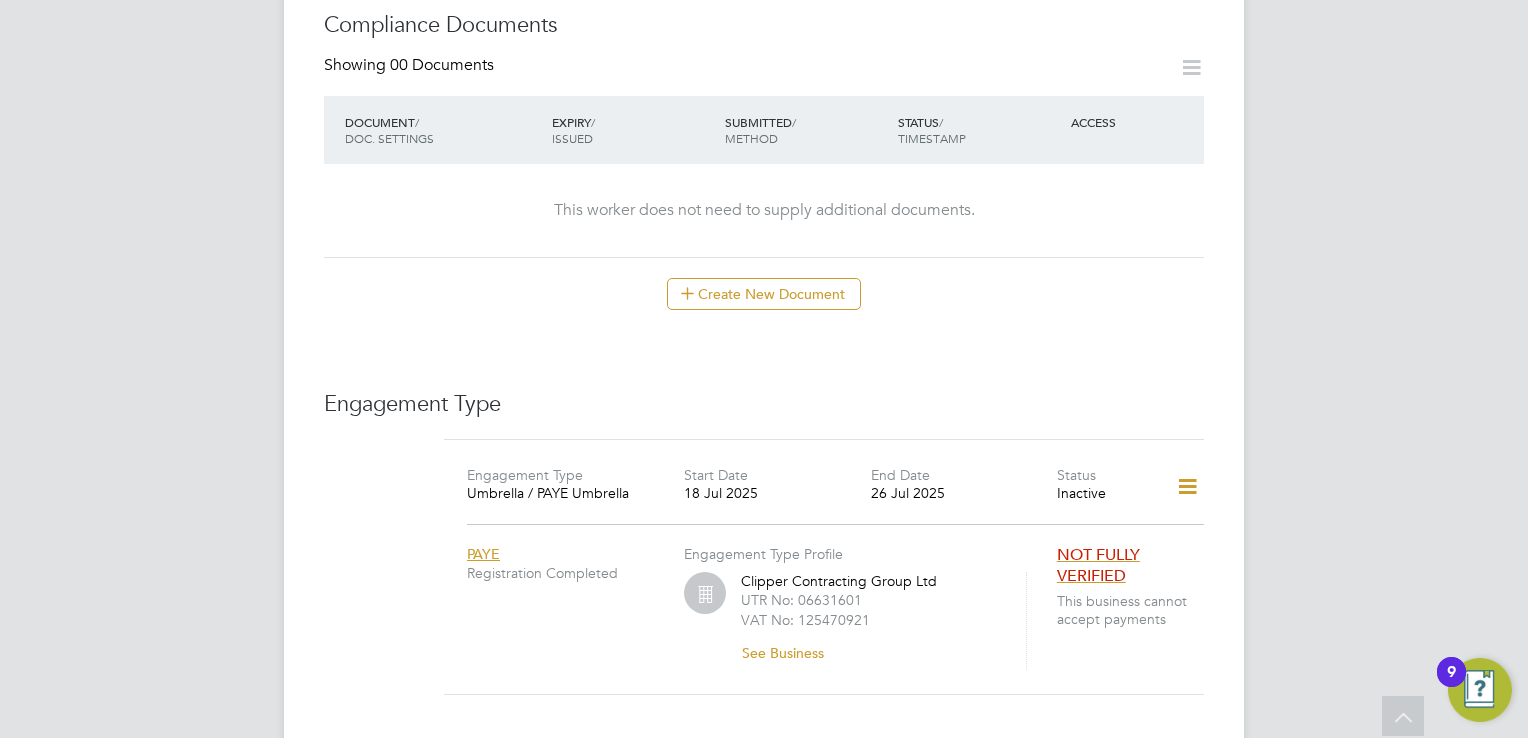 click 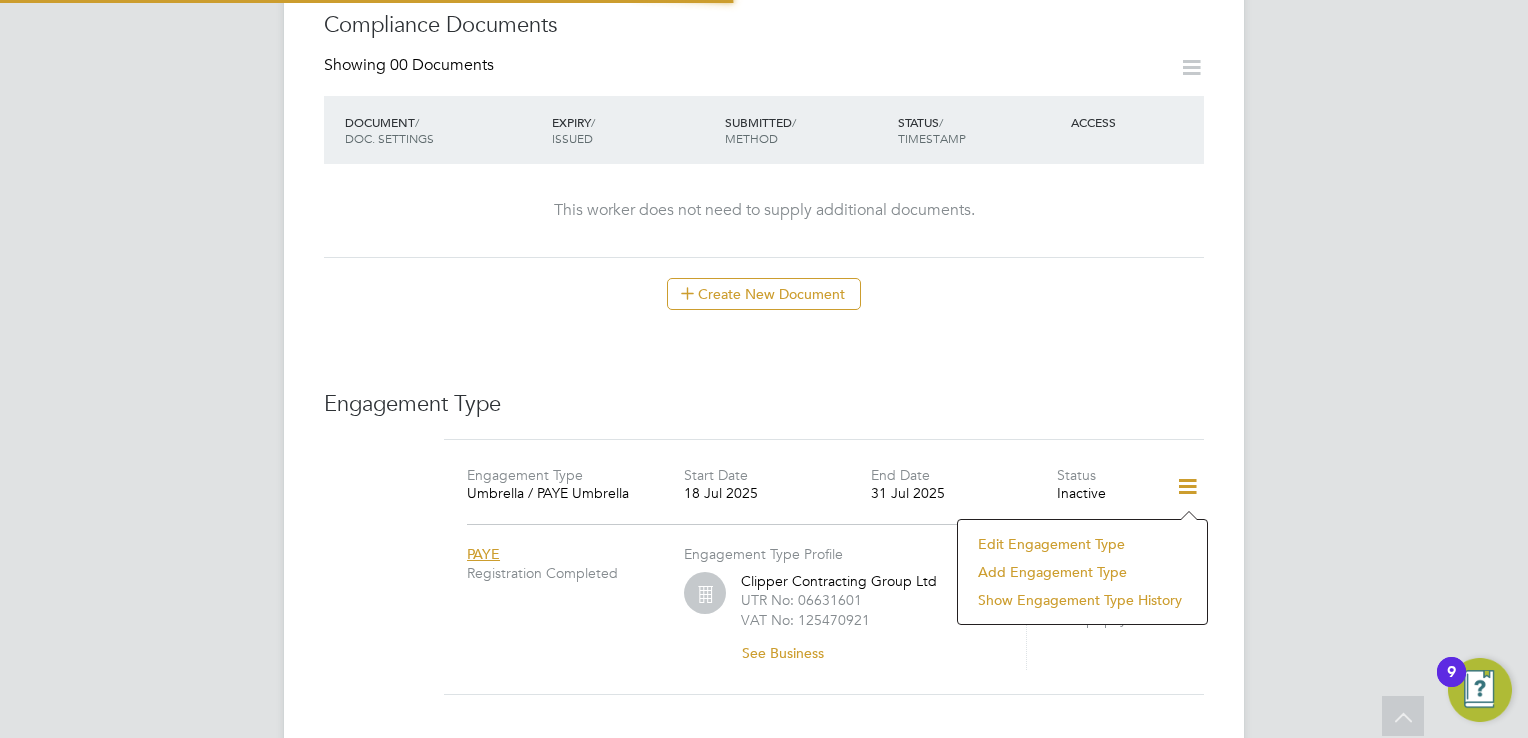 click on "Worker Details   Unfollow MK Michael King     m:  +44 7480 942838   Personal Details ID     13351 Mobile Phone   +44 7480 942838 Home Phone   Email   mrmichaelking91@outlook.com Address 16 Starmans Close Dagenham Essex RM9 6XQ United Kingdom Date of Birth   07 Aug 1991 Gender   Male Nationality   National Ins. No.   Right To Work Showing   01 Documents DOCUMENT  / DOCUMENT NO. EXPIRY  / ISSUED SUBMITTED  / METHOD STATUS  / TIMESTAMP DOWNLOAD Passport 131305319 14 Apr 2032 n/a 21 Jul 2025  Manual by Steve Shine. Verified 21 Jul 2025, 16:15   by Steve Shine.  Compliance Documents Showing   00 Documents DOCUMENT  / DOC. SETTINGS EXPIRY  / ISSUED SUBMITTED  / METHOD STATUS  / TIMESTAMP ACCESS This worker does not need to supply additional documents.  Create New Document Engagement Type Engagement Type Umbrella / PAYE Umbrella Start Date 18 Jul 2025 End Date 31 Jul 2025 Status Inactive PAYE  Registration Completed  Engagement Type Profile Clipper Contracting Group Ltd UTR No: 06631601 VAT No: 125470921   (0) SS" 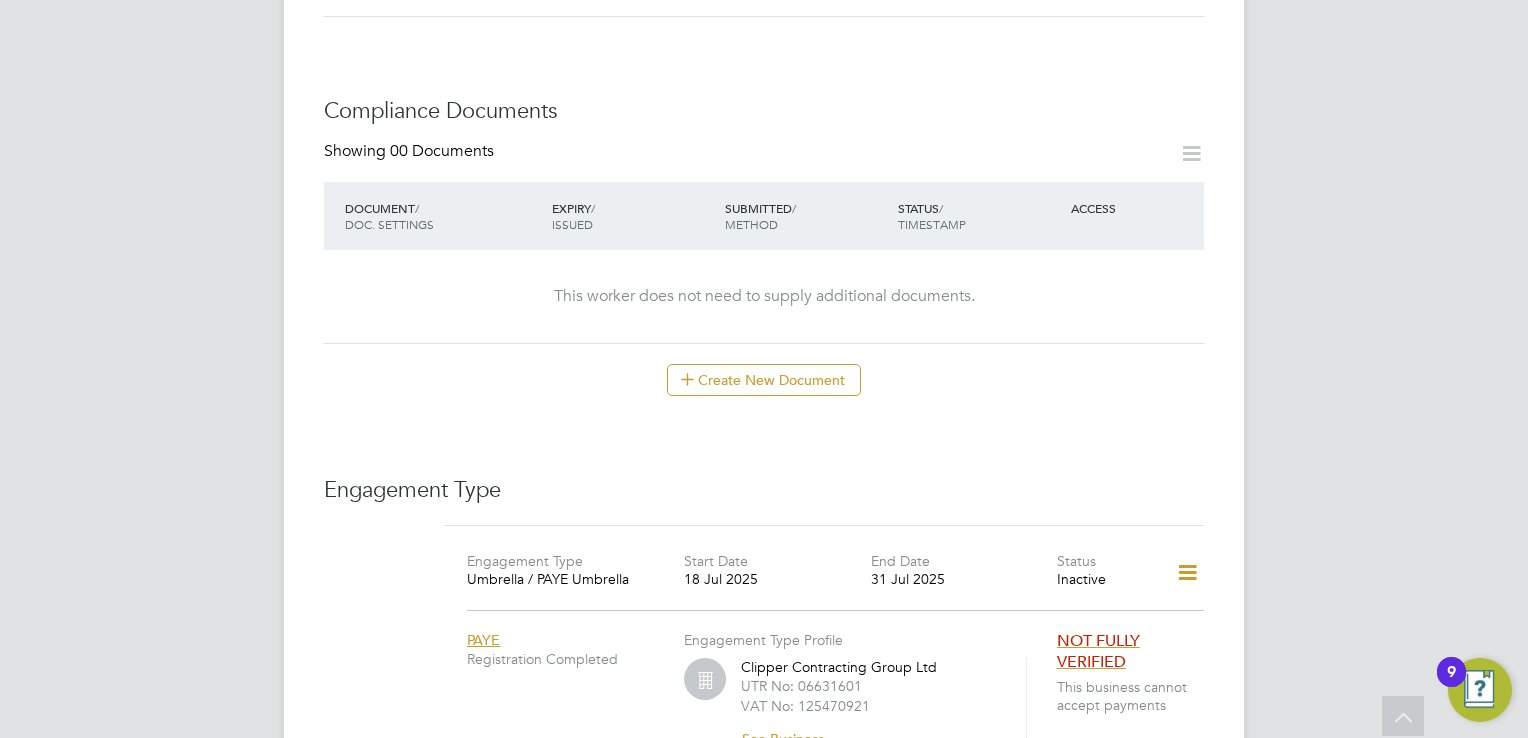 scroll, scrollTop: 1040, scrollLeft: 0, axis: vertical 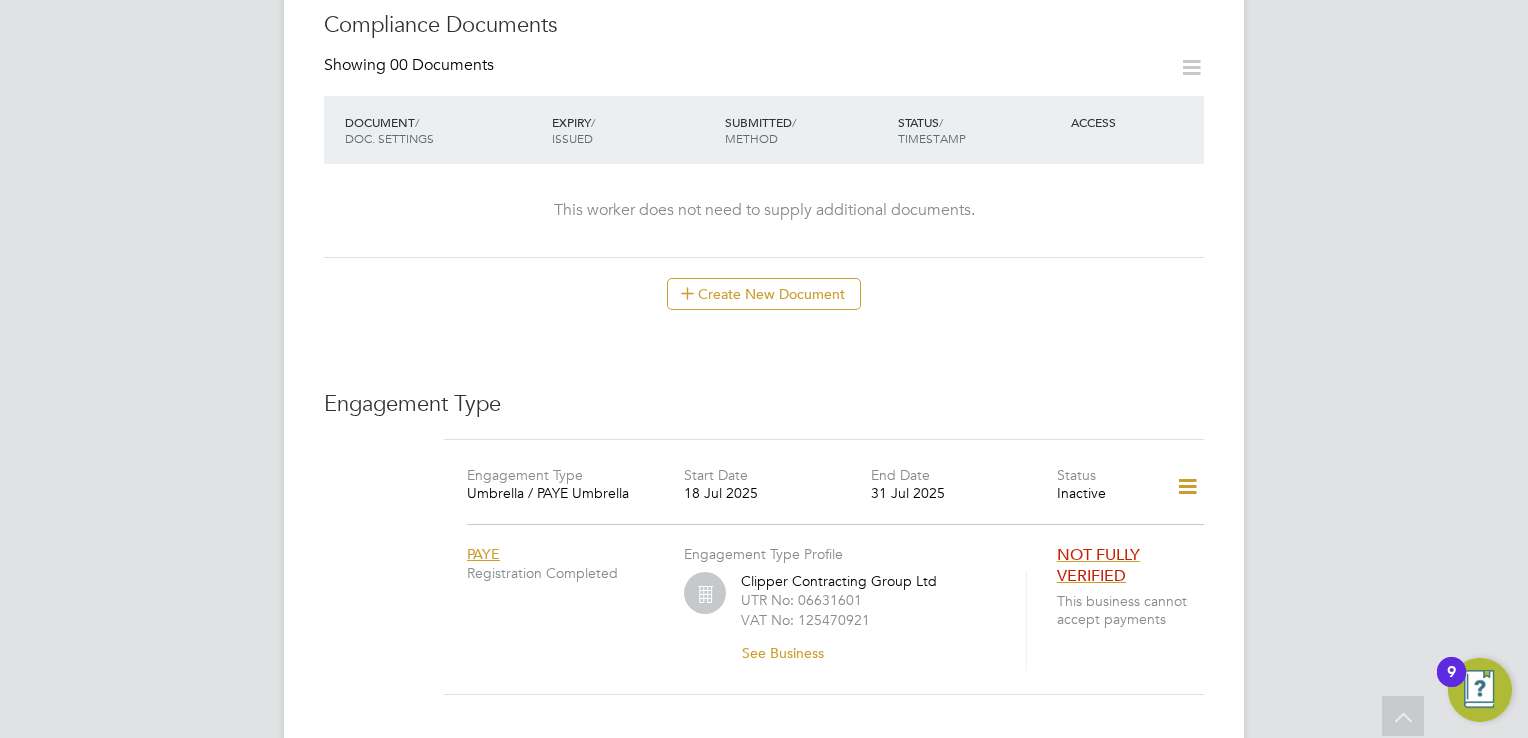 click on "Worker Details   Unfollow MK Michael King     m:  +44 7480 942838   Personal Details ID     13351 Mobile Phone   +44 7480 942838 Home Phone   Email   mrmichaelking91@outlook.com Address 16 Starmans Close Dagenham Essex RM9 6XQ United Kingdom Date of Birth   07 Aug 1991 Gender   Male Nationality   National Ins. No.   Right To Work Showing   01 Documents DOCUMENT  / DOCUMENT NO. EXPIRY  / ISSUED SUBMITTED  / METHOD STATUS  / TIMESTAMP DOWNLOAD Passport 131305319 14 Apr 2032 n/a 21 Jul 2025  Manual by Steve Shine. Verified 21 Jul 2025, 16:15   by Steve Shine.  Compliance Documents Showing   00 Documents DOCUMENT  / DOC. SETTINGS EXPIRY  / ISSUED SUBMITTED  / METHOD STATUS  / TIMESTAMP ACCESS This worker does not need to supply additional documents.  Create New Document Engagement Type Engagement Type Umbrella / PAYE Umbrella Start Date 18 Jul 2025 End Date 31 Jul 2025 Status Inactive PAYE  Registration Completed  Engagement Type Profile Clipper Contracting Group Ltd UTR No: 06631601 VAT No: 125470921   (0) SS" 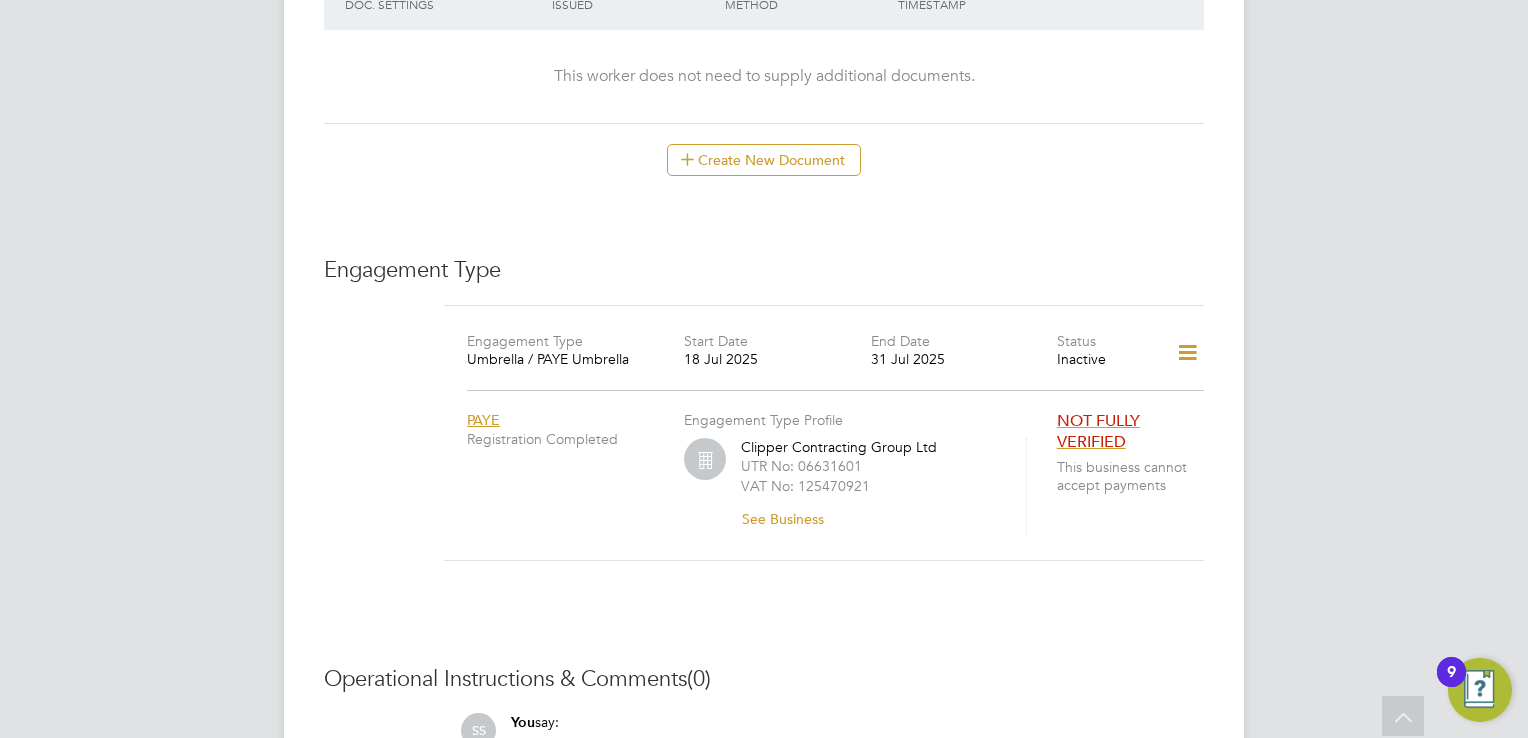 scroll, scrollTop: 1200, scrollLeft: 0, axis: vertical 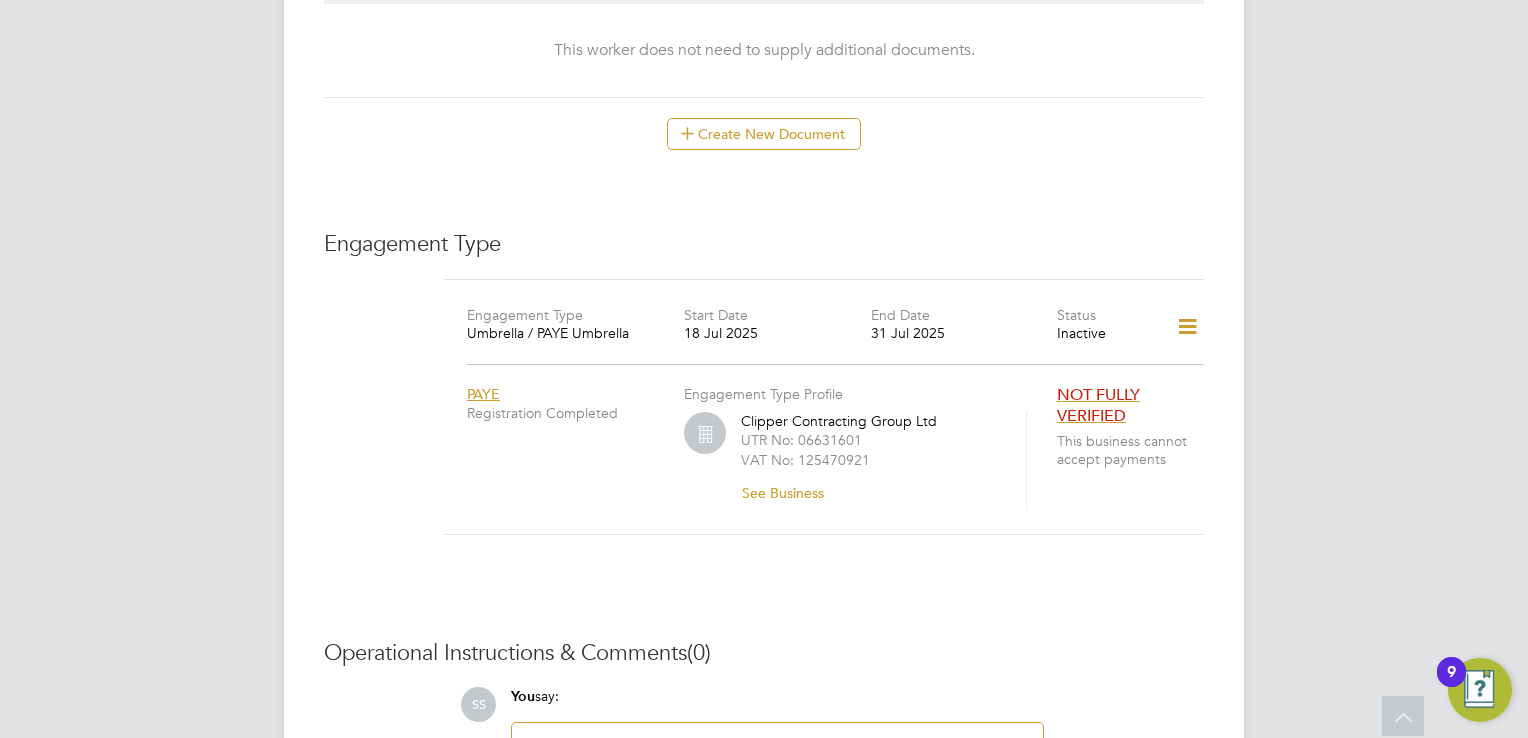 click 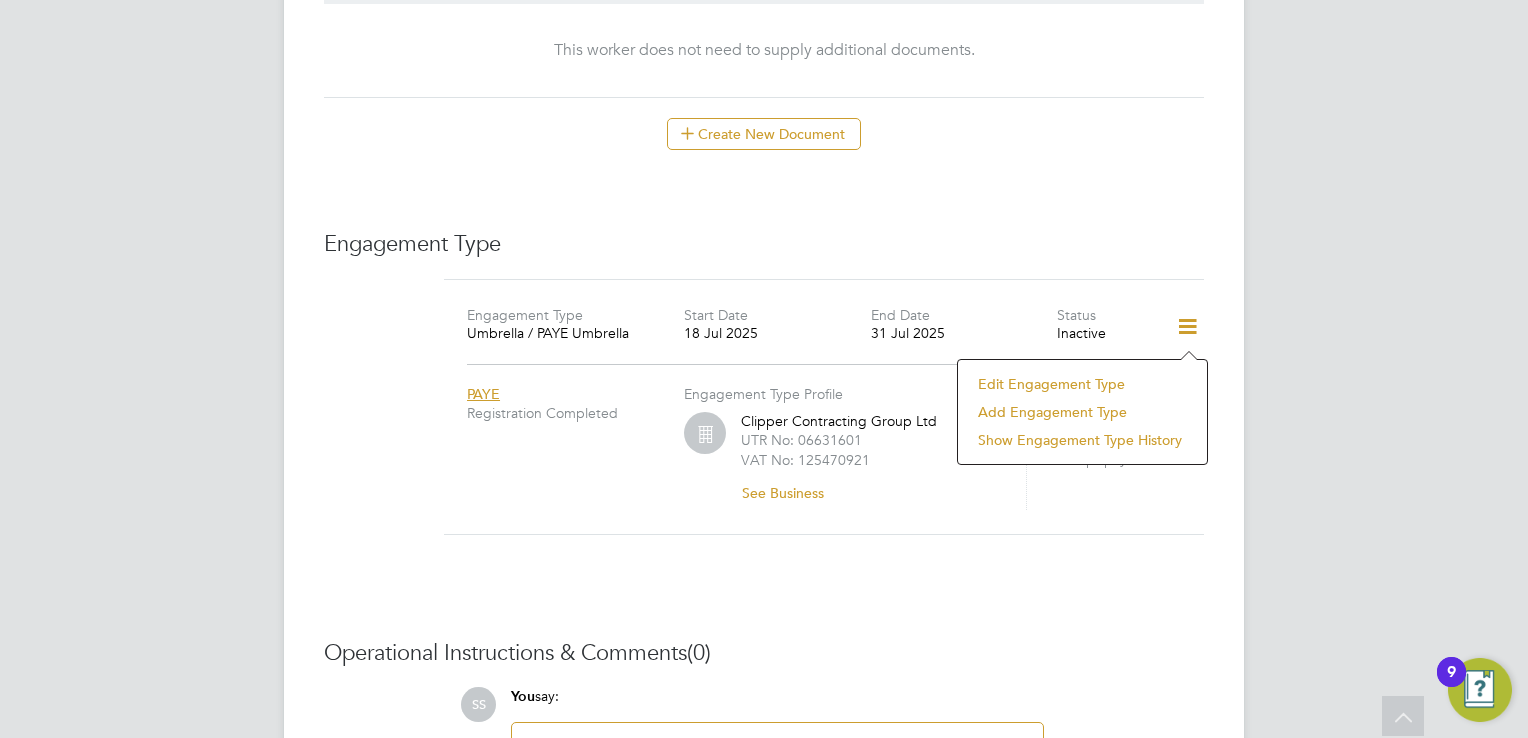 click on "Edit Engagement Type" 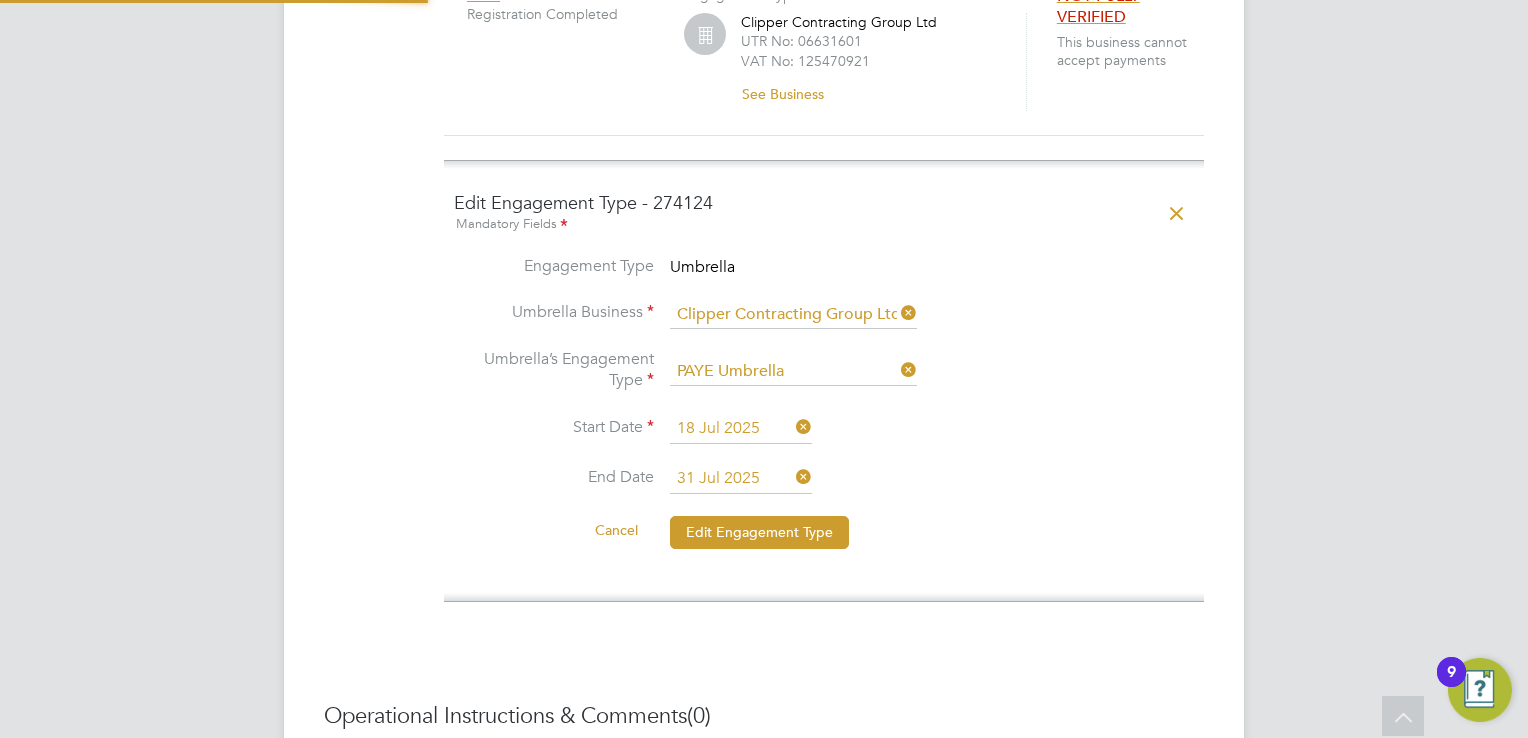 scroll, scrollTop: 1600, scrollLeft: 0, axis: vertical 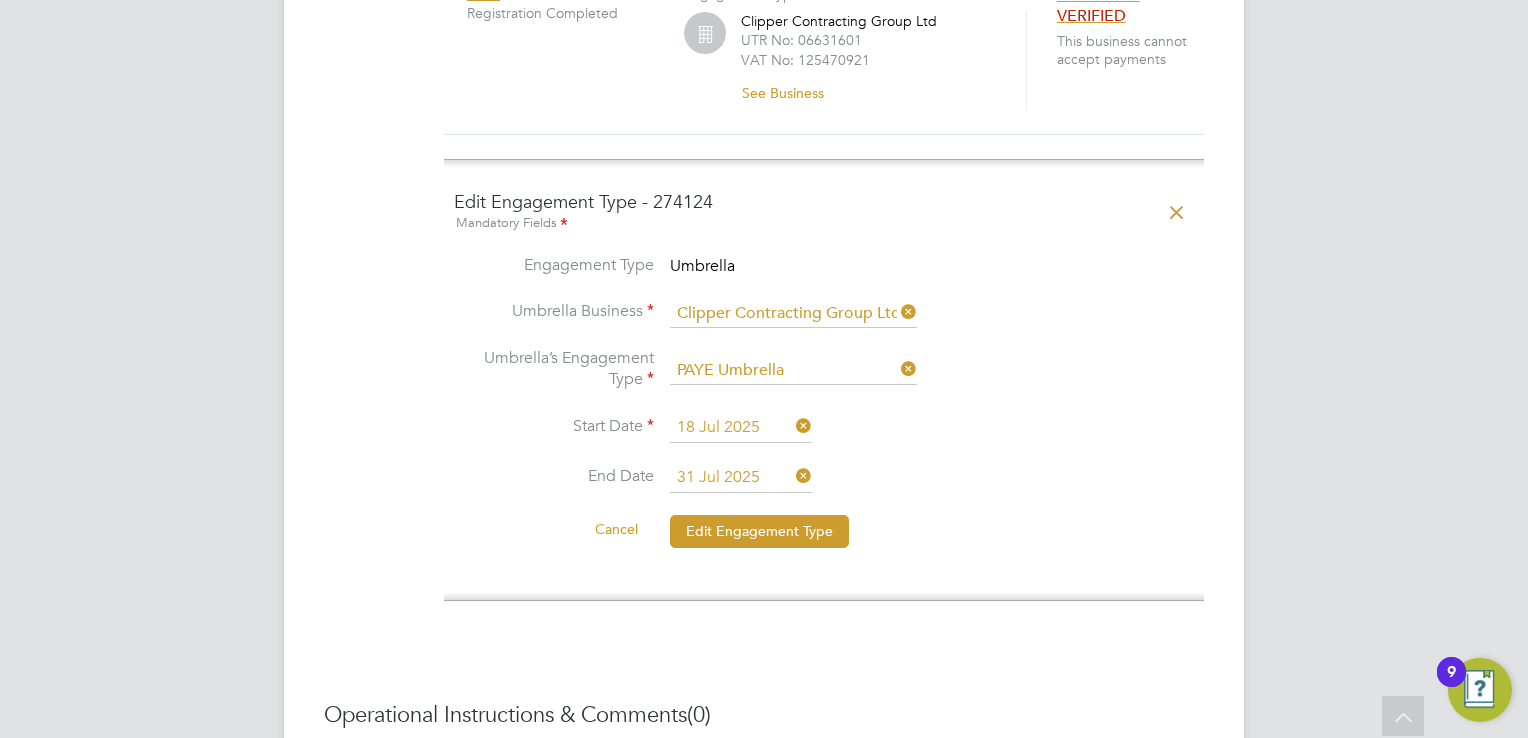 click 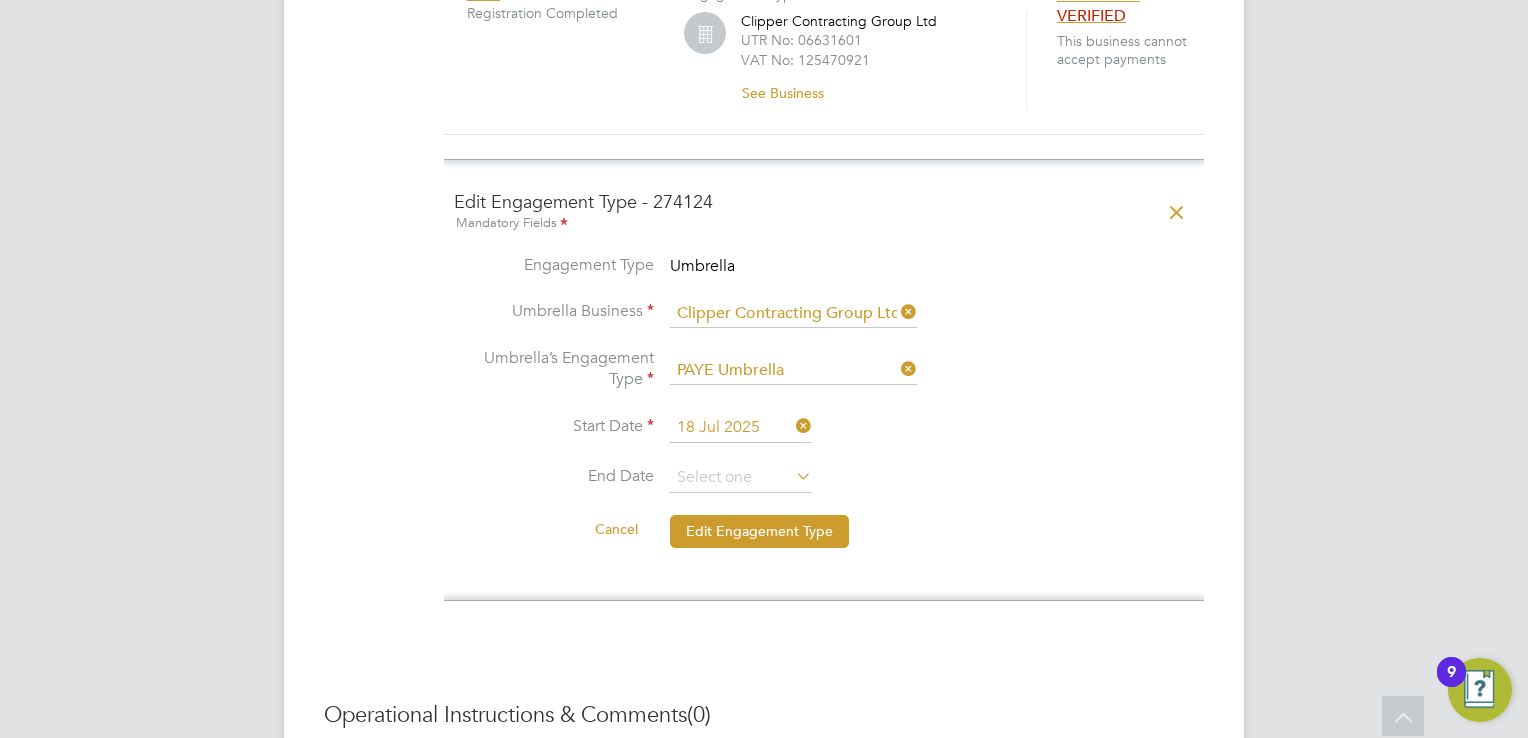 click on "End Date" 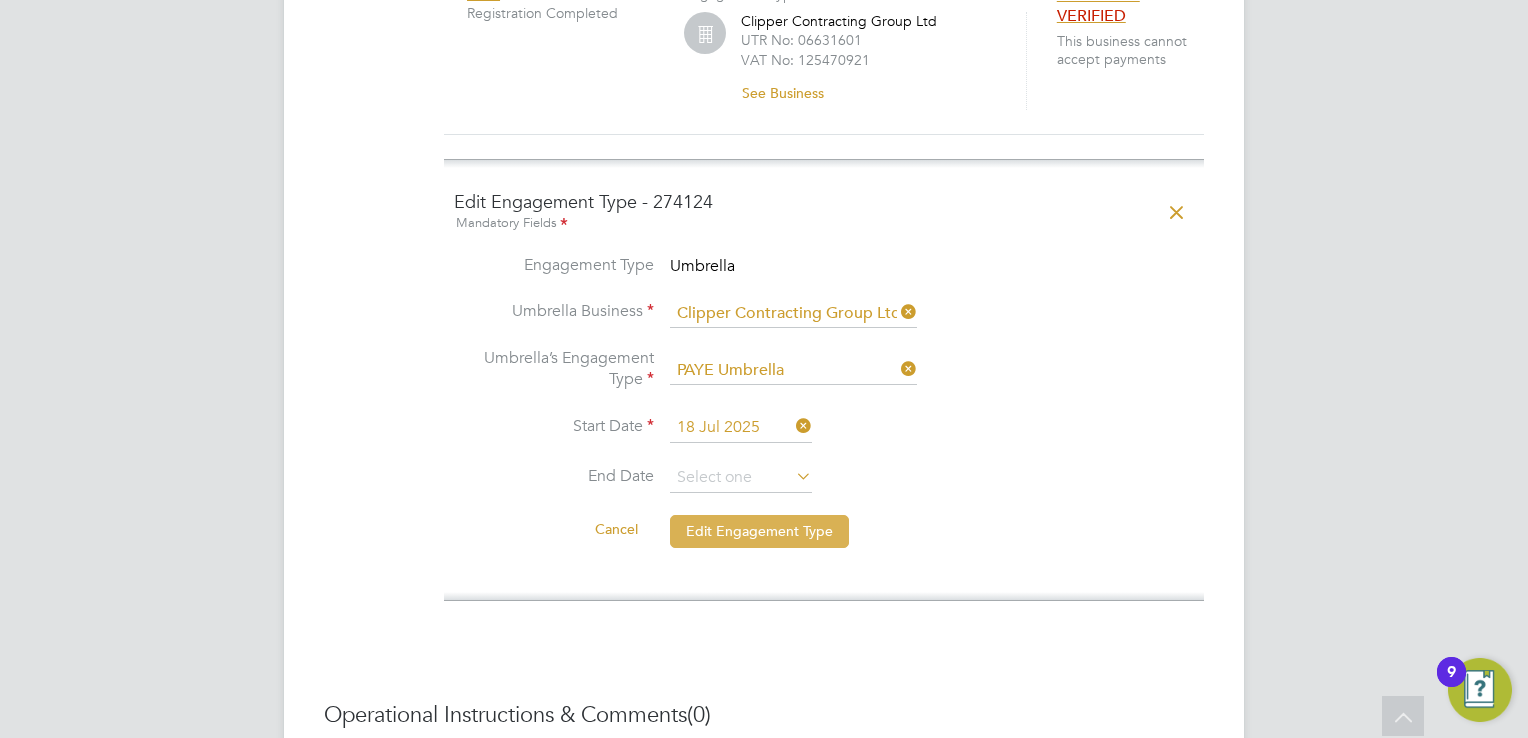 click on "Edit Engagement Type" 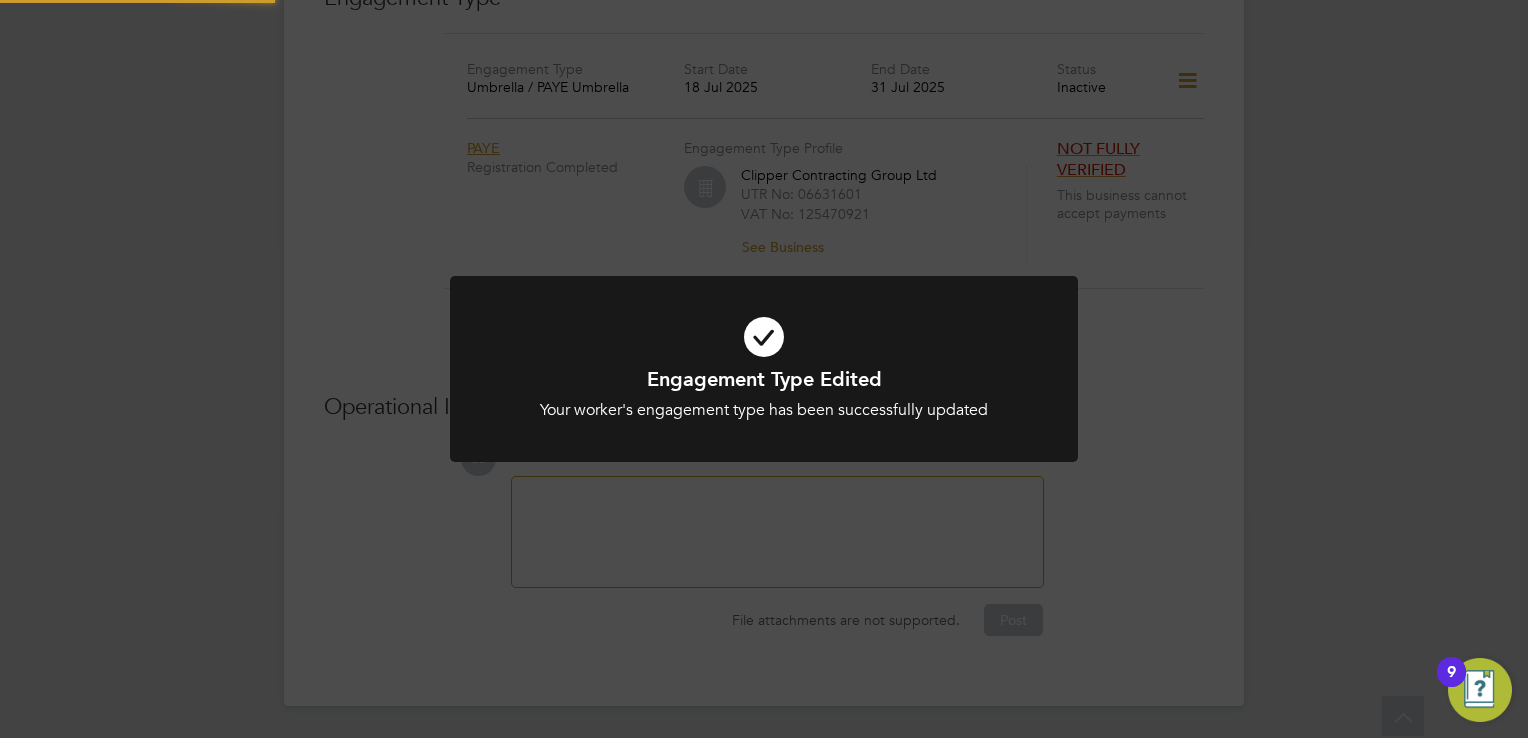 scroll, scrollTop: 1440, scrollLeft: 0, axis: vertical 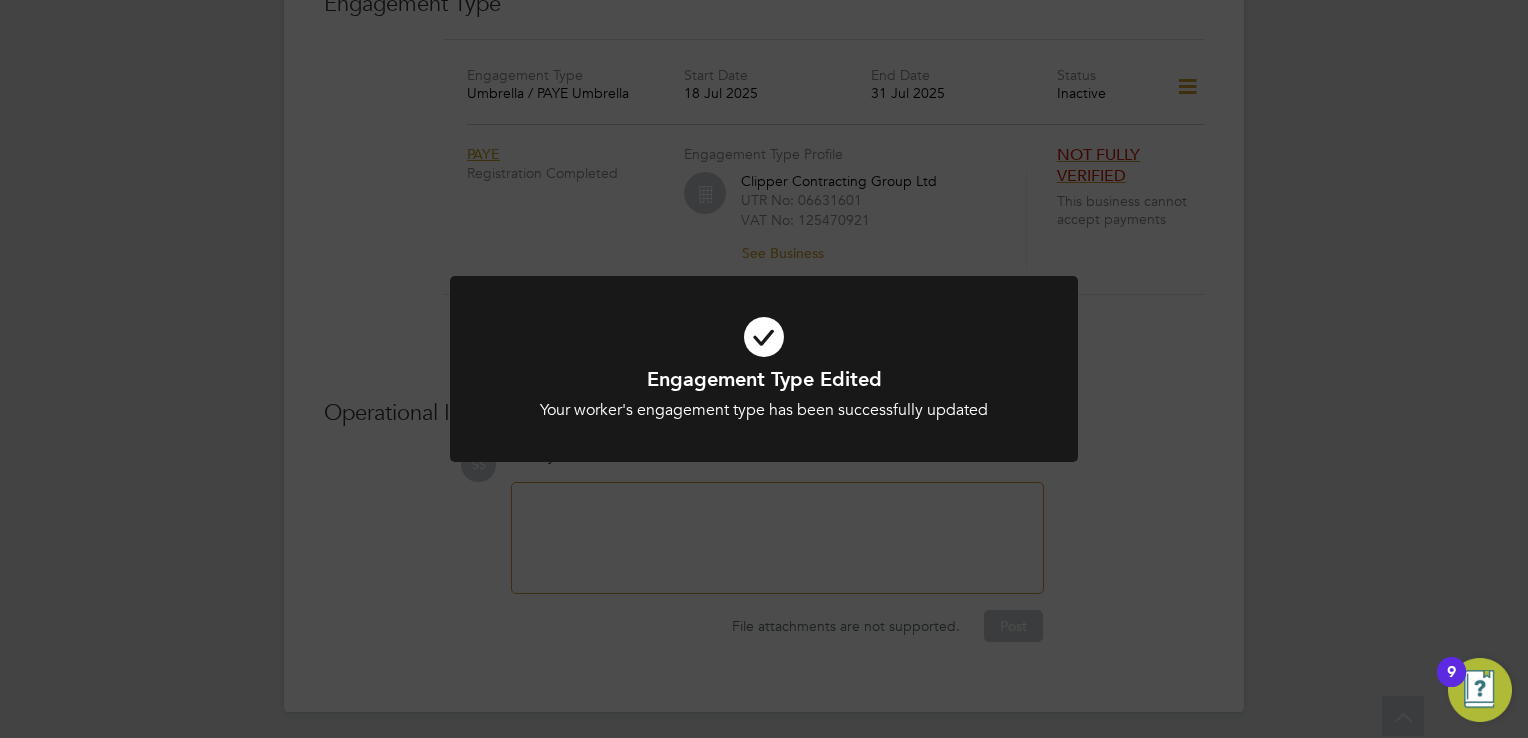 click on "Engagement Type Edited Your worker's engagement type has been successfully updated Cancel Okay" 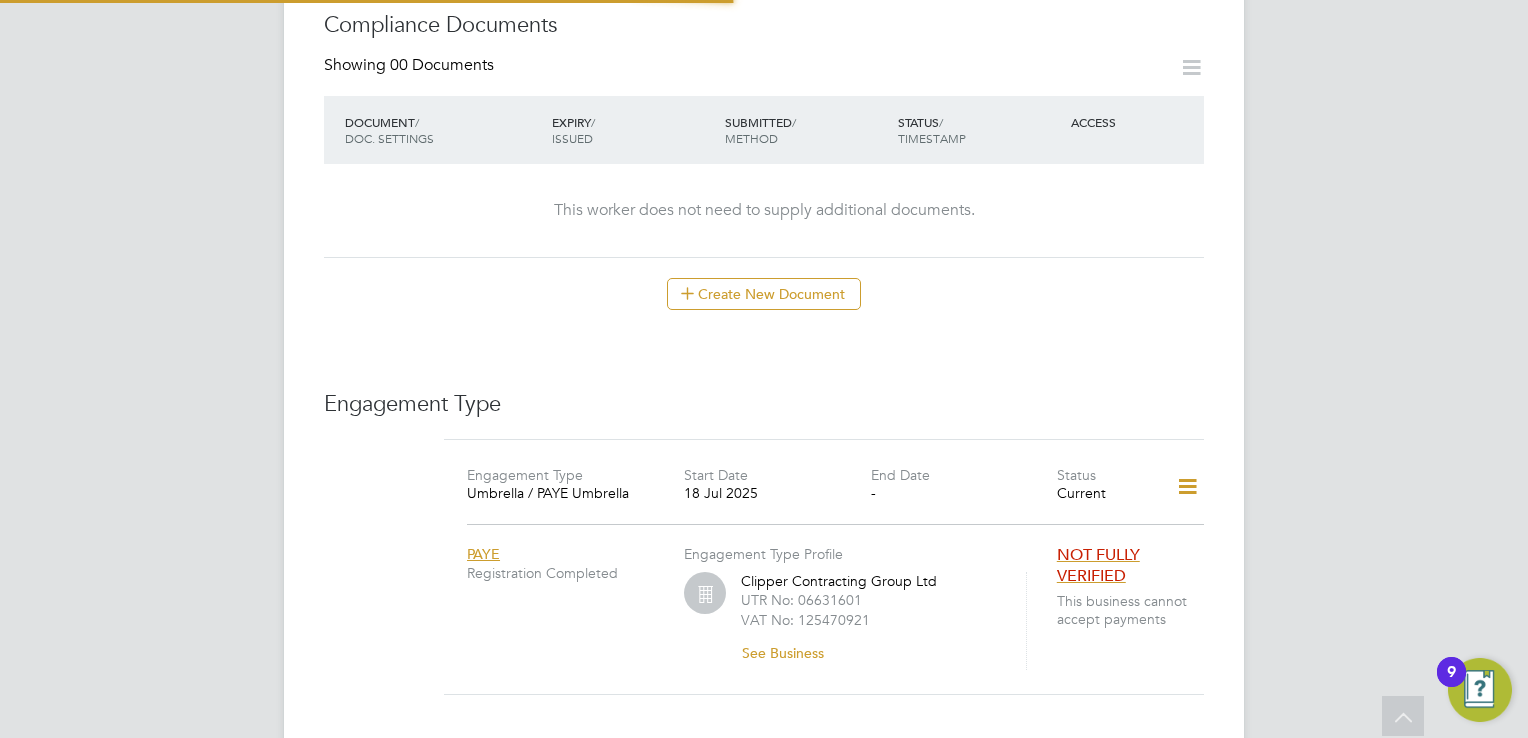 scroll, scrollTop: 1140, scrollLeft: 0, axis: vertical 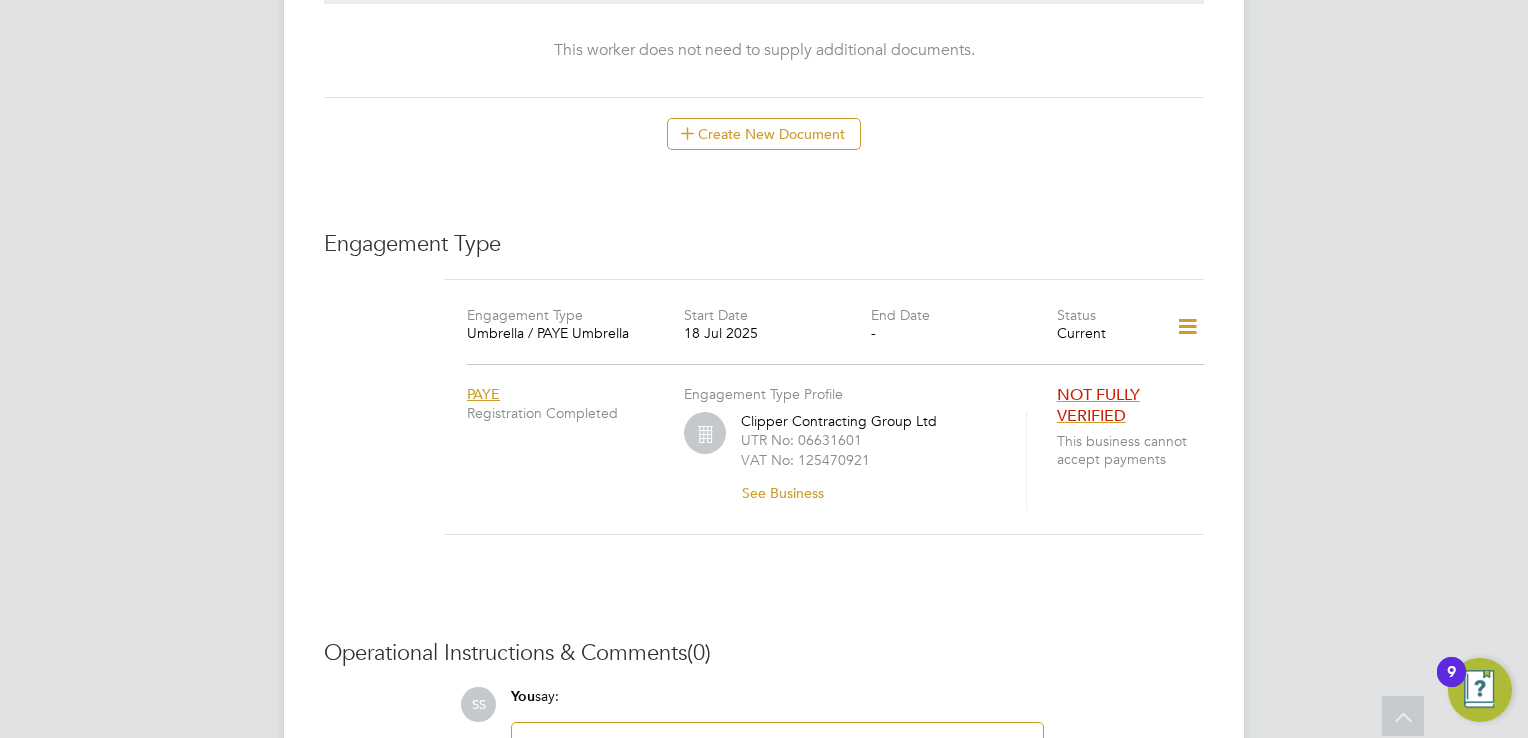 click 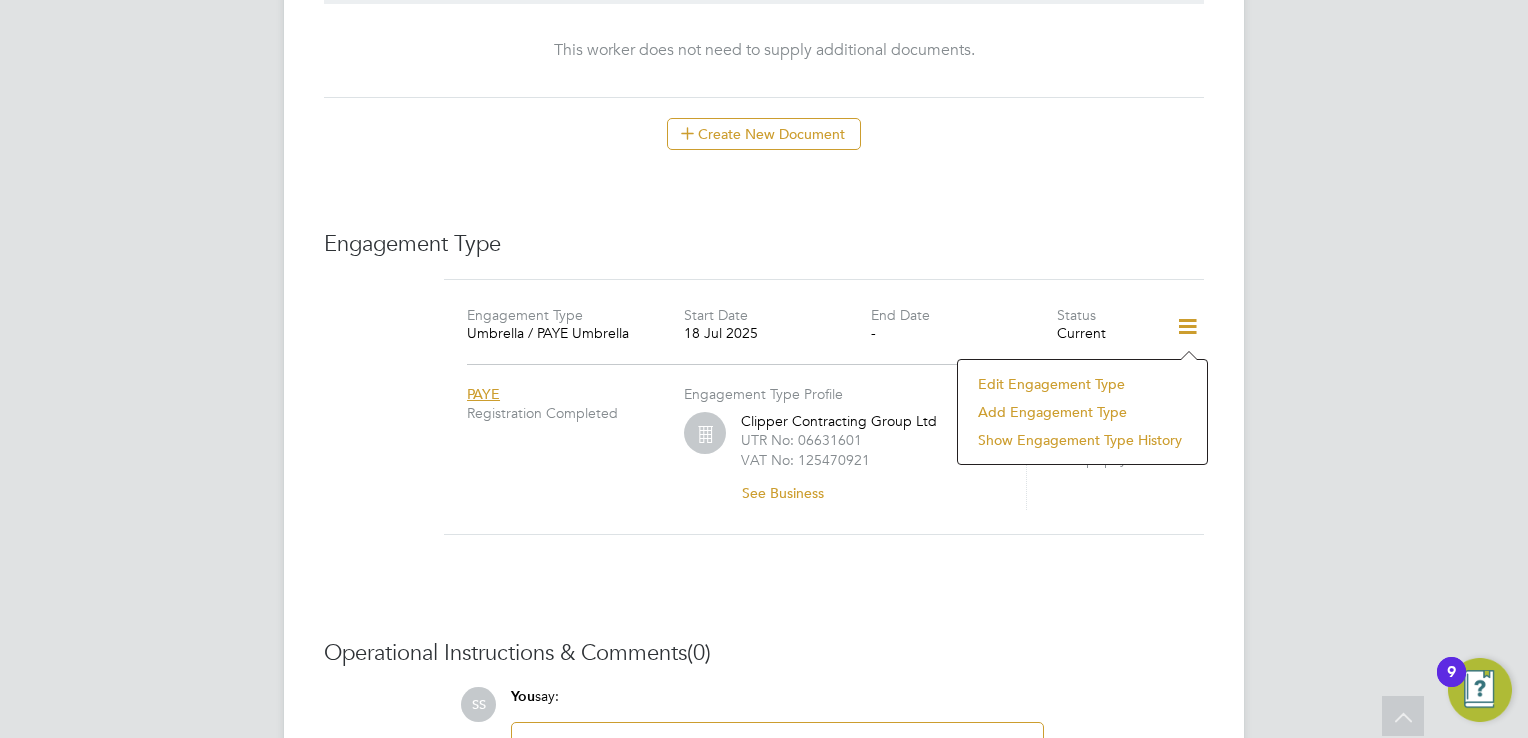 click on "Engagement Type" 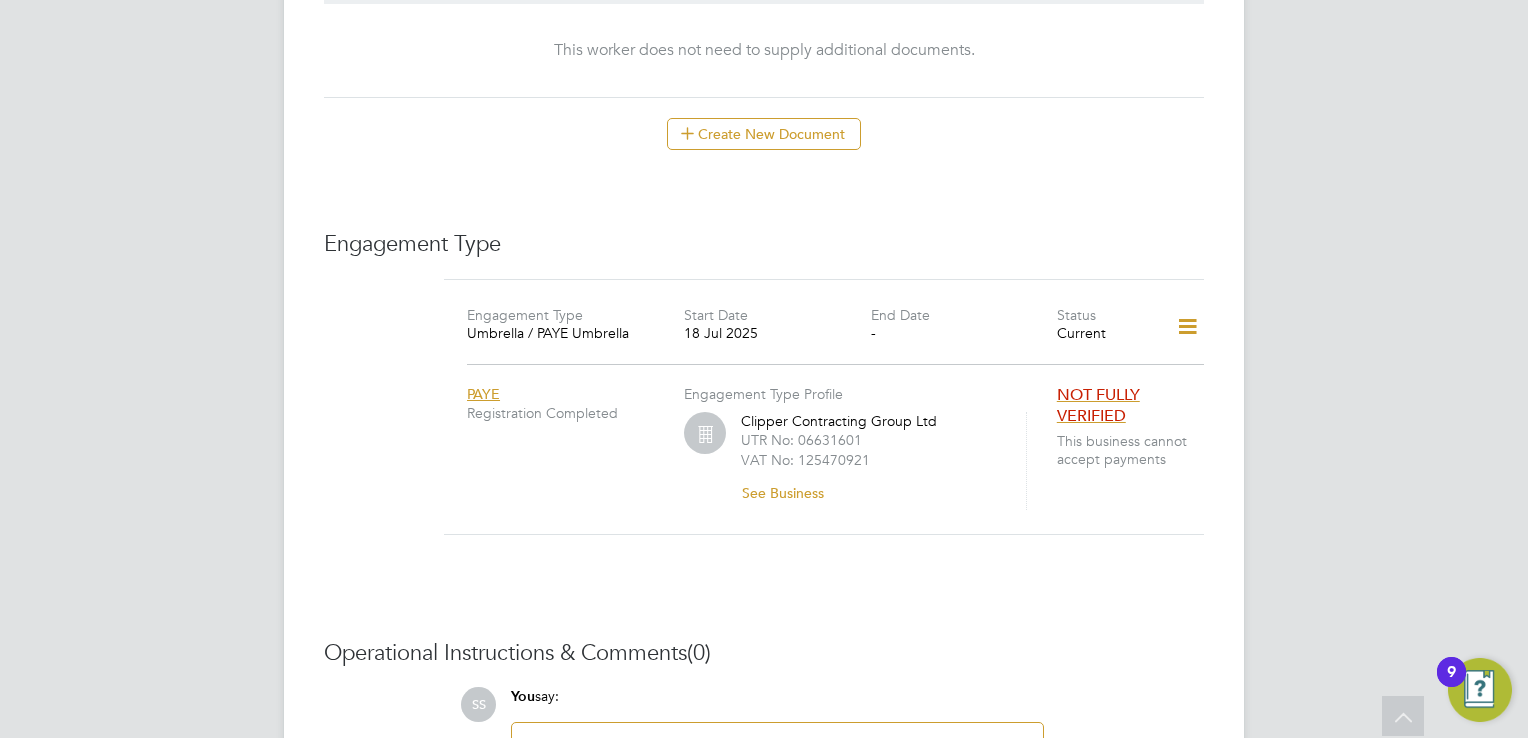 click on "NOT FULLY VERIFIED" 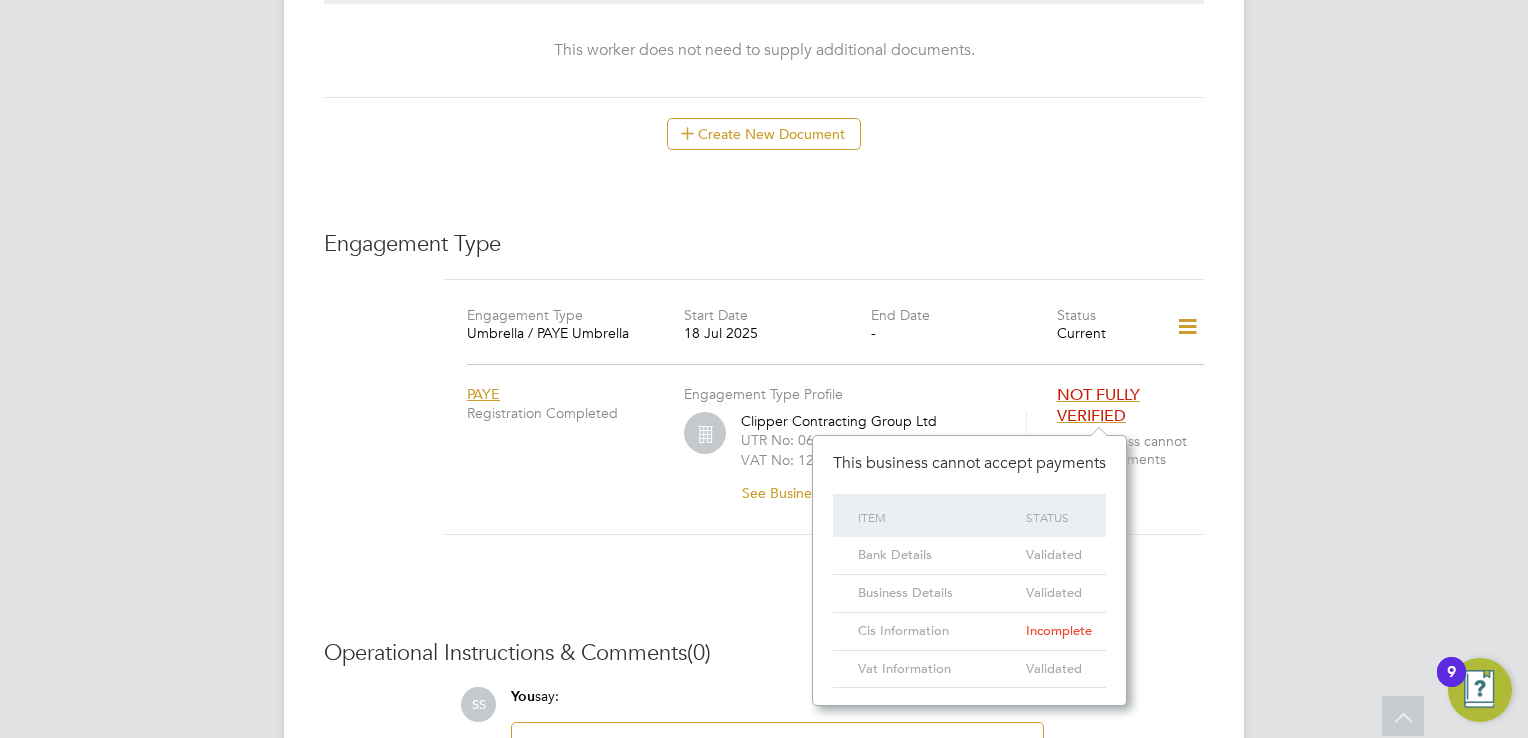 scroll, scrollTop: 10, scrollLeft: 25, axis: both 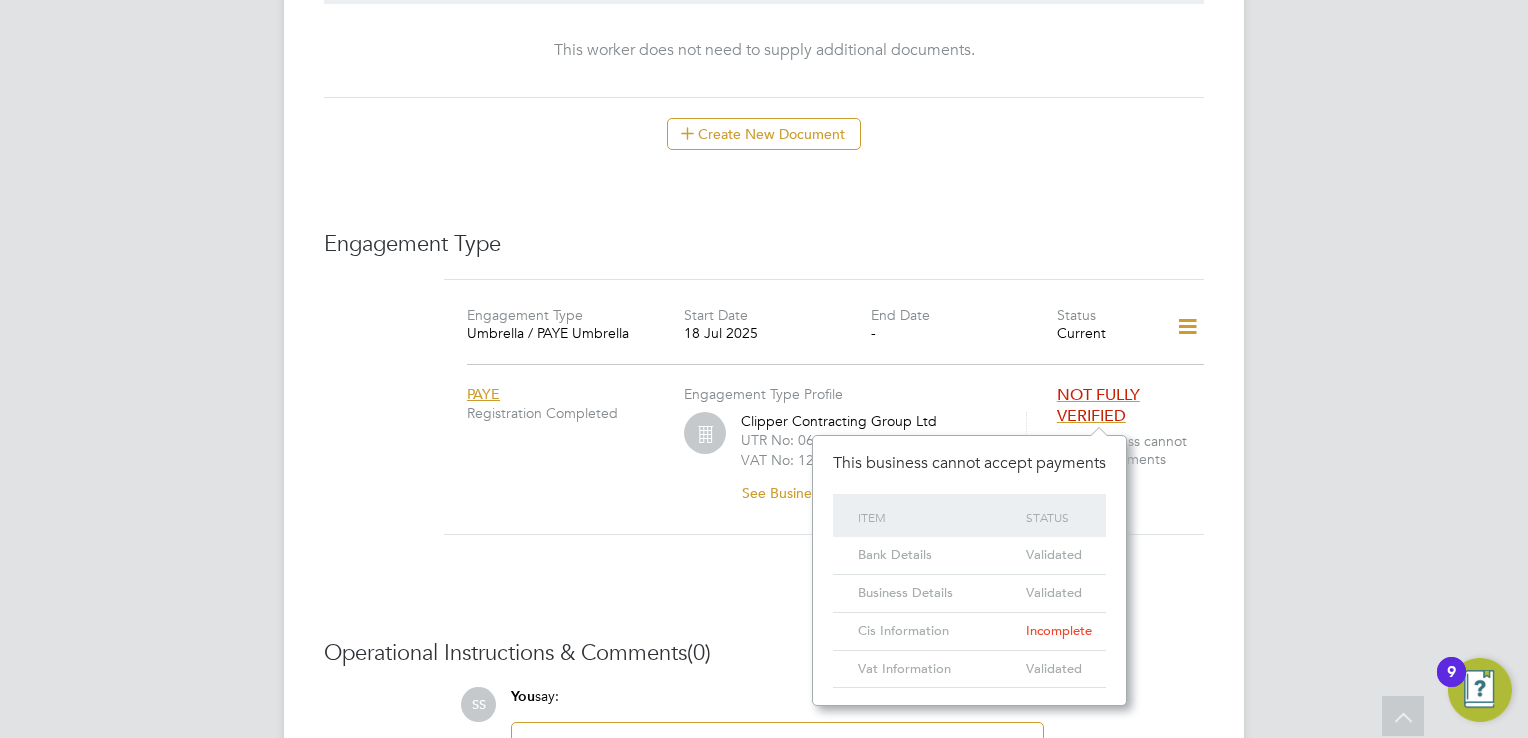 click on "Create New Document" 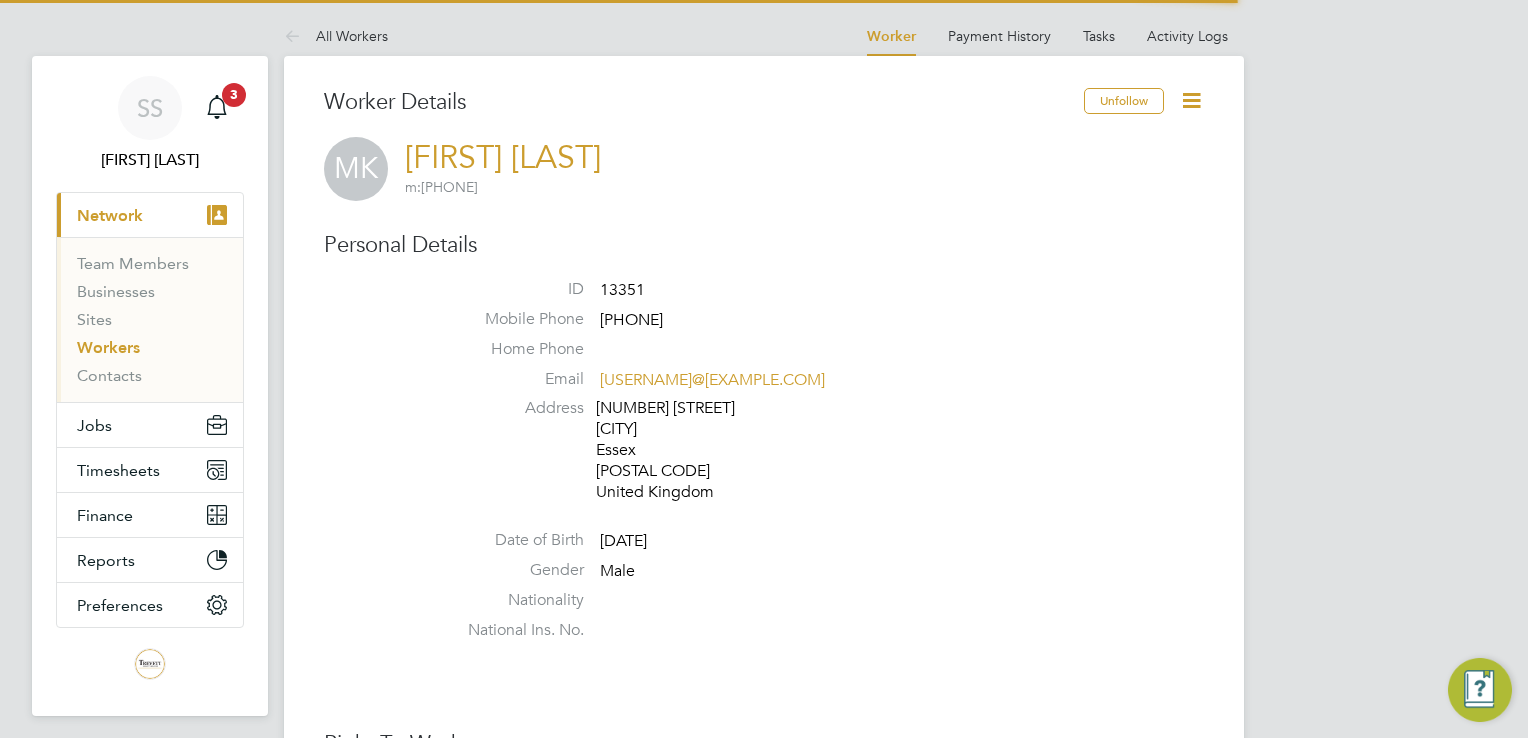 scroll, scrollTop: 0, scrollLeft: 0, axis: both 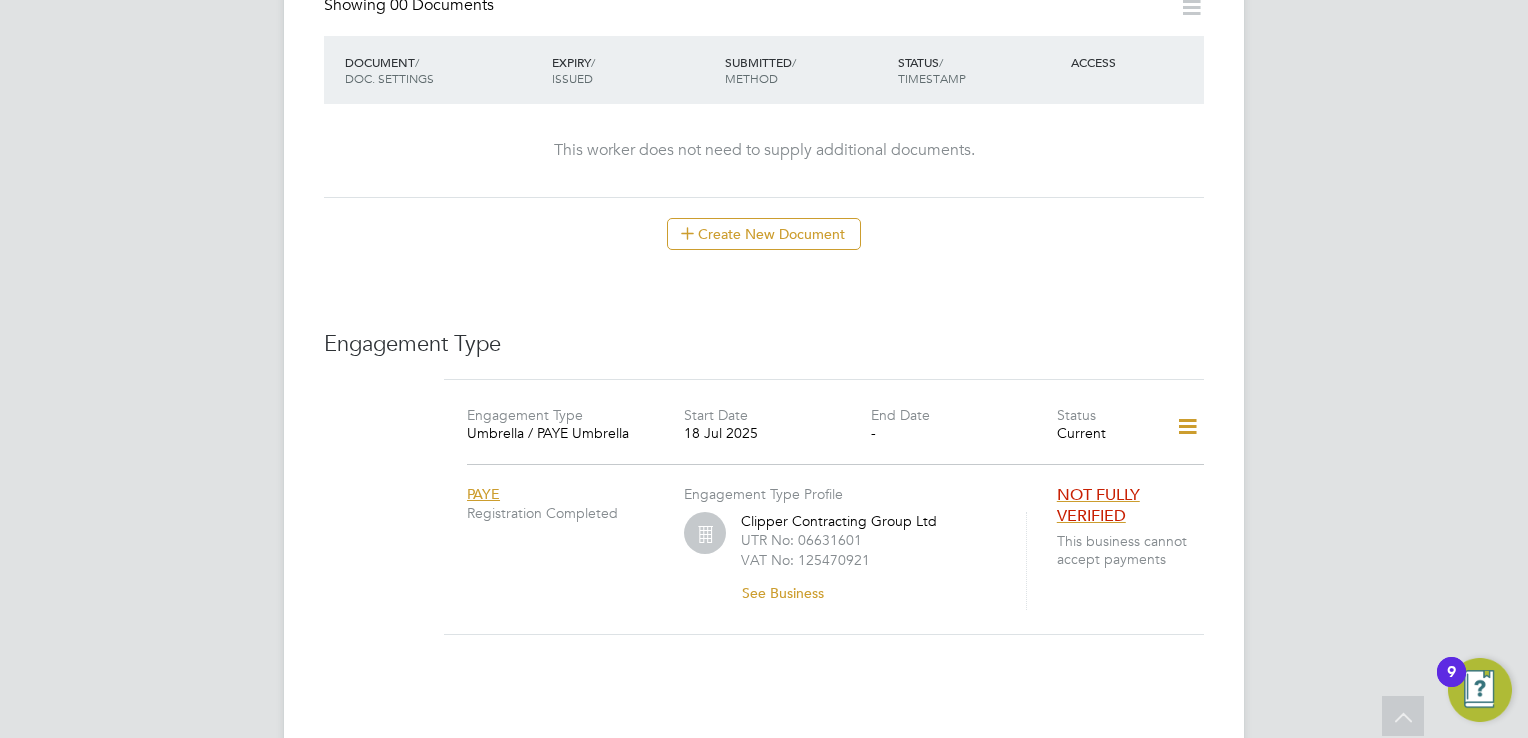 click 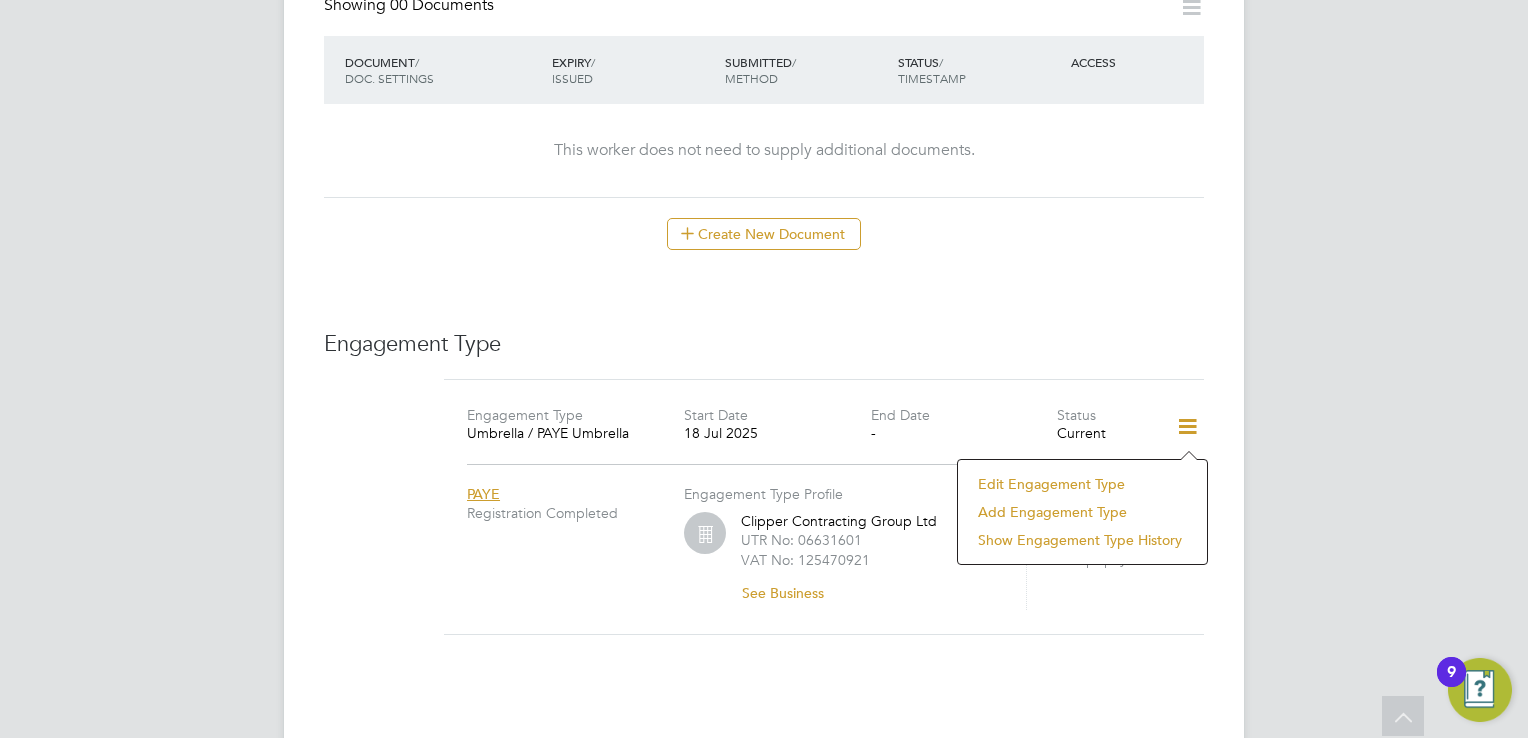 click 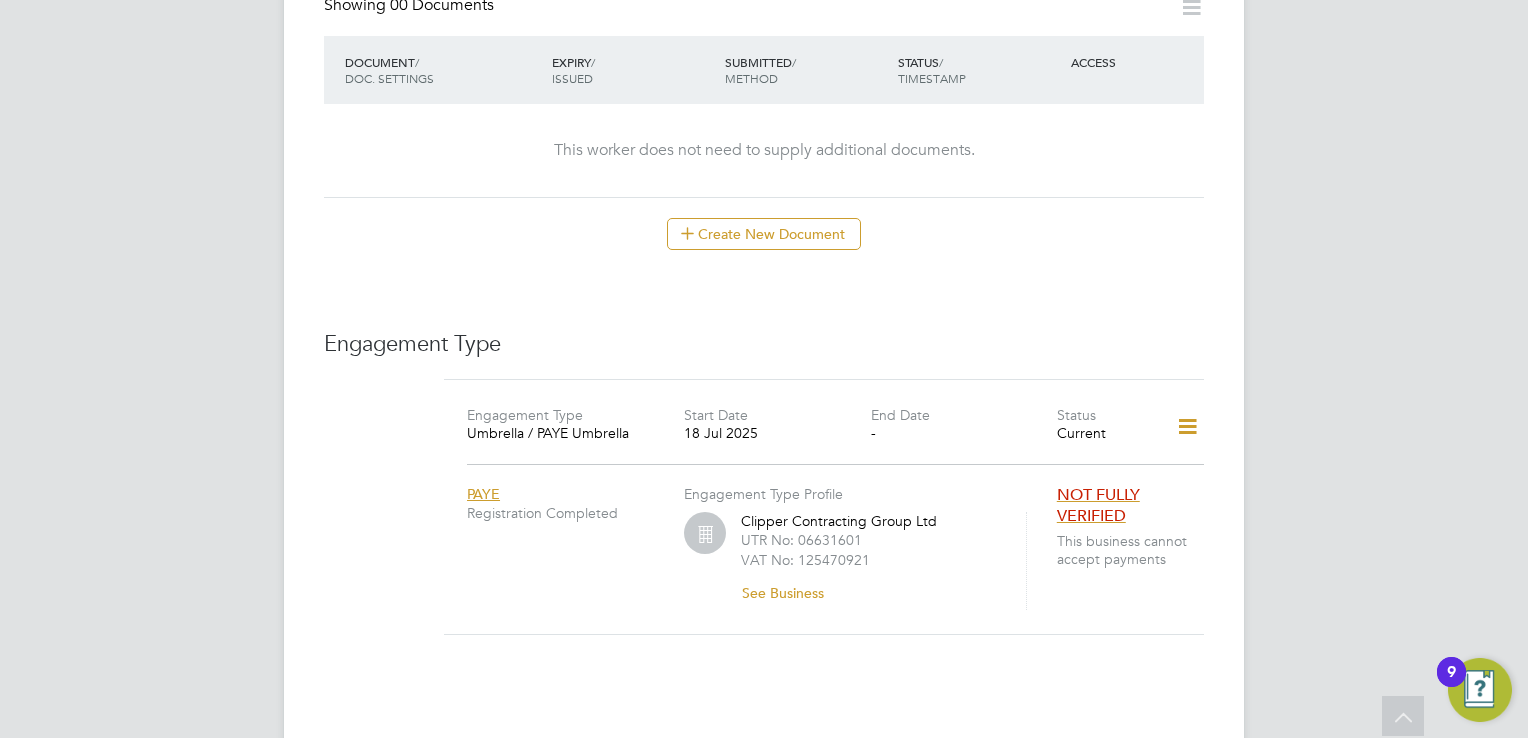 click on "NOT FULLY VERIFIED" 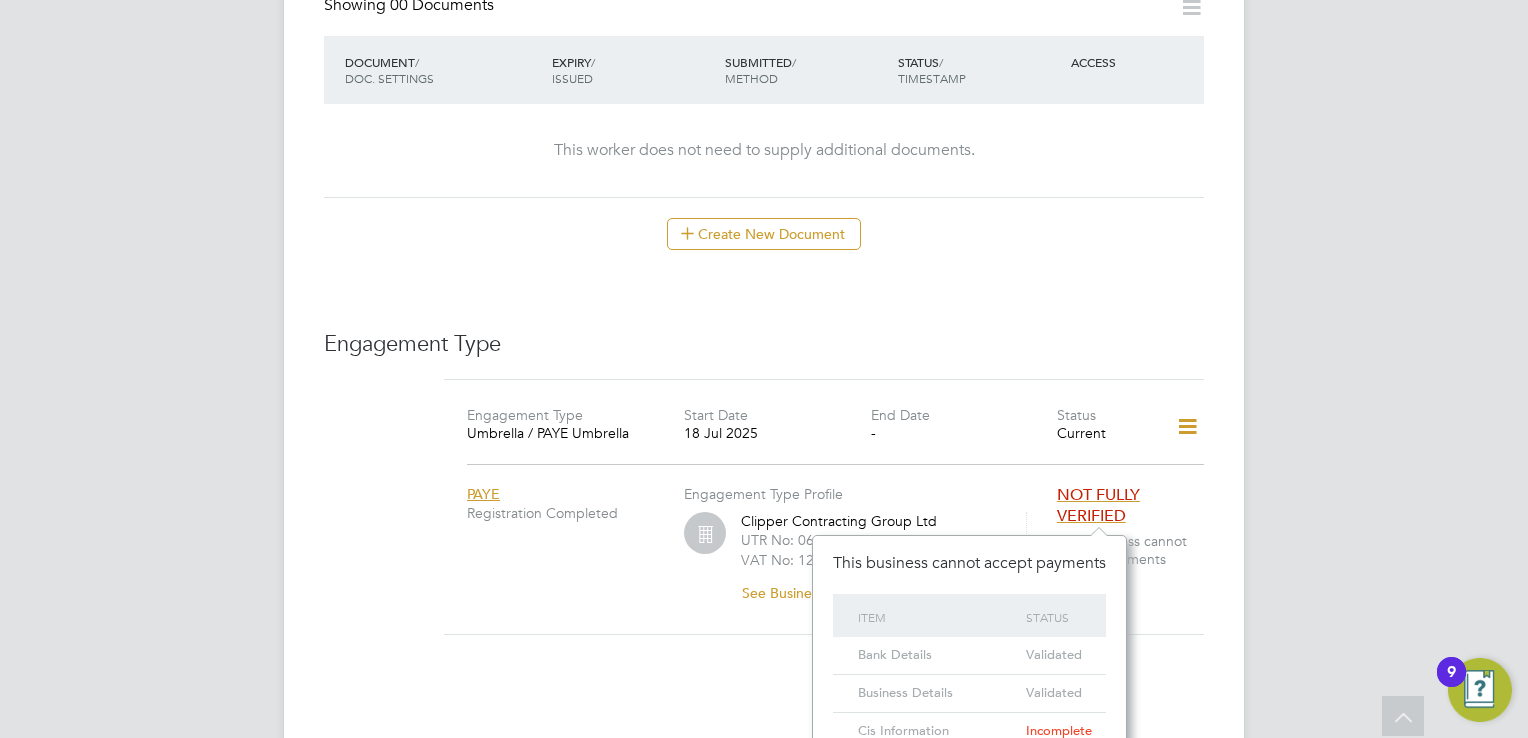 click on "NOT FULLY VERIFIED" 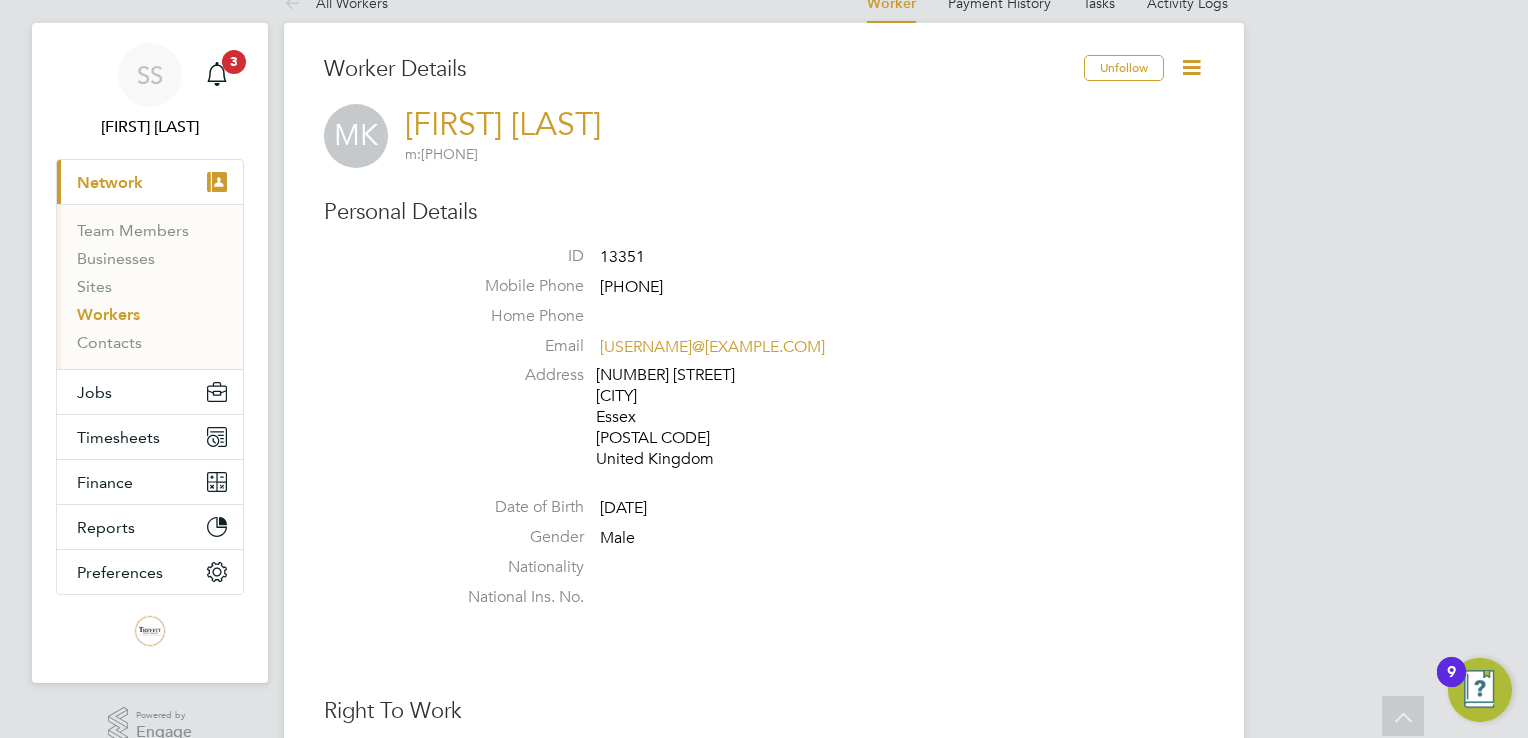 scroll, scrollTop: 0, scrollLeft: 0, axis: both 